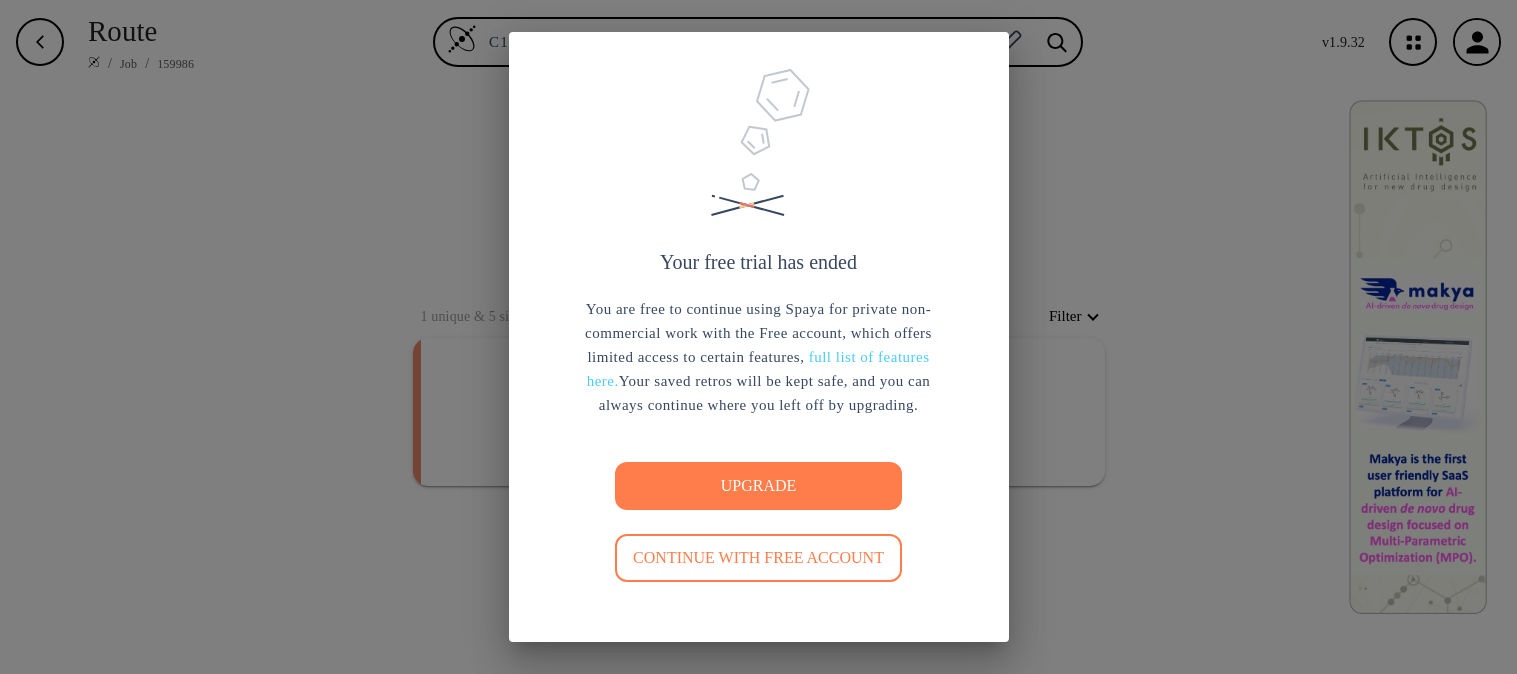 scroll, scrollTop: 0, scrollLeft: 0, axis: both 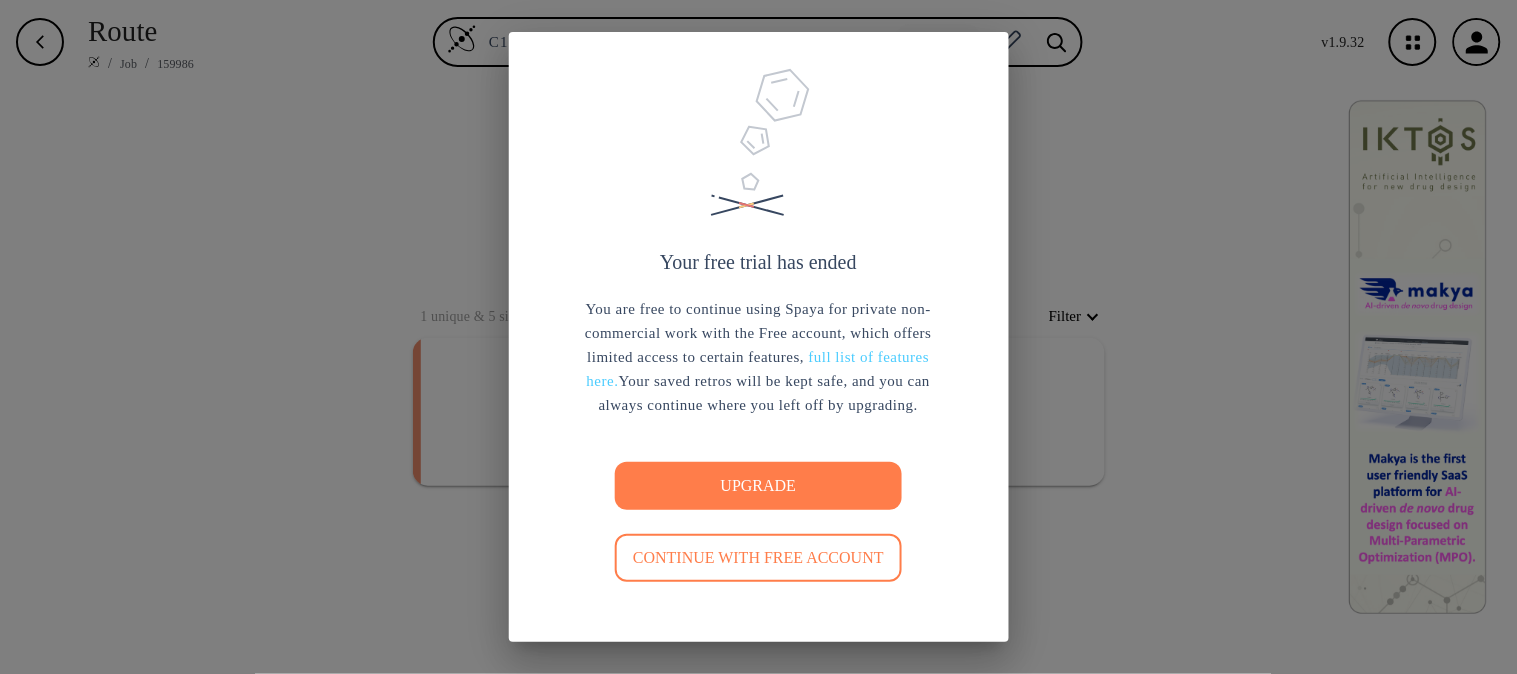click on "Continue with free account" at bounding box center [758, 558] 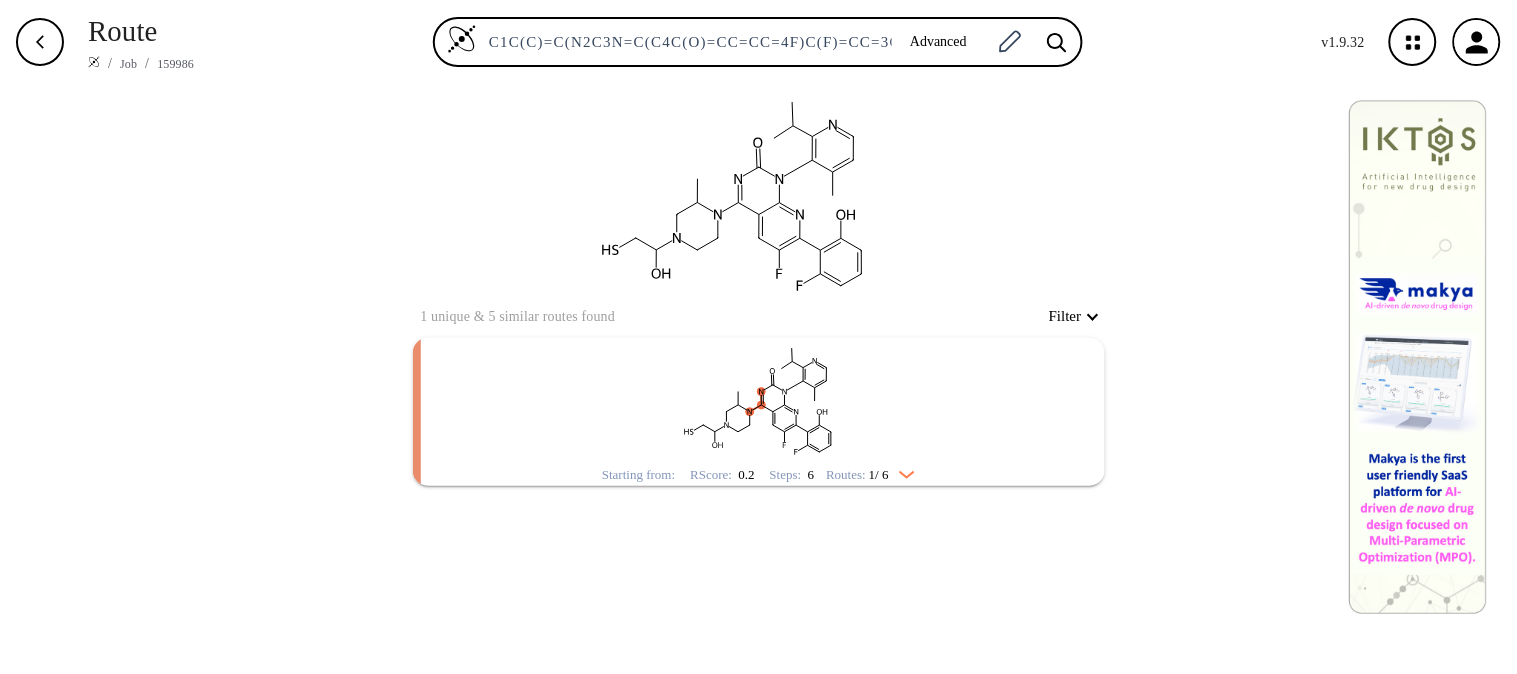 click at bounding box center [815, 431] 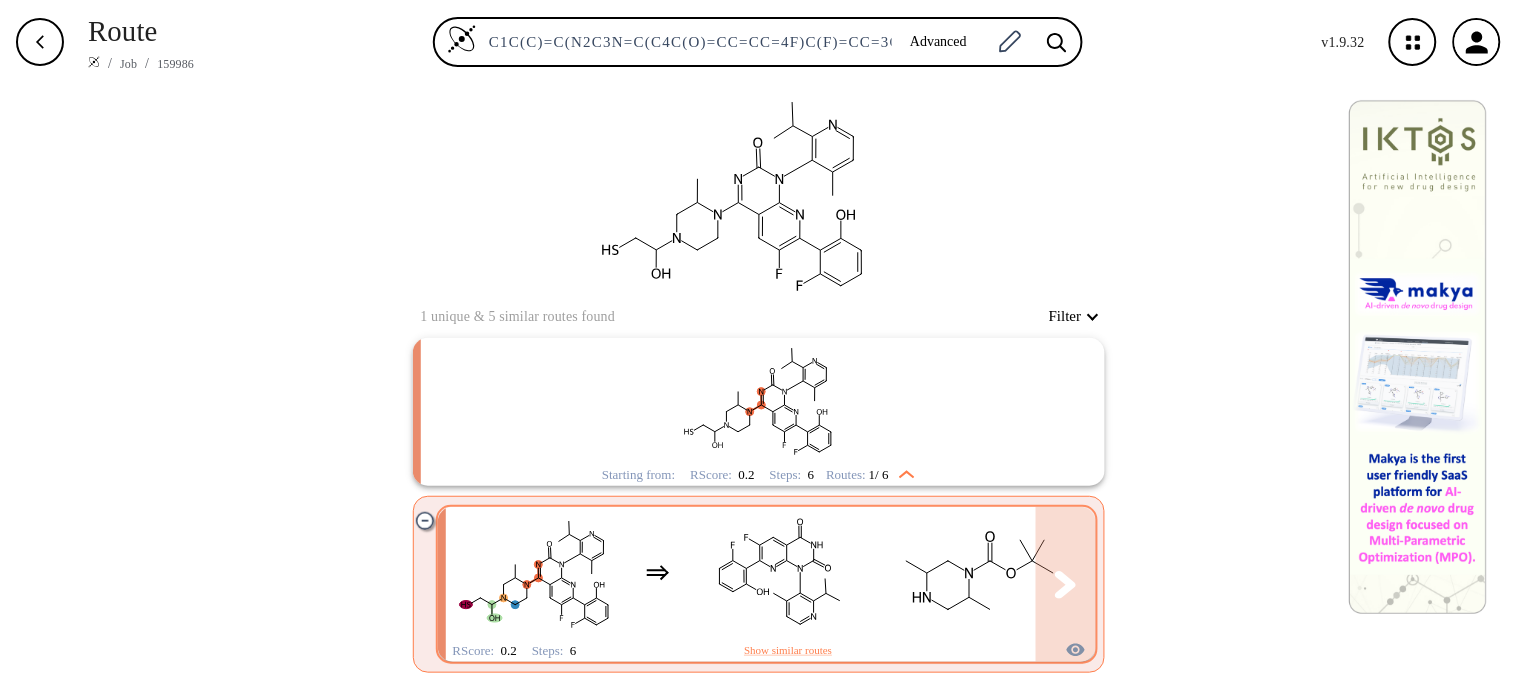 click at bounding box center [980, 573] 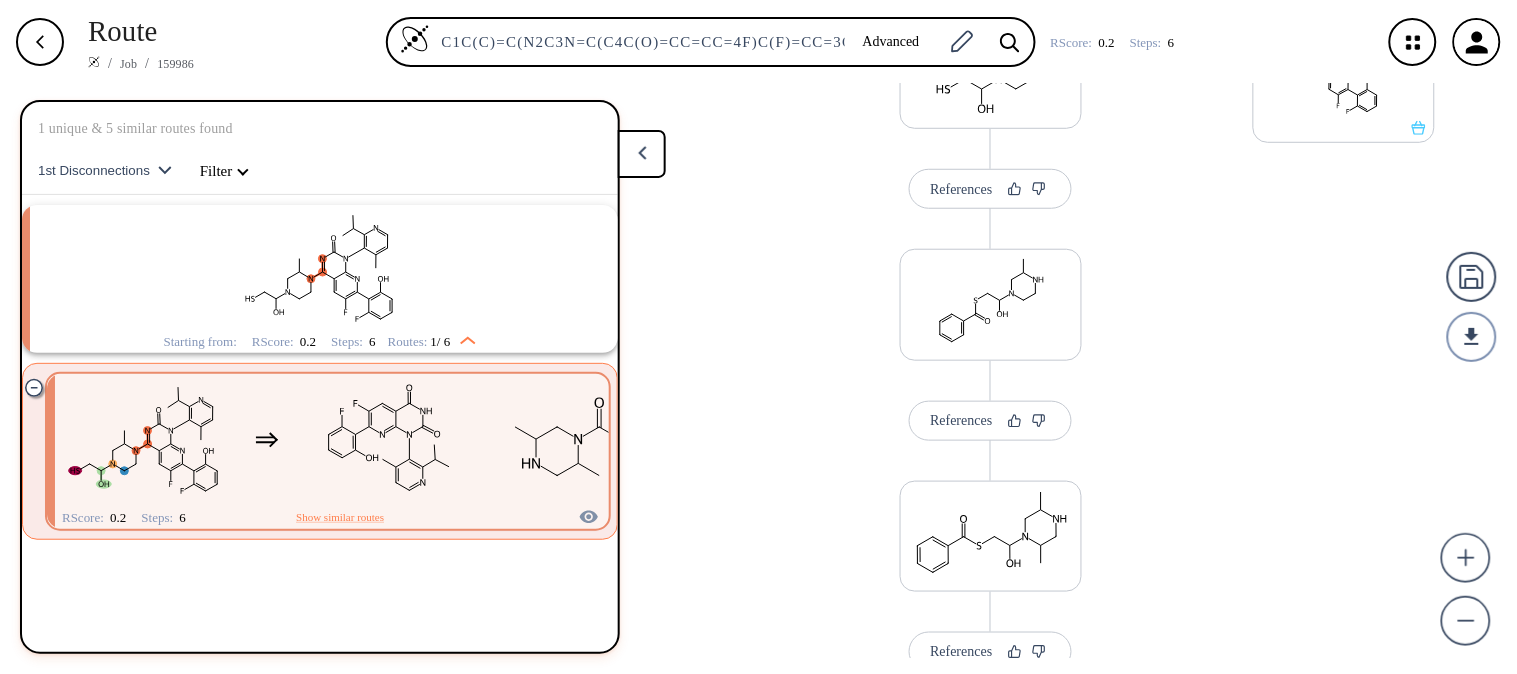 scroll, scrollTop: 503, scrollLeft: 0, axis: vertical 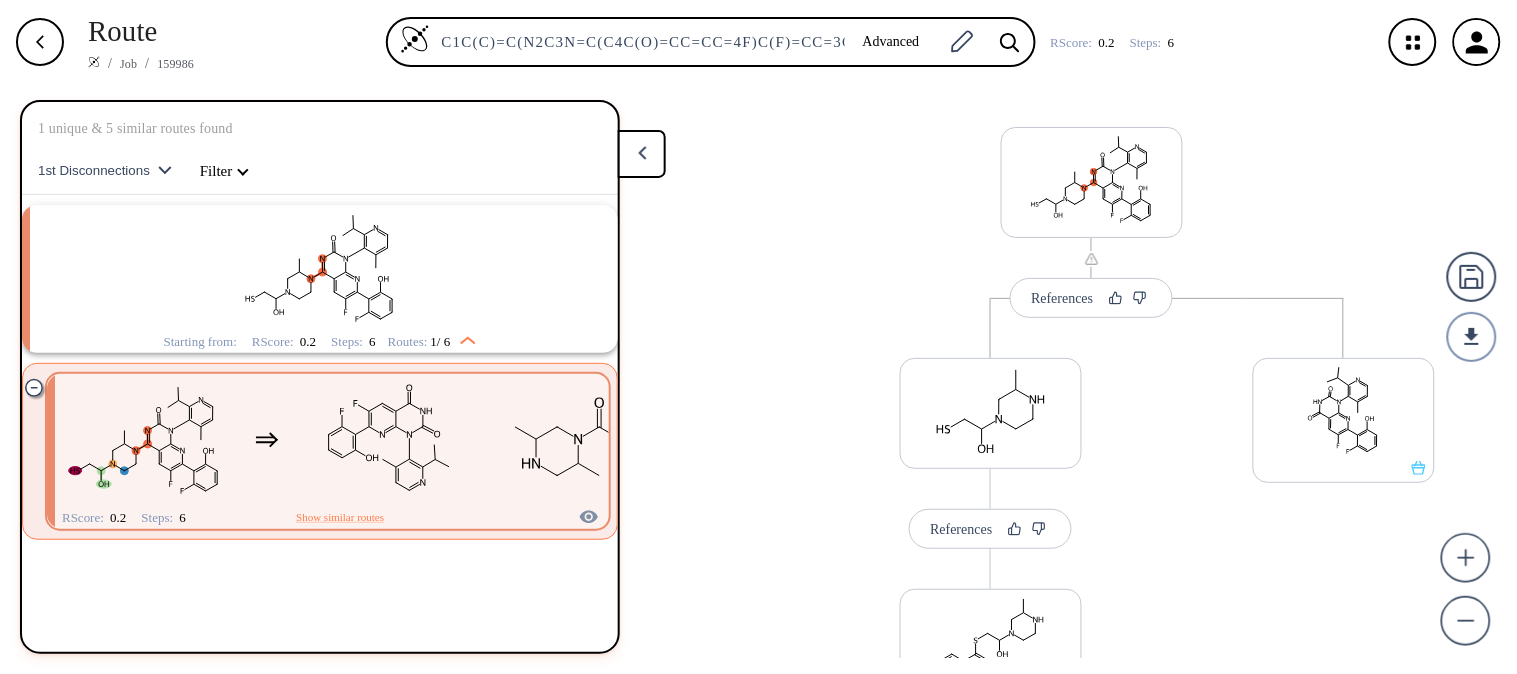 drag, startPoint x: 1306, startPoint y: 485, endPoint x: 1276, endPoint y: 690, distance: 207.18349 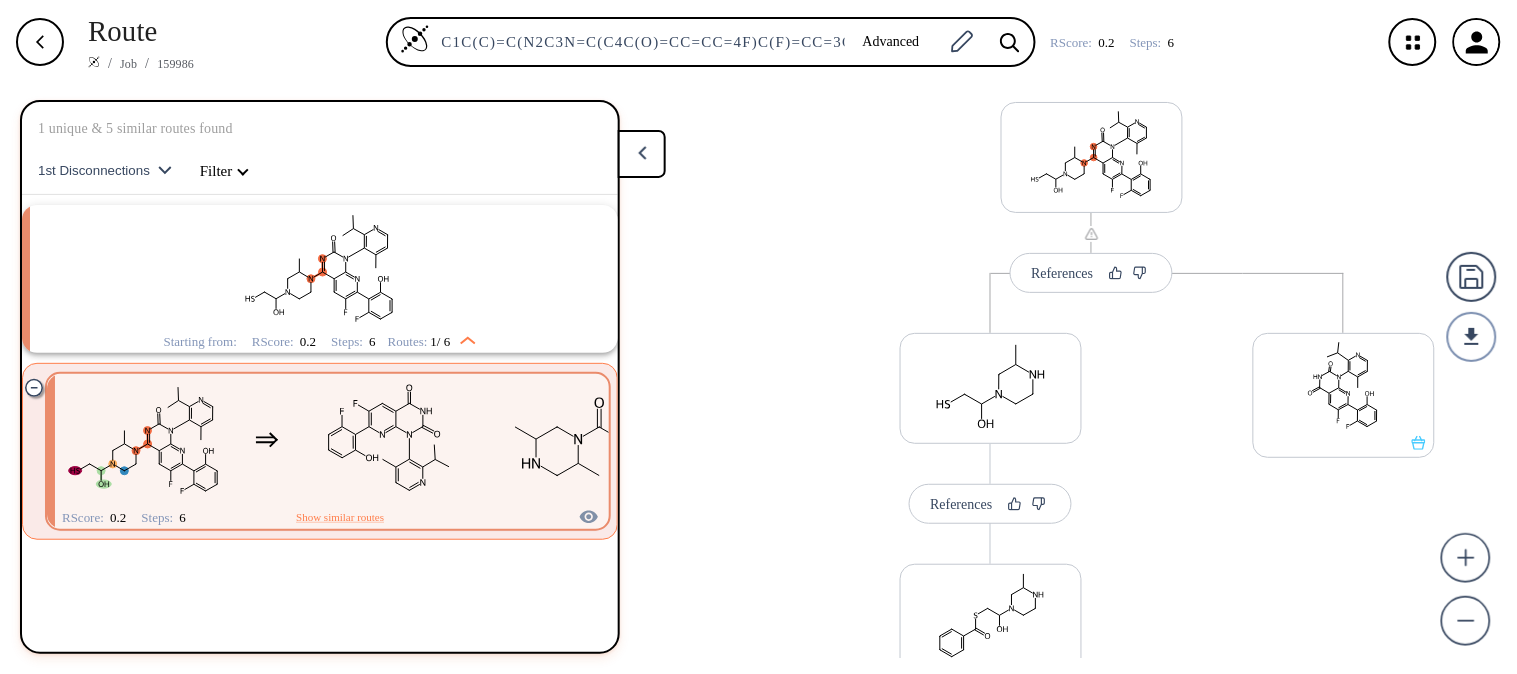 scroll, scrollTop: 53, scrollLeft: 0, axis: vertical 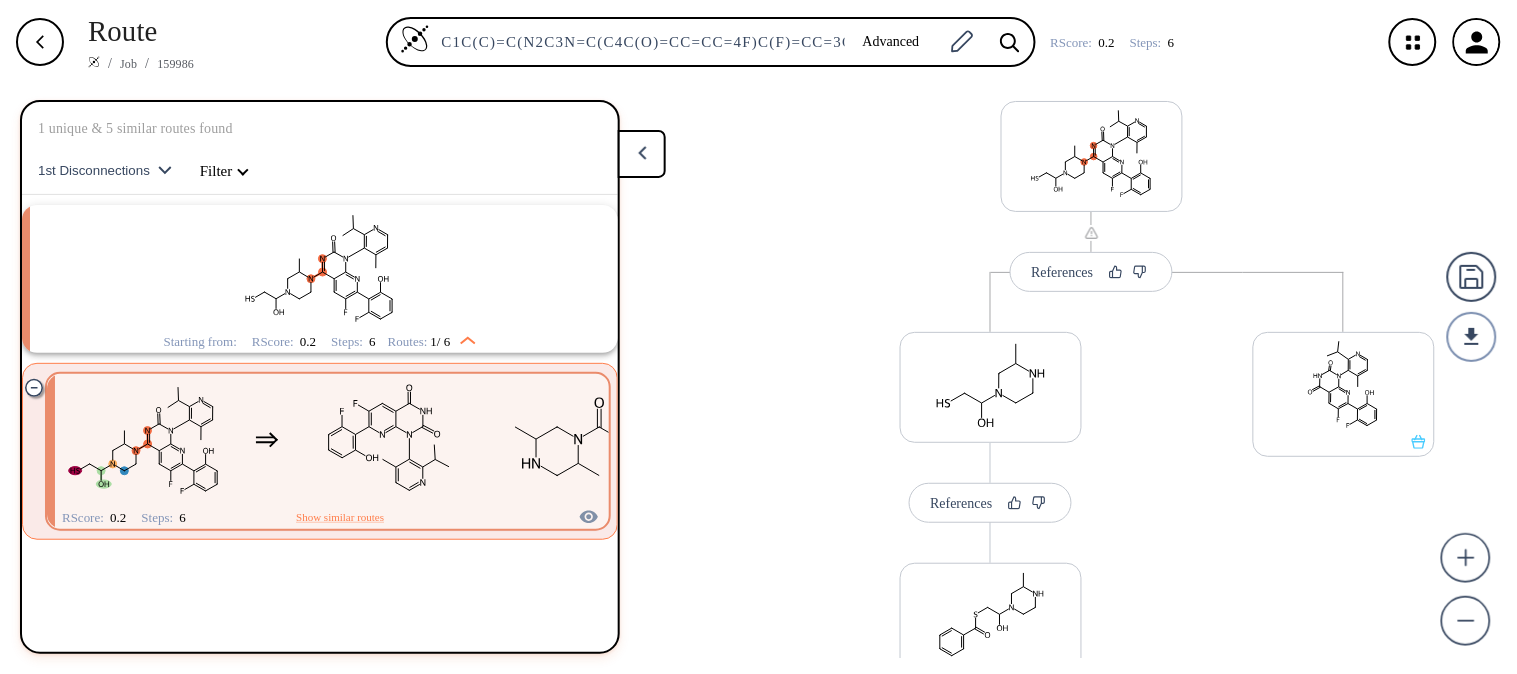 drag, startPoint x: 1284, startPoint y: 251, endPoint x: 1280, endPoint y: 225, distance: 26.305893 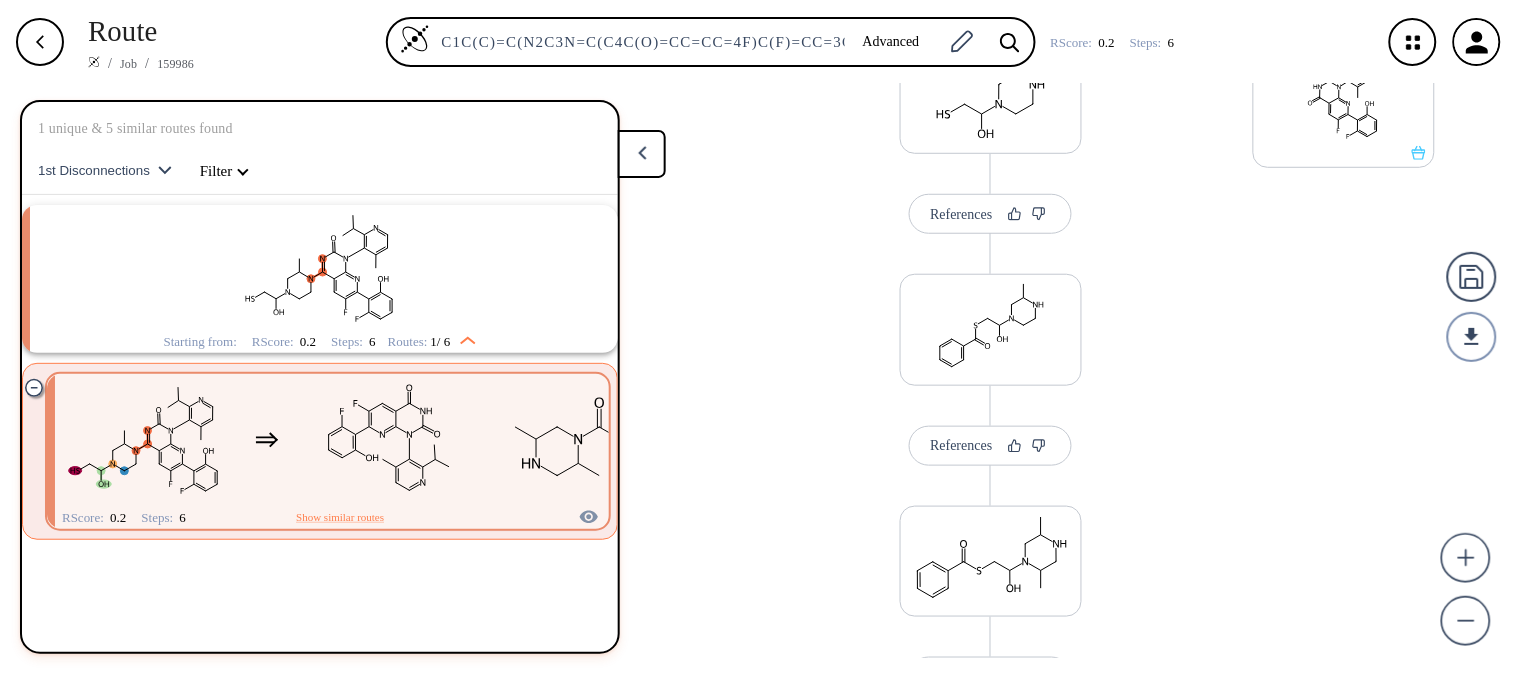 drag, startPoint x: 1241, startPoint y: 512, endPoint x: 1231, endPoint y: 224, distance: 288.17355 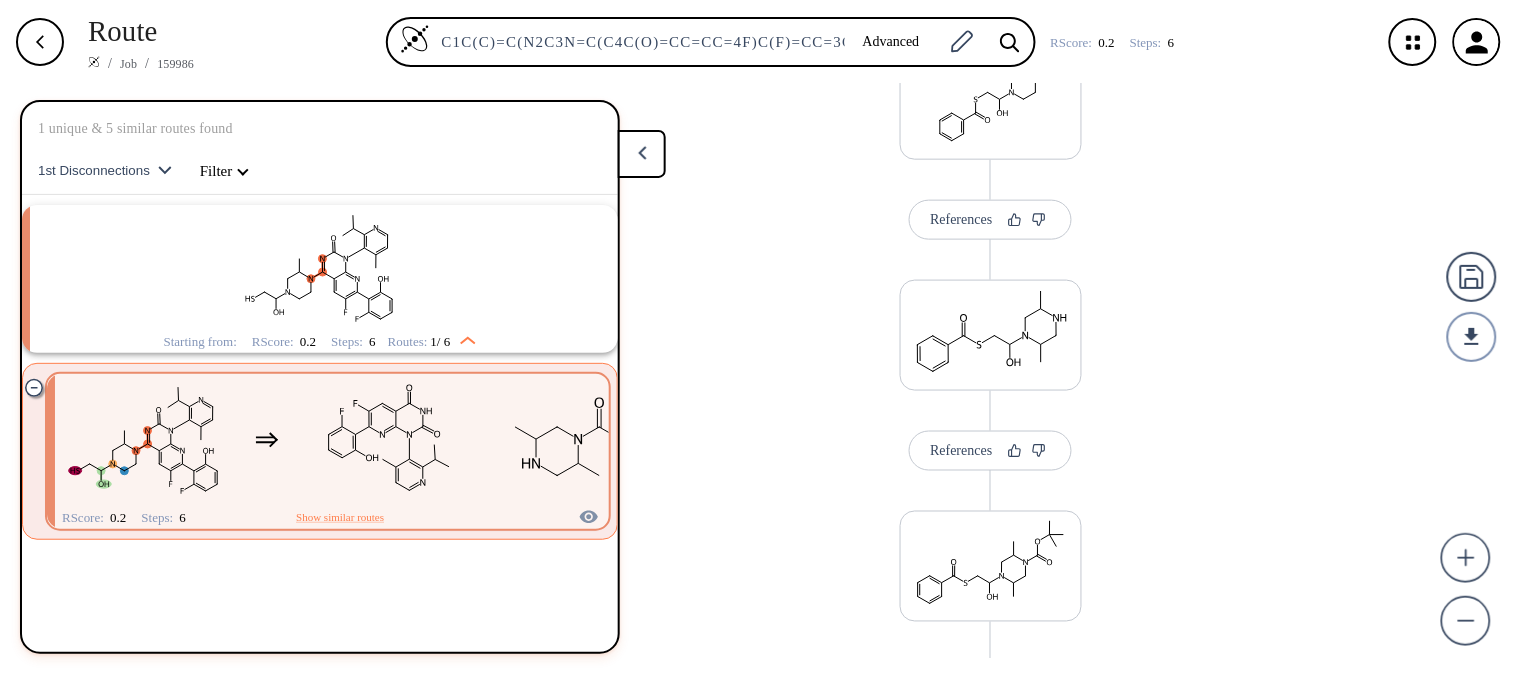 scroll, scrollTop: 662, scrollLeft: 0, axis: vertical 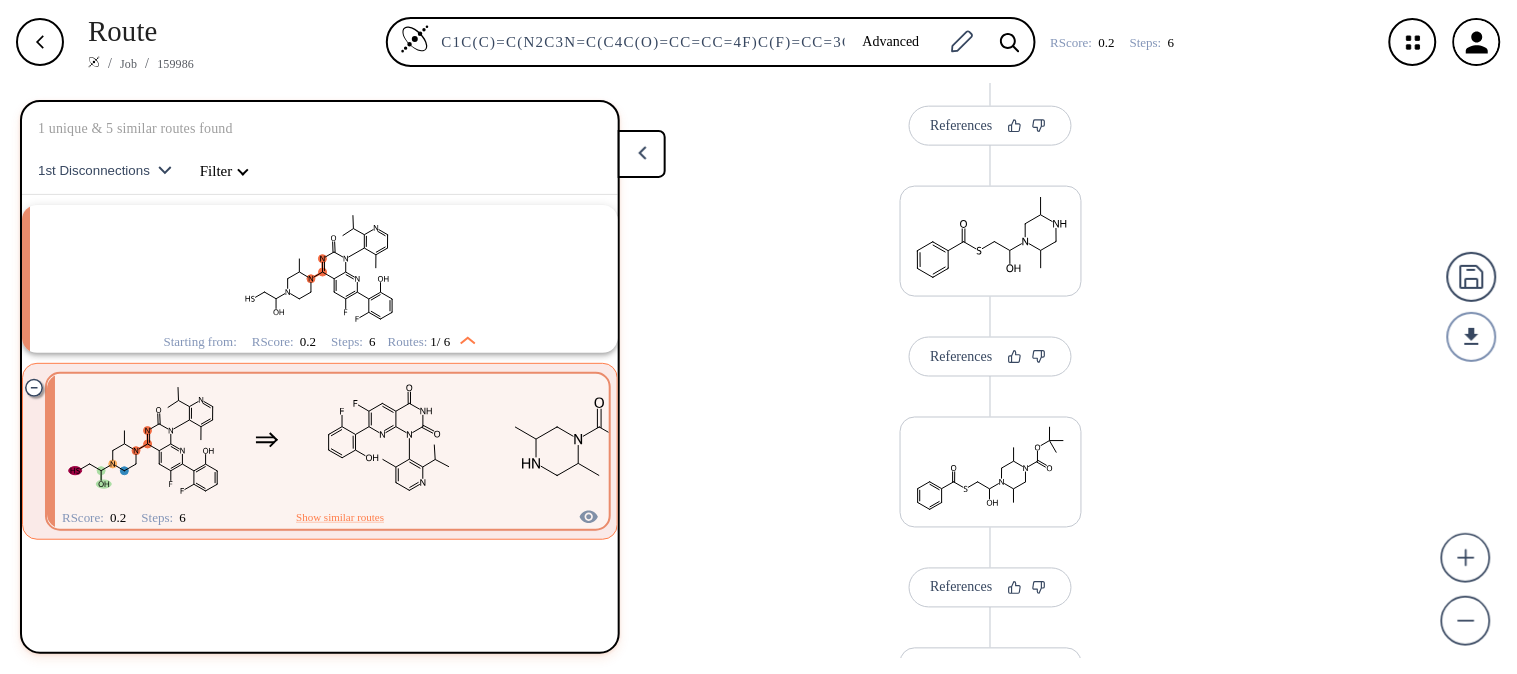 drag, startPoint x: 1262, startPoint y: 481, endPoint x: 1246, endPoint y: 160, distance: 321.3985 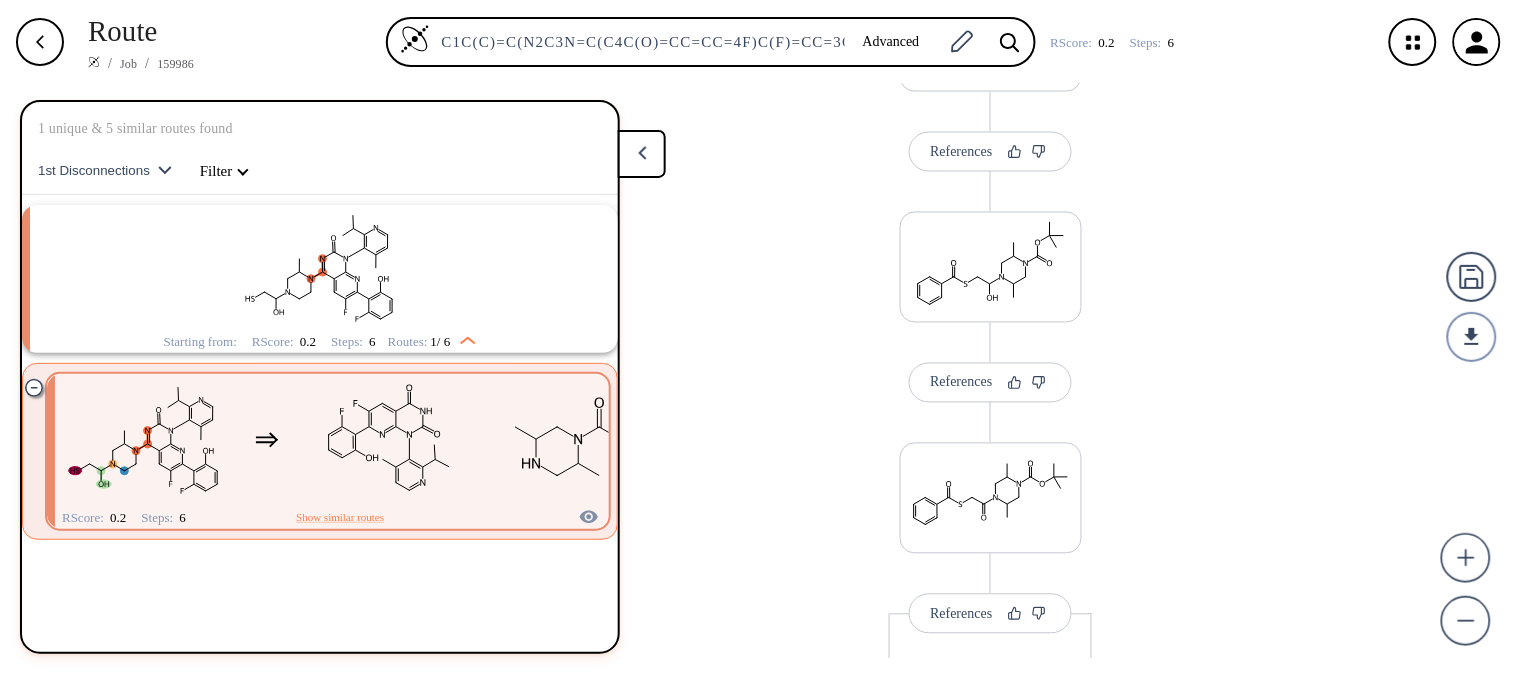 scroll, scrollTop: 974, scrollLeft: 0, axis: vertical 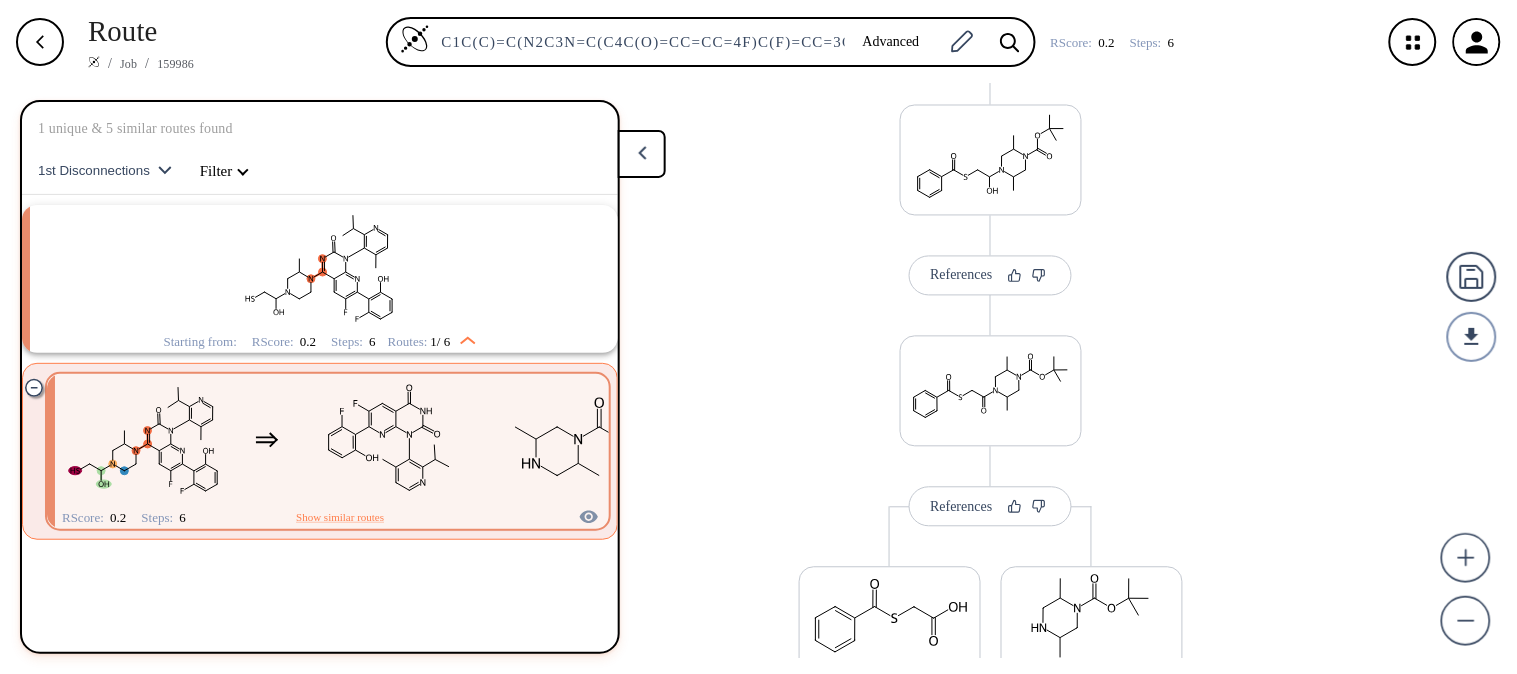 drag, startPoint x: 1263, startPoint y: 480, endPoint x: 1261, endPoint y: 167, distance: 313.00638 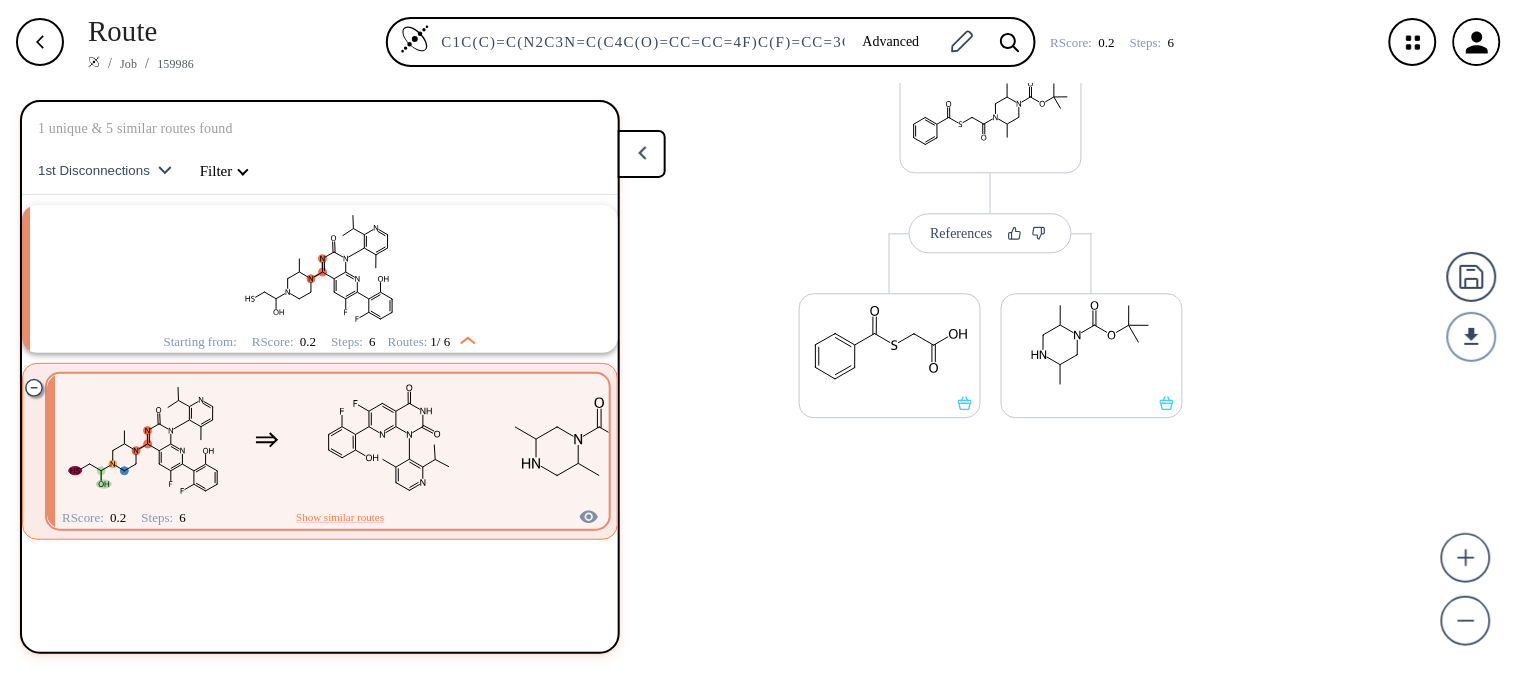 scroll, scrollTop: 1274, scrollLeft: 0, axis: vertical 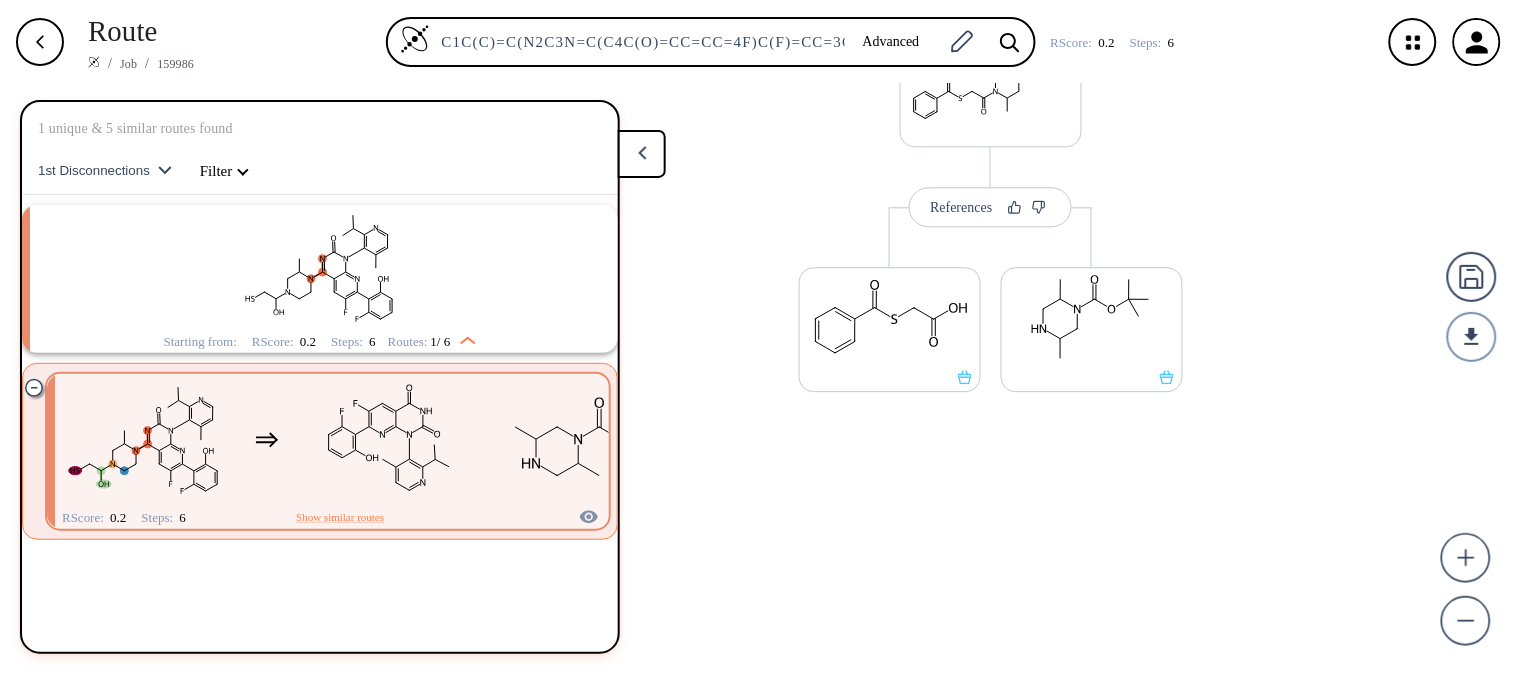 drag, startPoint x: 1282, startPoint y: 504, endPoint x: 1271, endPoint y: 204, distance: 300.2016 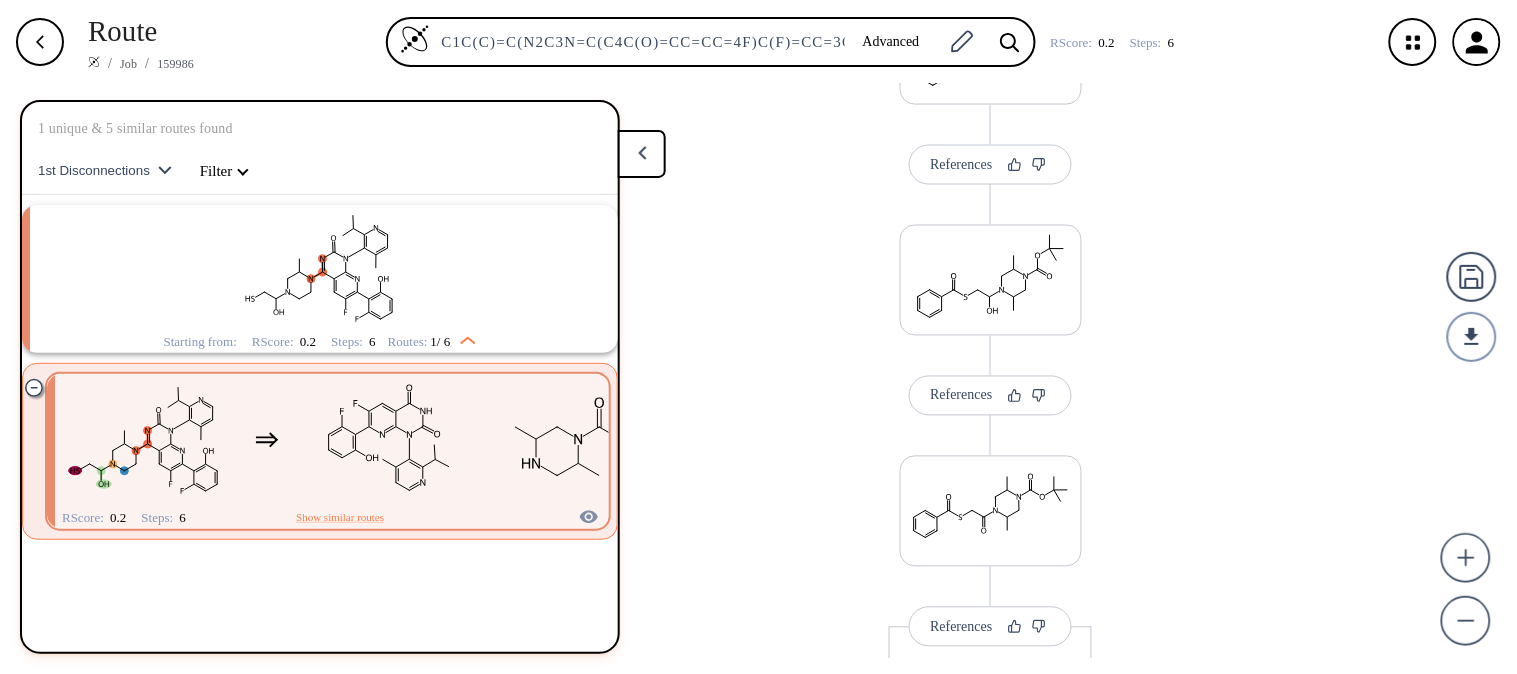 scroll, scrollTop: 831, scrollLeft: 0, axis: vertical 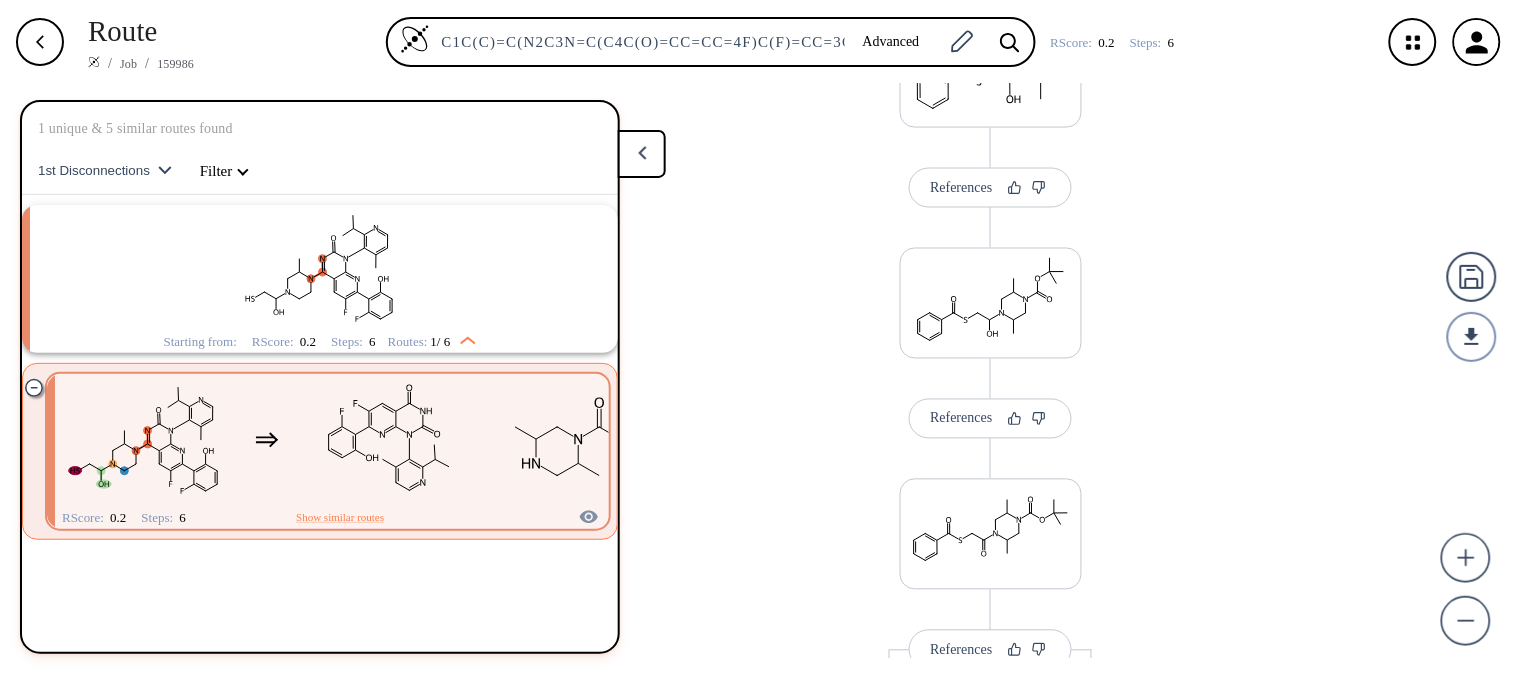 drag, startPoint x: 1216, startPoint y: 468, endPoint x: 1304, endPoint y: 602, distance: 160.3122 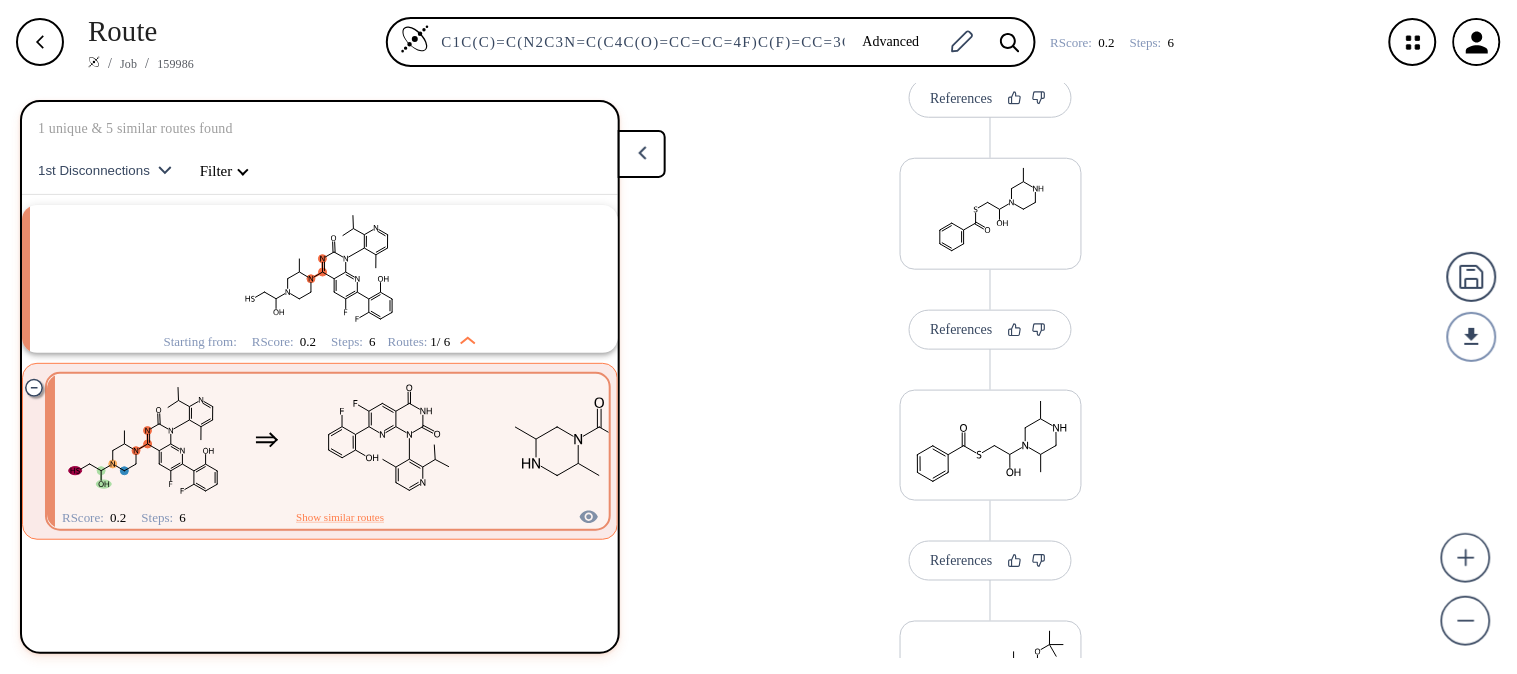 drag, startPoint x: 1246, startPoint y: 254, endPoint x: 1246, endPoint y: 630, distance: 376 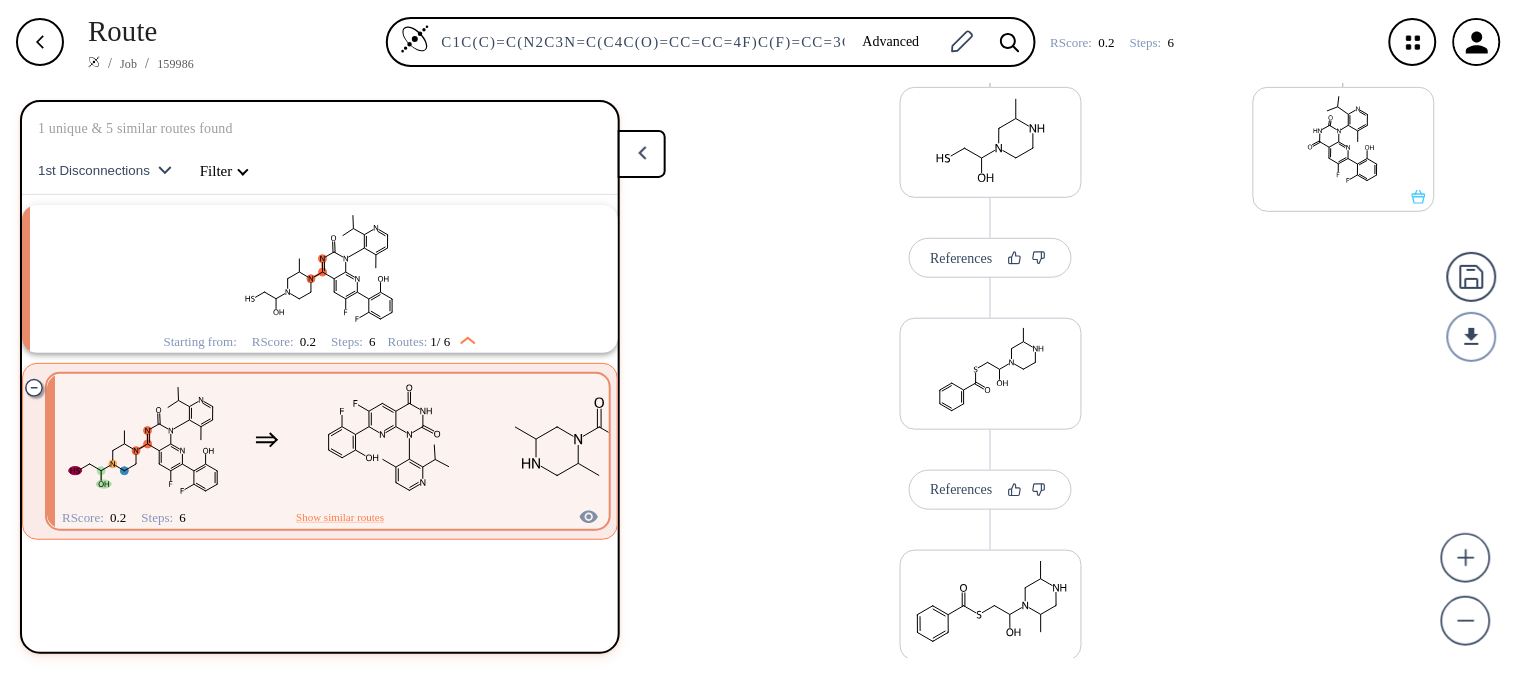 scroll, scrollTop: 152, scrollLeft: 0, axis: vertical 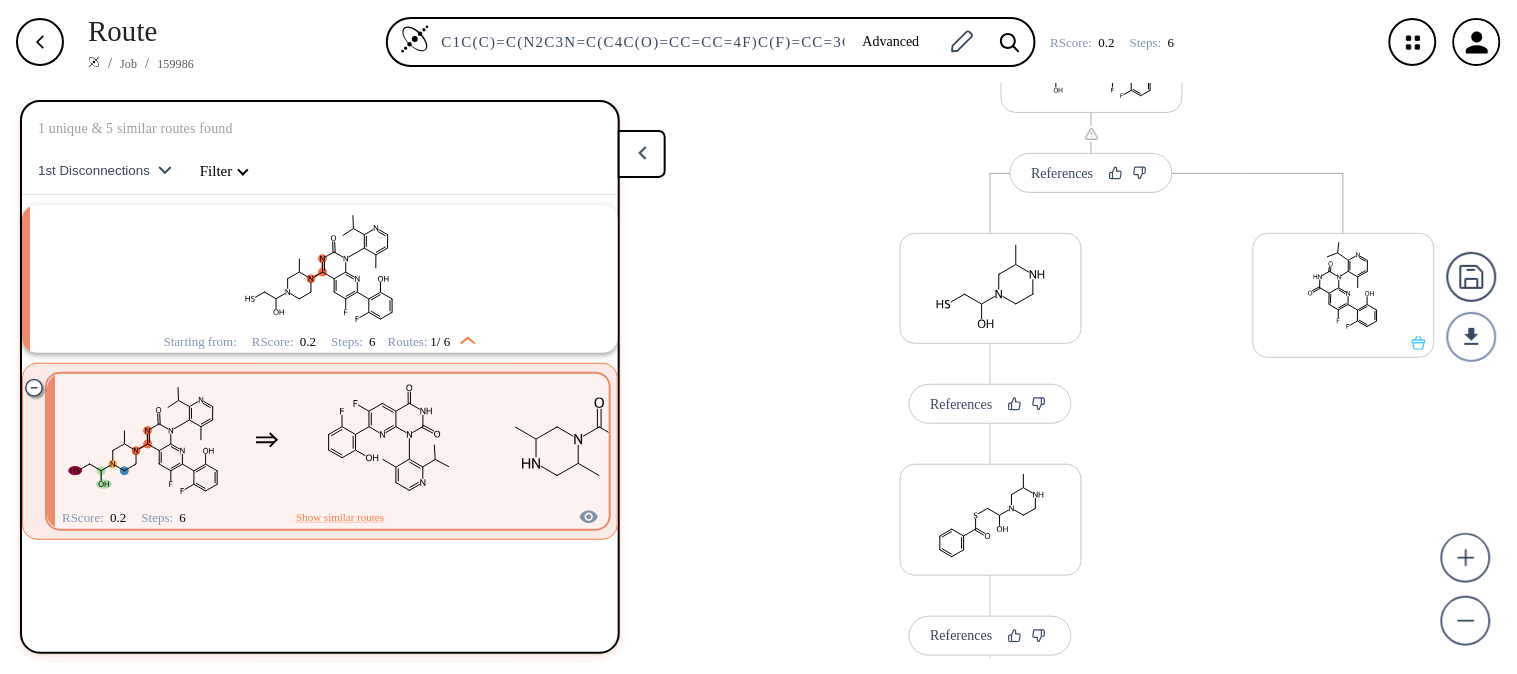 drag, startPoint x: 1244, startPoint y: 292, endPoint x: 1256, endPoint y: 594, distance: 302.2383 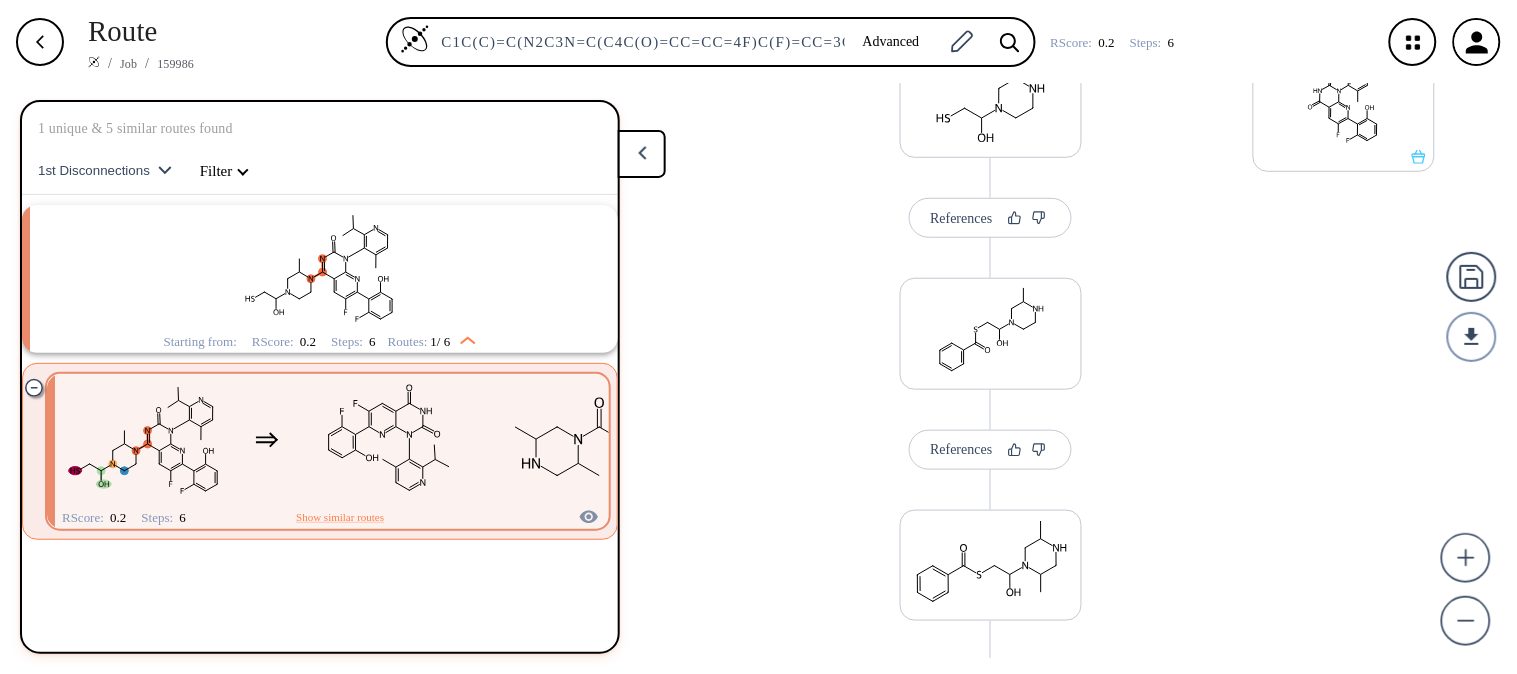 scroll, scrollTop: 374, scrollLeft: 0, axis: vertical 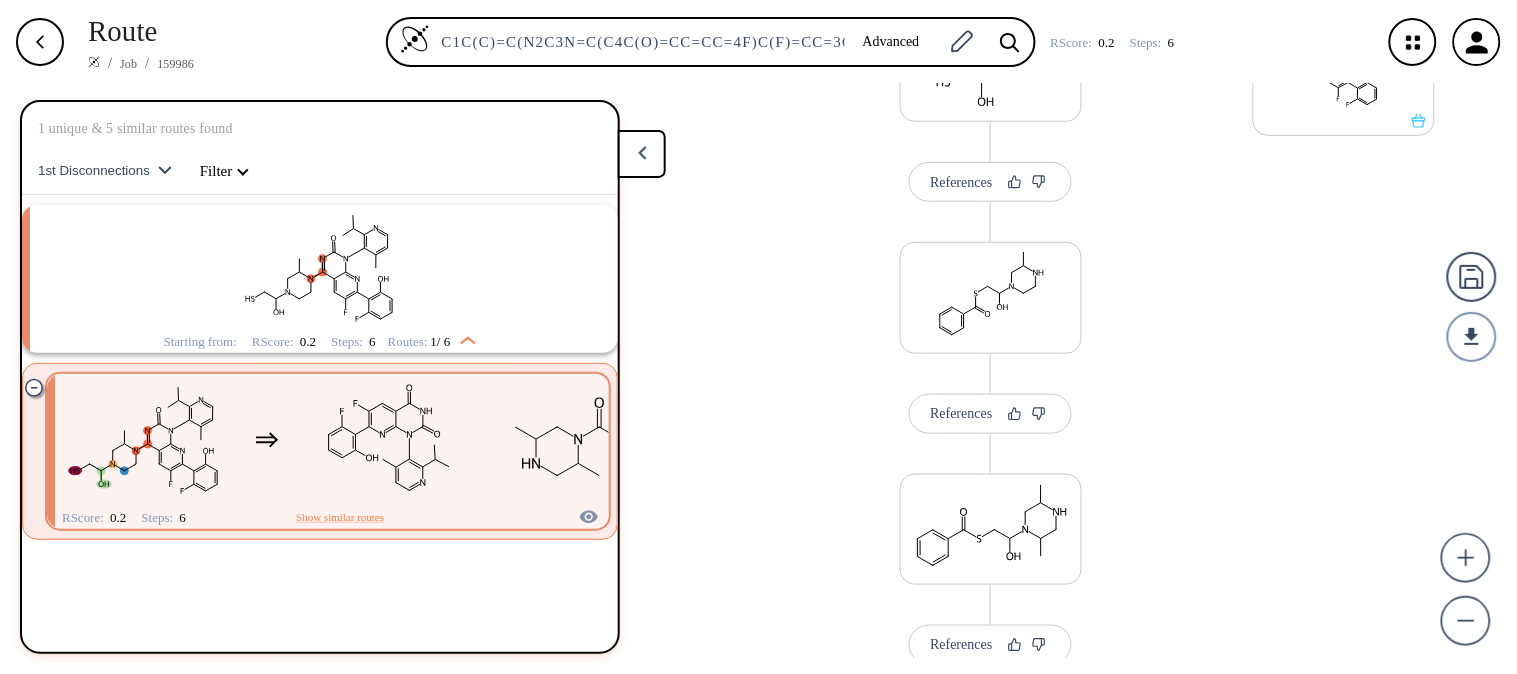 drag, startPoint x: 1211, startPoint y: 401, endPoint x: 1238, endPoint y: 177, distance: 225.62137 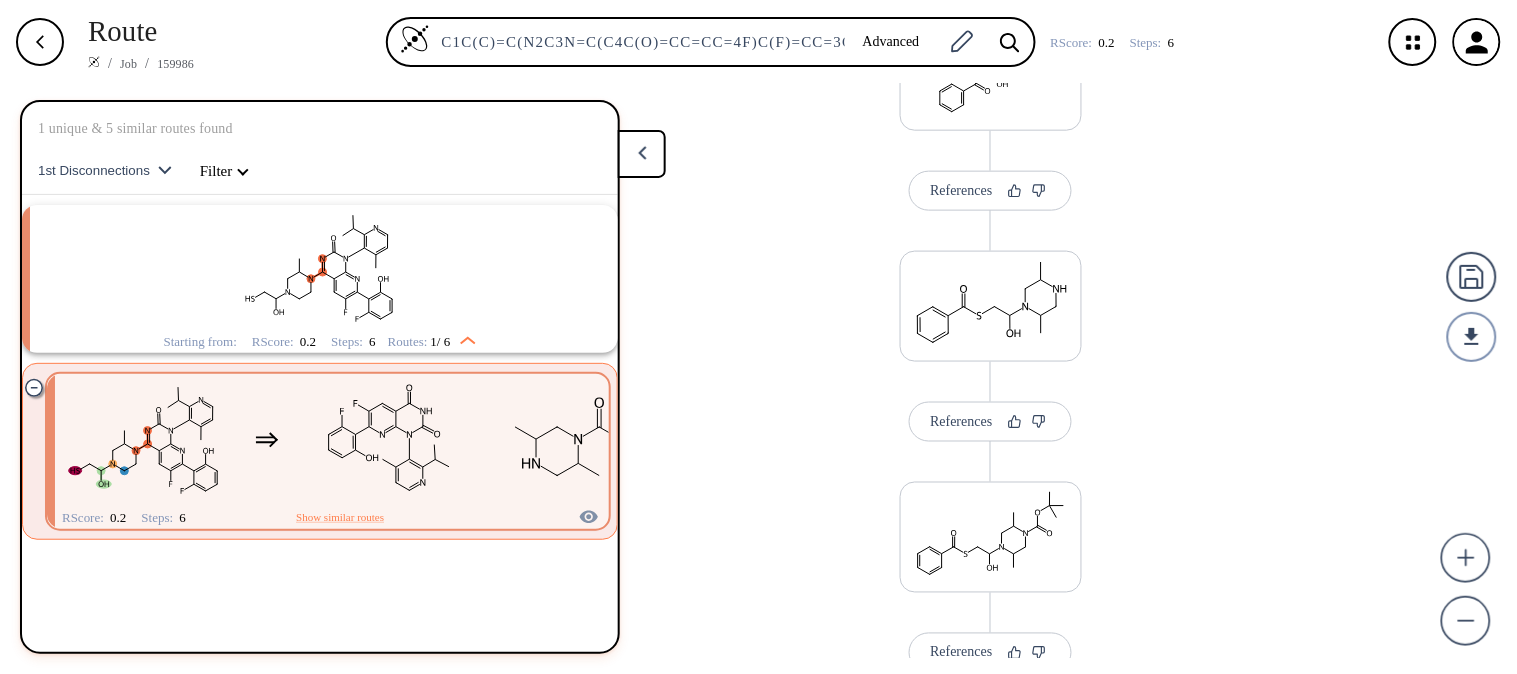 scroll, scrollTop: 635, scrollLeft: 0, axis: vertical 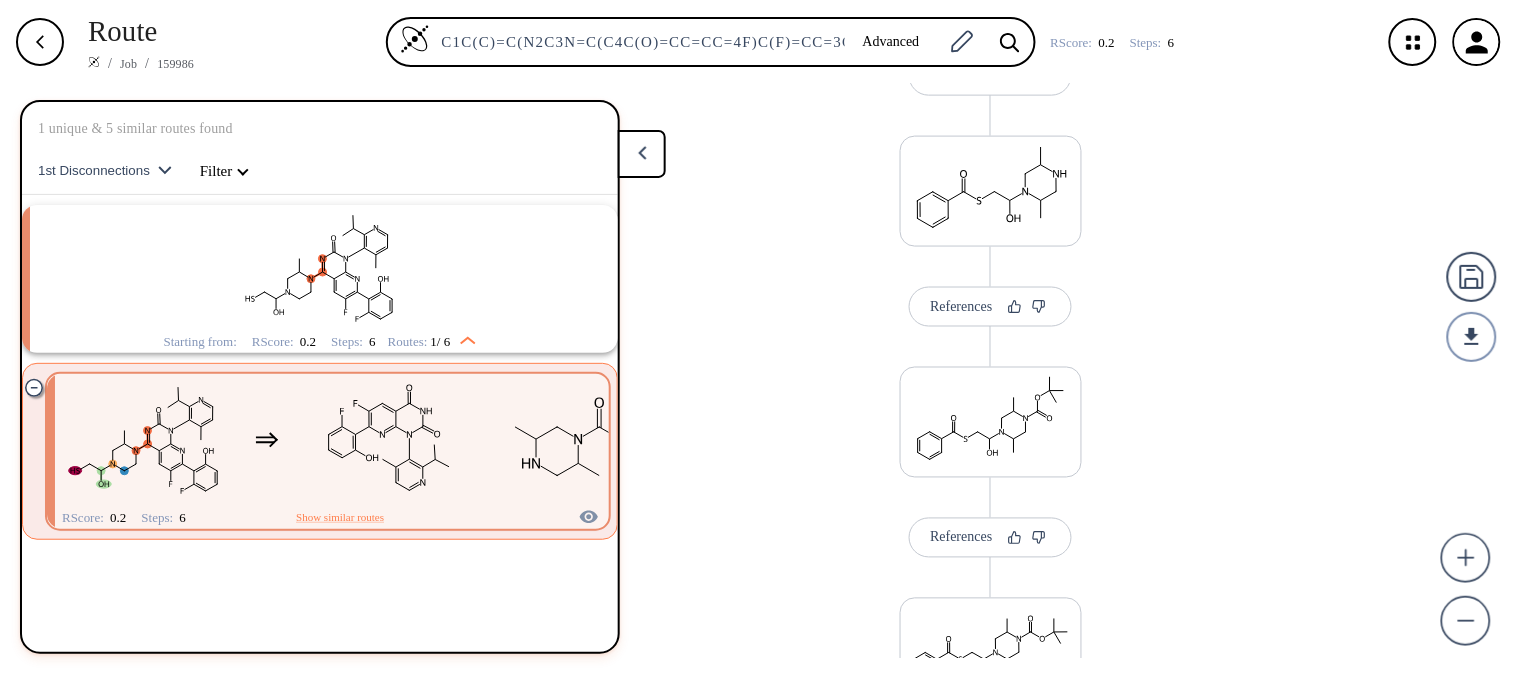 drag, startPoint x: 1237, startPoint y: 341, endPoint x: 1244, endPoint y: -26, distance: 367.06674 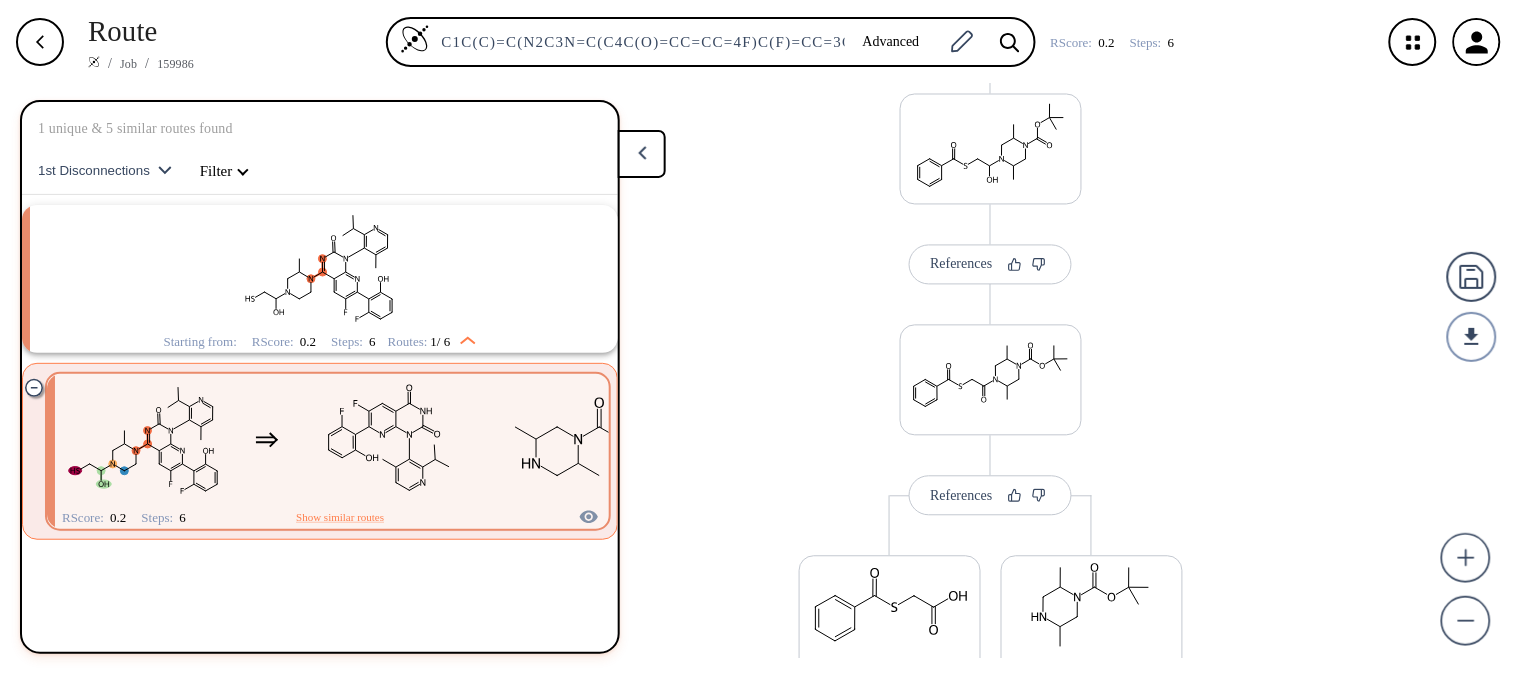drag, startPoint x: 1244, startPoint y: 333, endPoint x: 1267, endPoint y: -42, distance: 375.70468 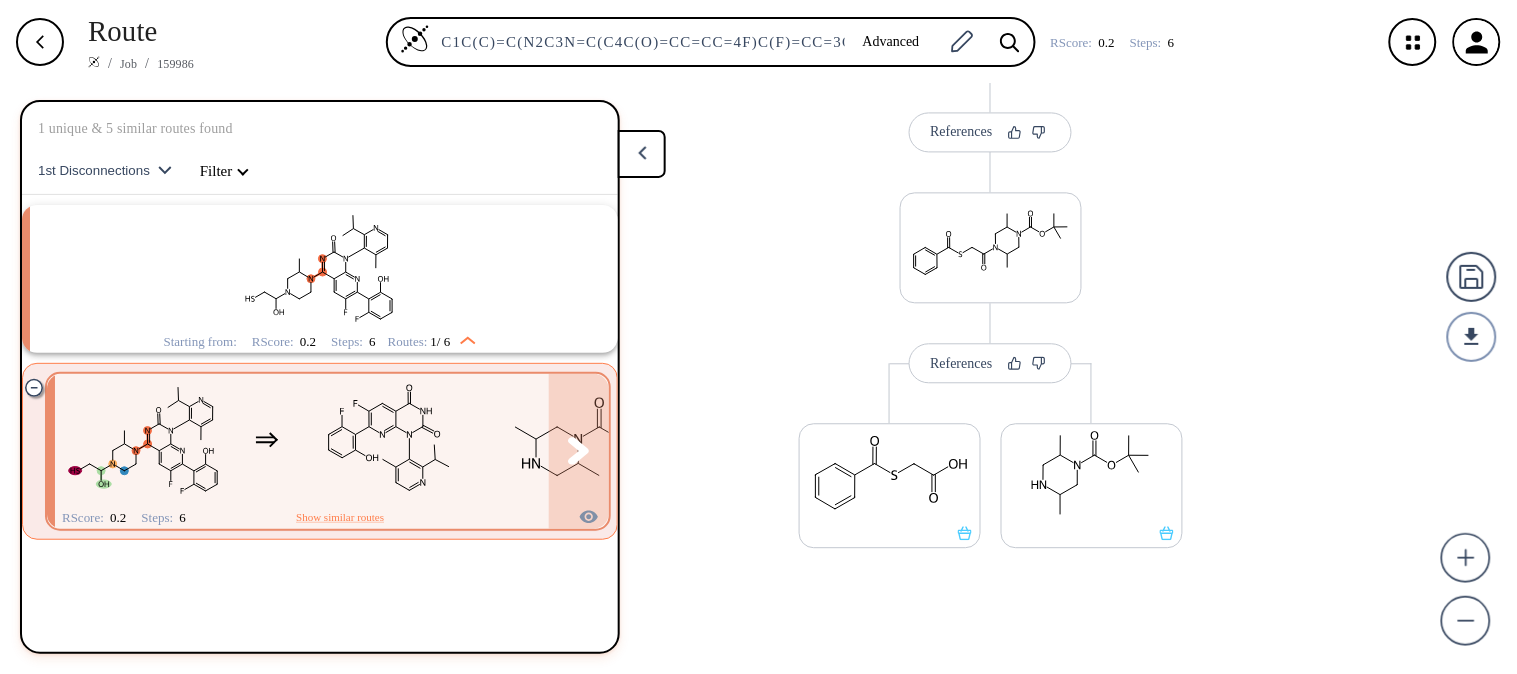 click at bounding box center [328, 450] 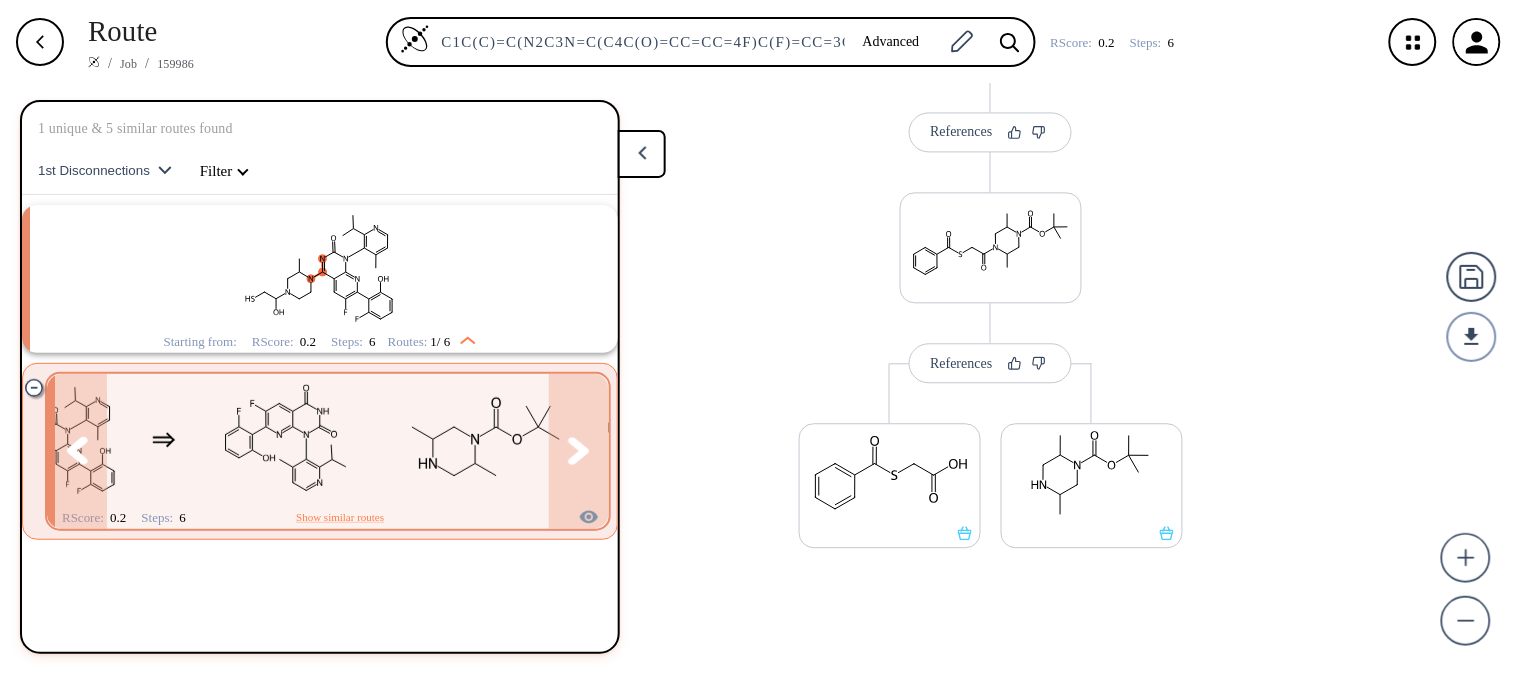 click at bounding box center (578, 450) 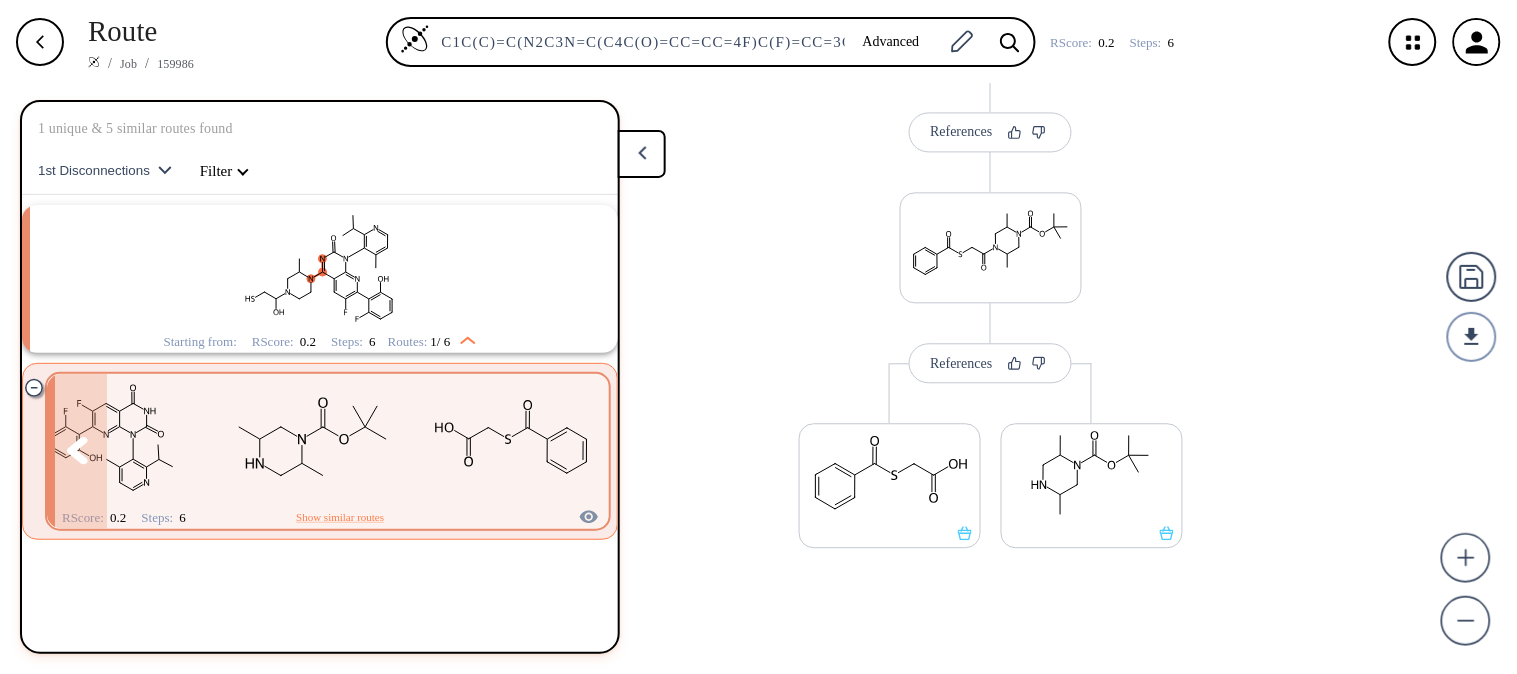click at bounding box center [578, 450] 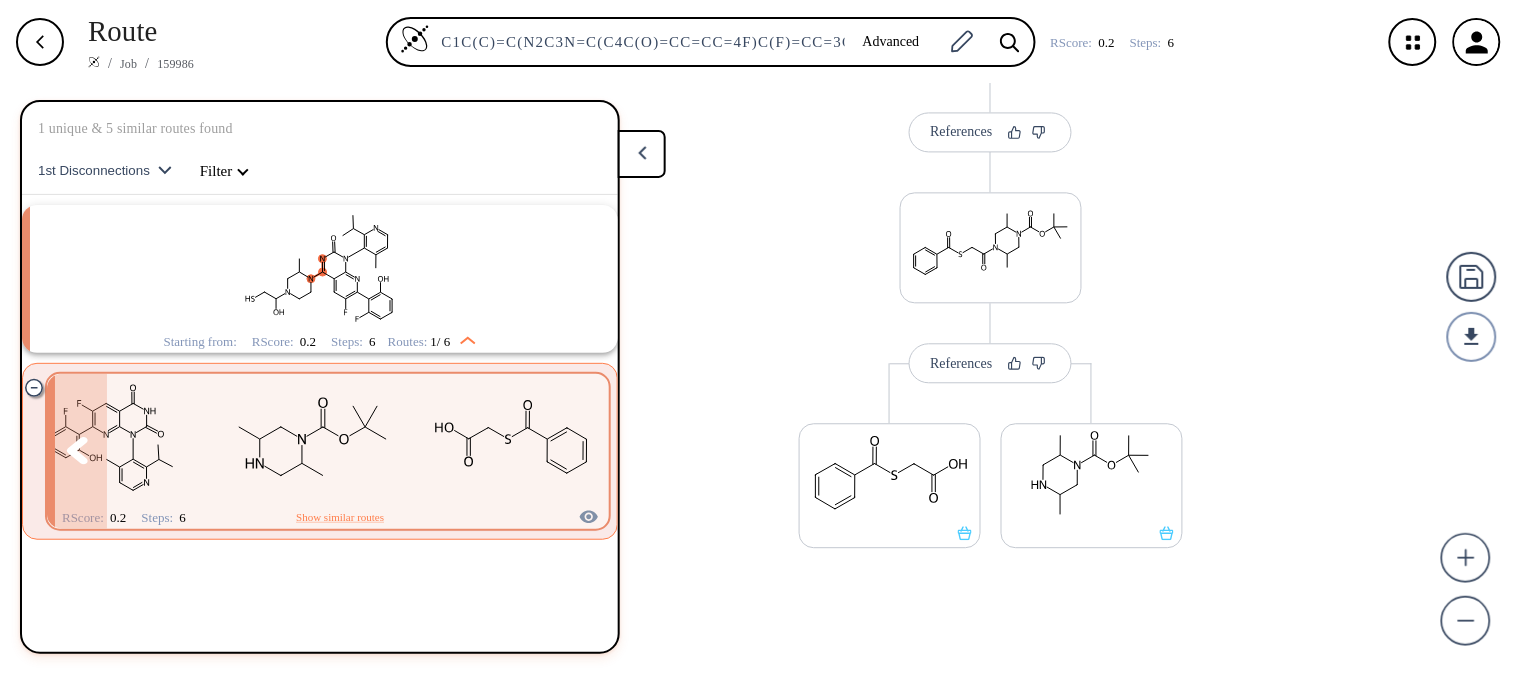 click at bounding box center (579, 451) 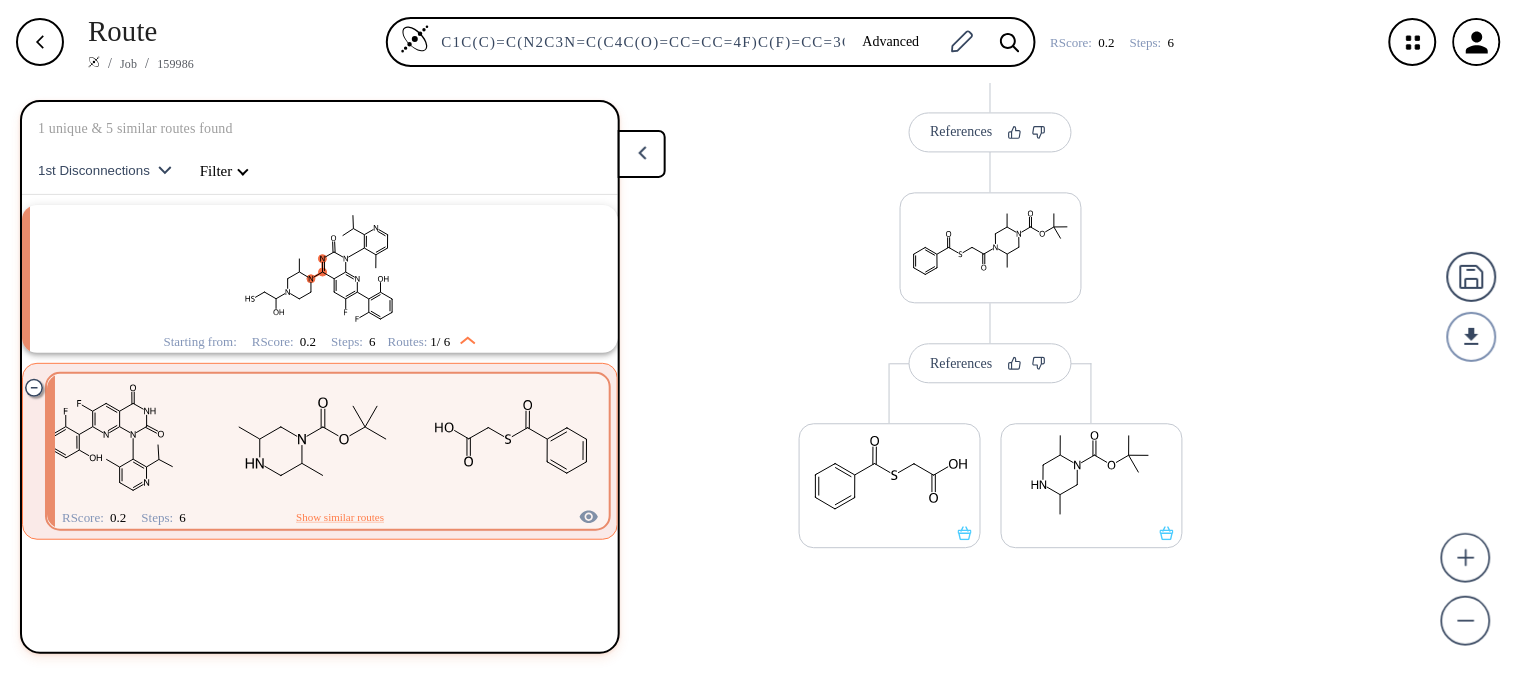 scroll, scrollTop: 1288, scrollLeft: 0, axis: vertical 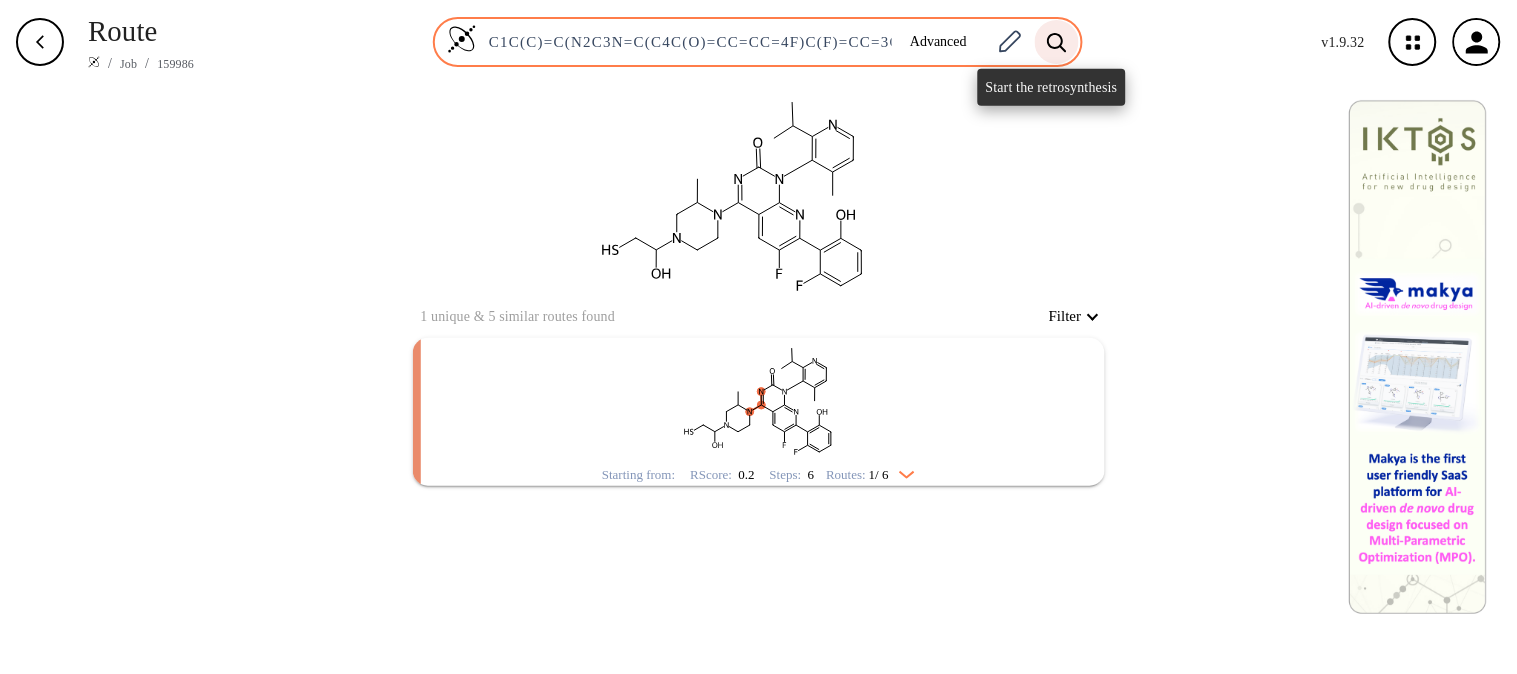 click at bounding box center (1056, 41) 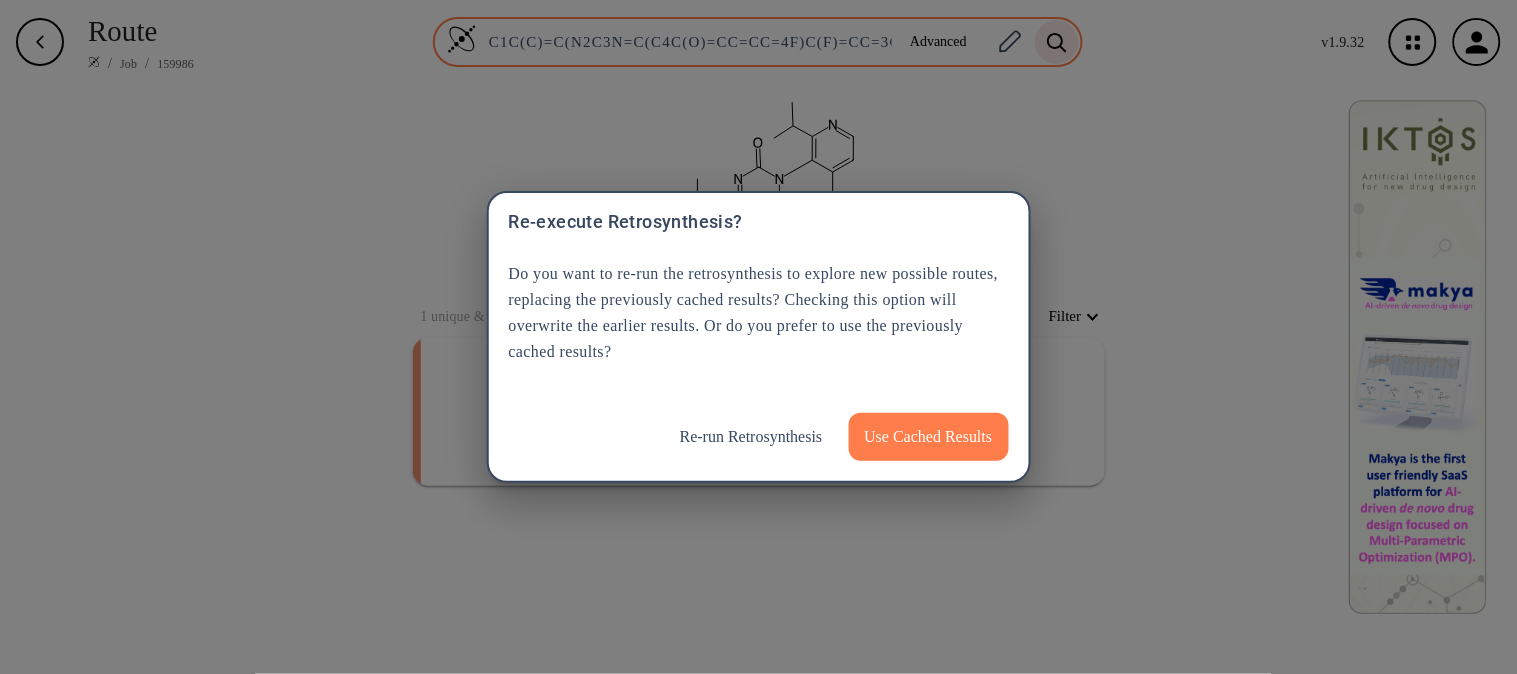 scroll, scrollTop: 0, scrollLeft: 0, axis: both 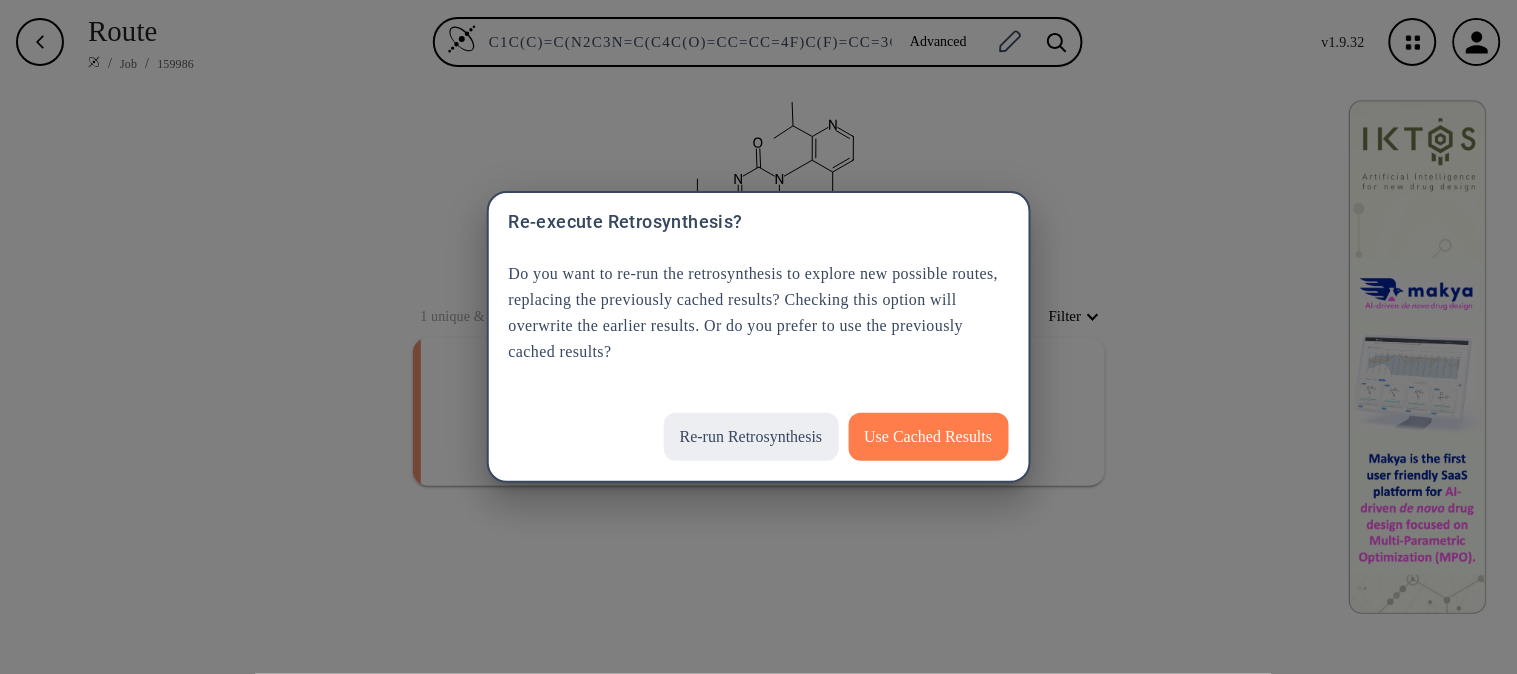 click on "Re-run Retrosynthesis" at bounding box center [751, 437] 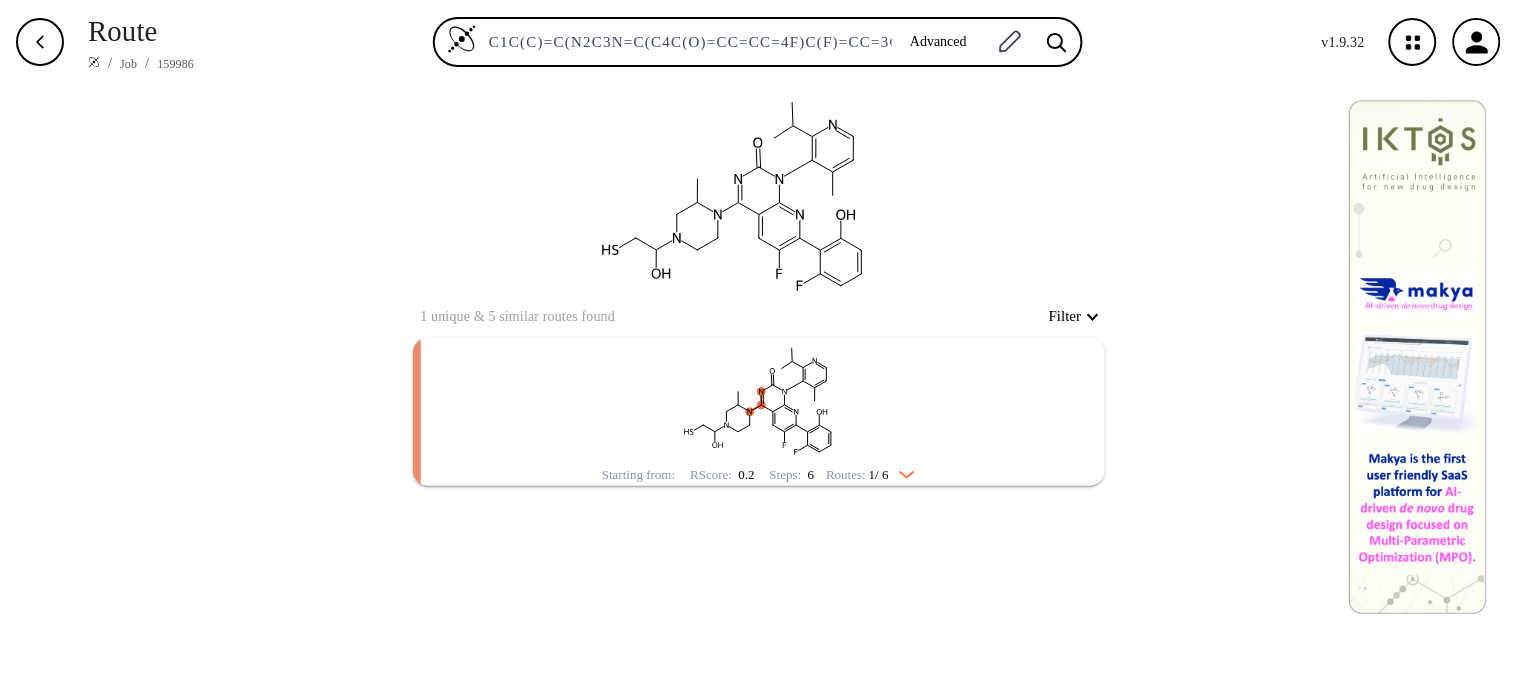 scroll, scrollTop: 0, scrollLeft: 392, axis: horizontal 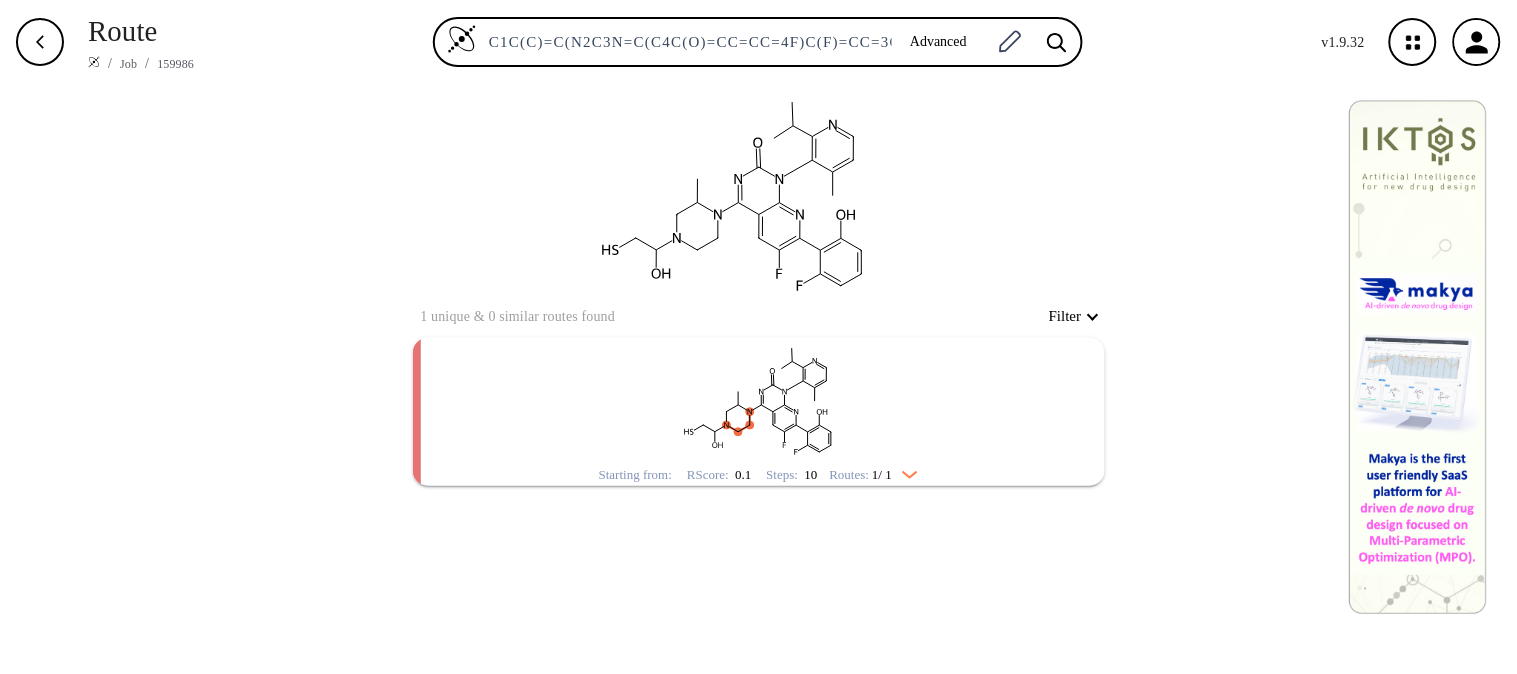click at bounding box center (759, 400) 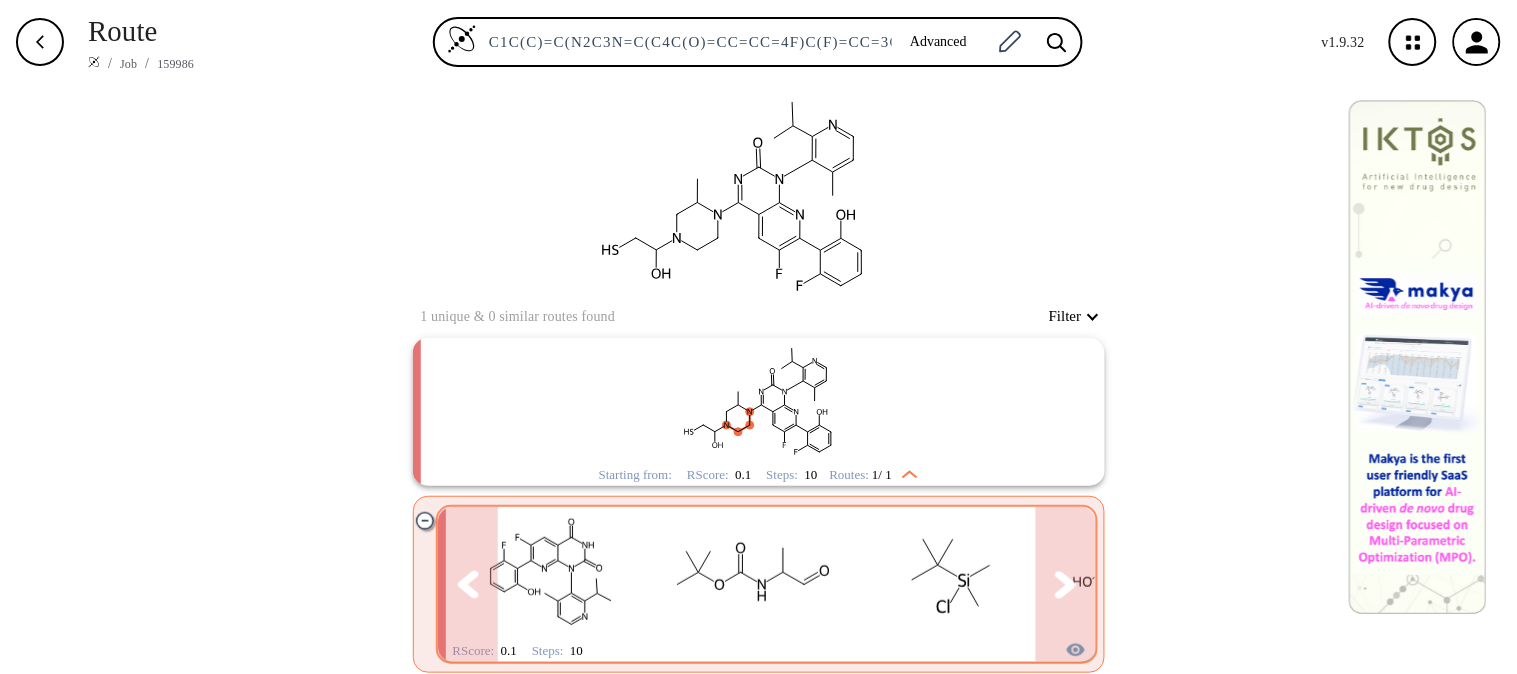 click at bounding box center (1065, 584) 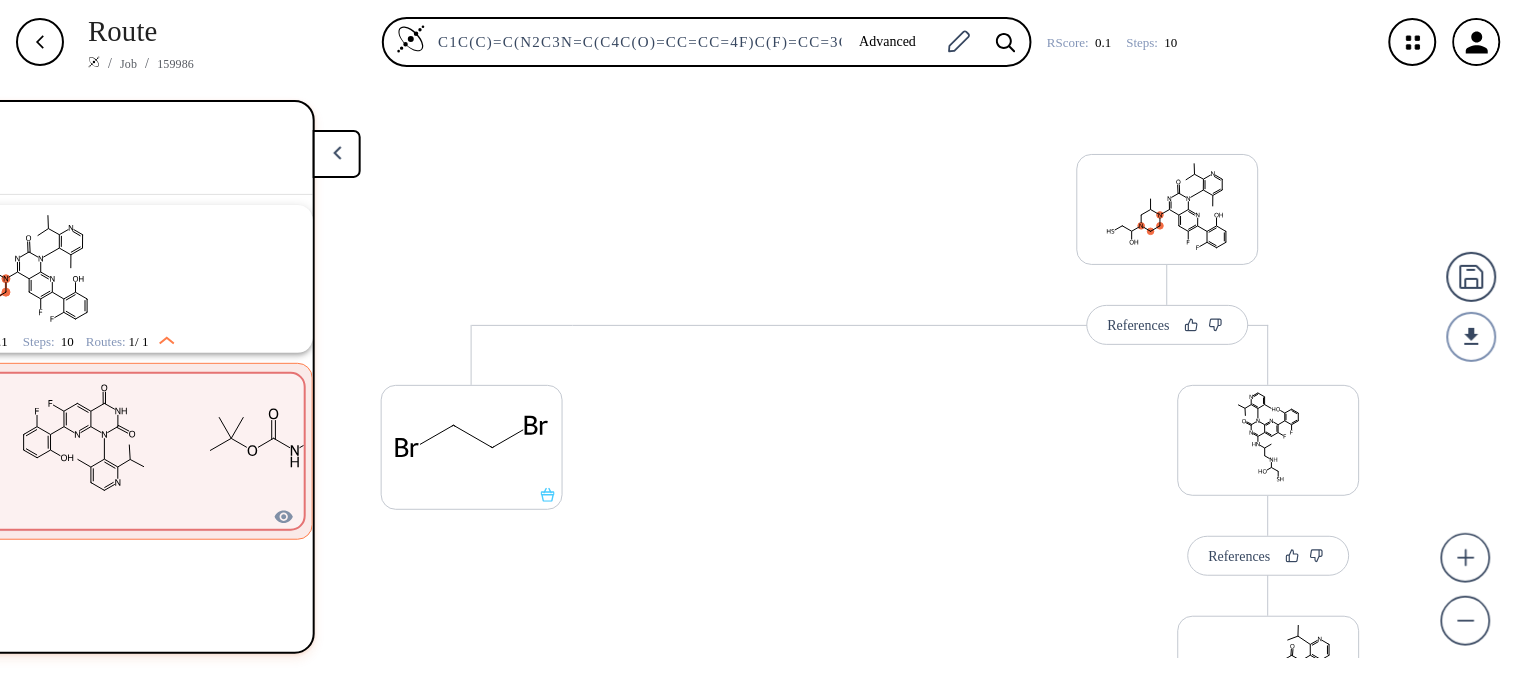 scroll, scrollTop: 0, scrollLeft: 400, axis: horizontal 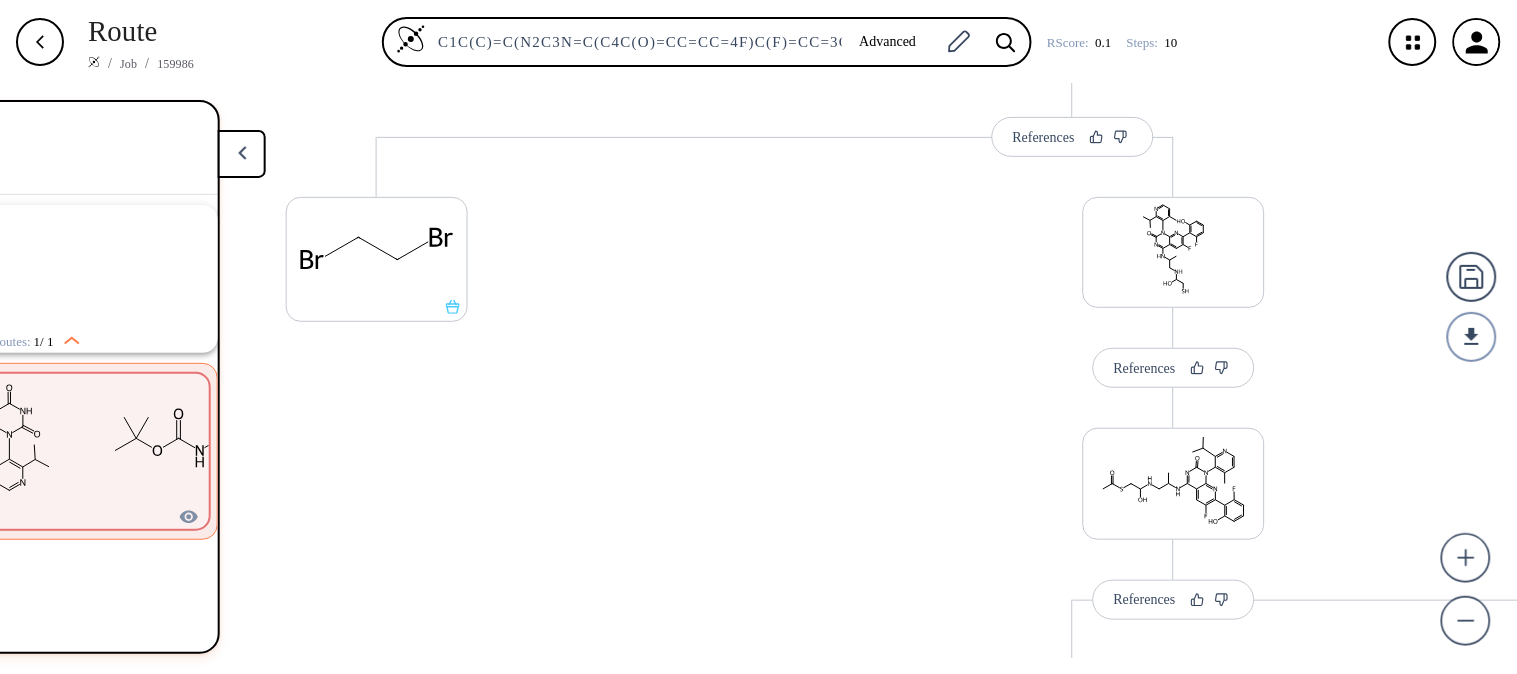 drag, startPoint x: 1358, startPoint y: 383, endPoint x: 1360, endPoint y: 194, distance: 189.01057 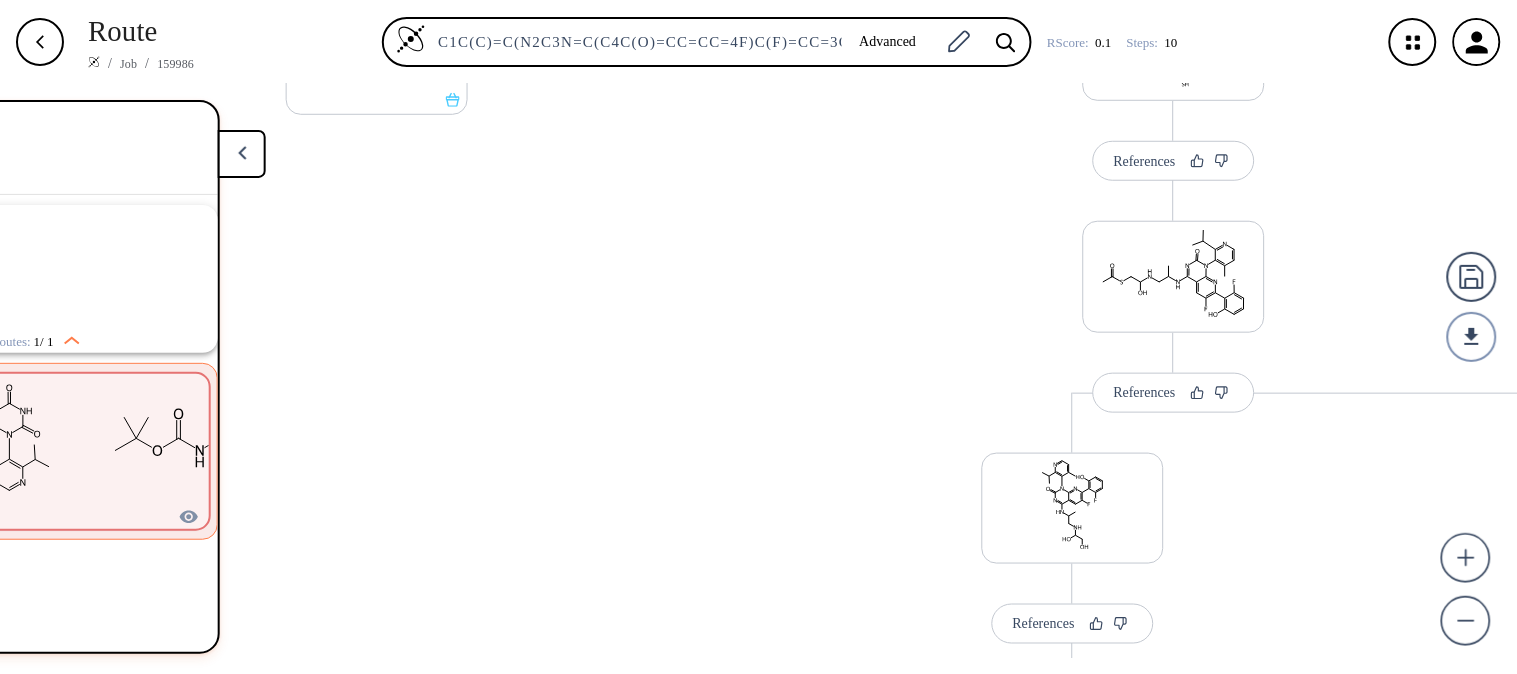 scroll, scrollTop: 484, scrollLeft: 0, axis: vertical 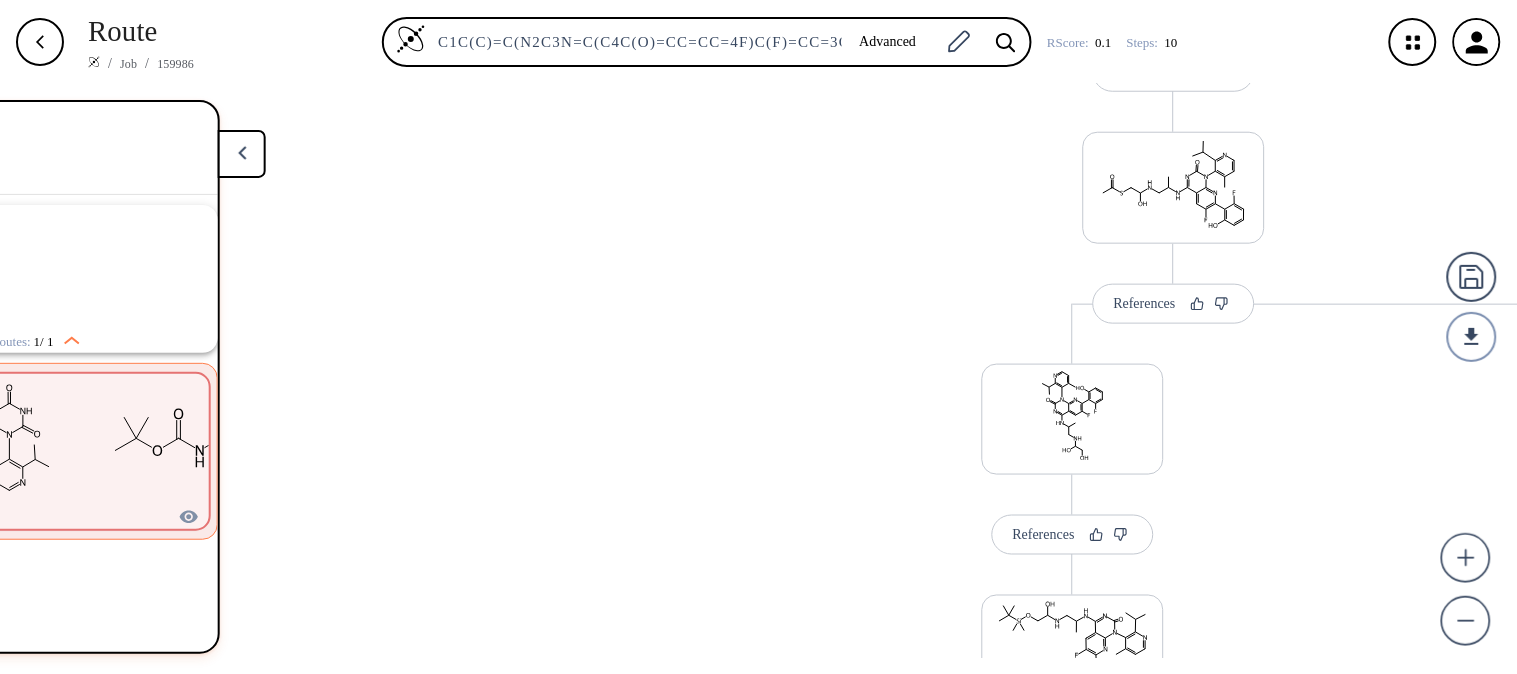 drag, startPoint x: 1360, startPoint y: 388, endPoint x: 1358, endPoint y: 93, distance: 295.00677 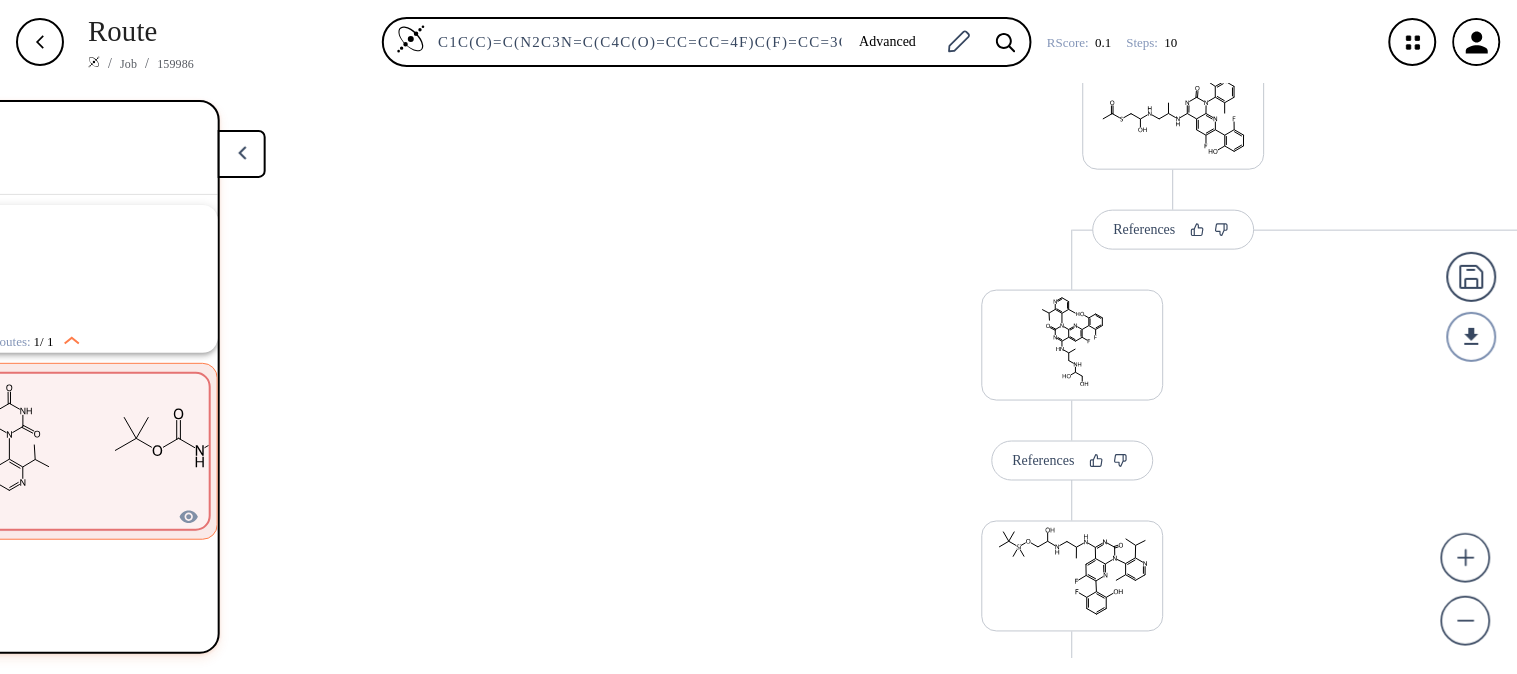 scroll, scrollTop: 677, scrollLeft: 0, axis: vertical 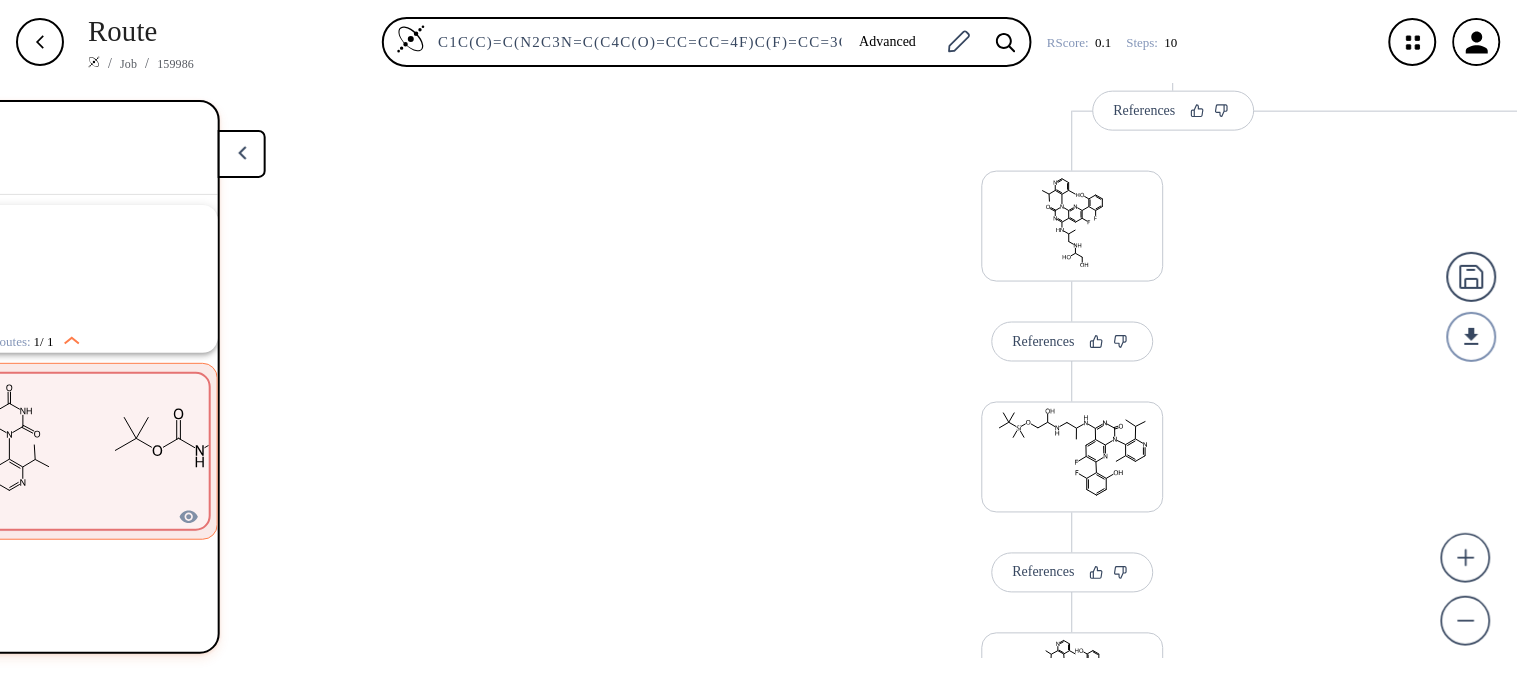 drag, startPoint x: 1331, startPoint y: 464, endPoint x: 1086, endPoint y: 271, distance: 311.8878 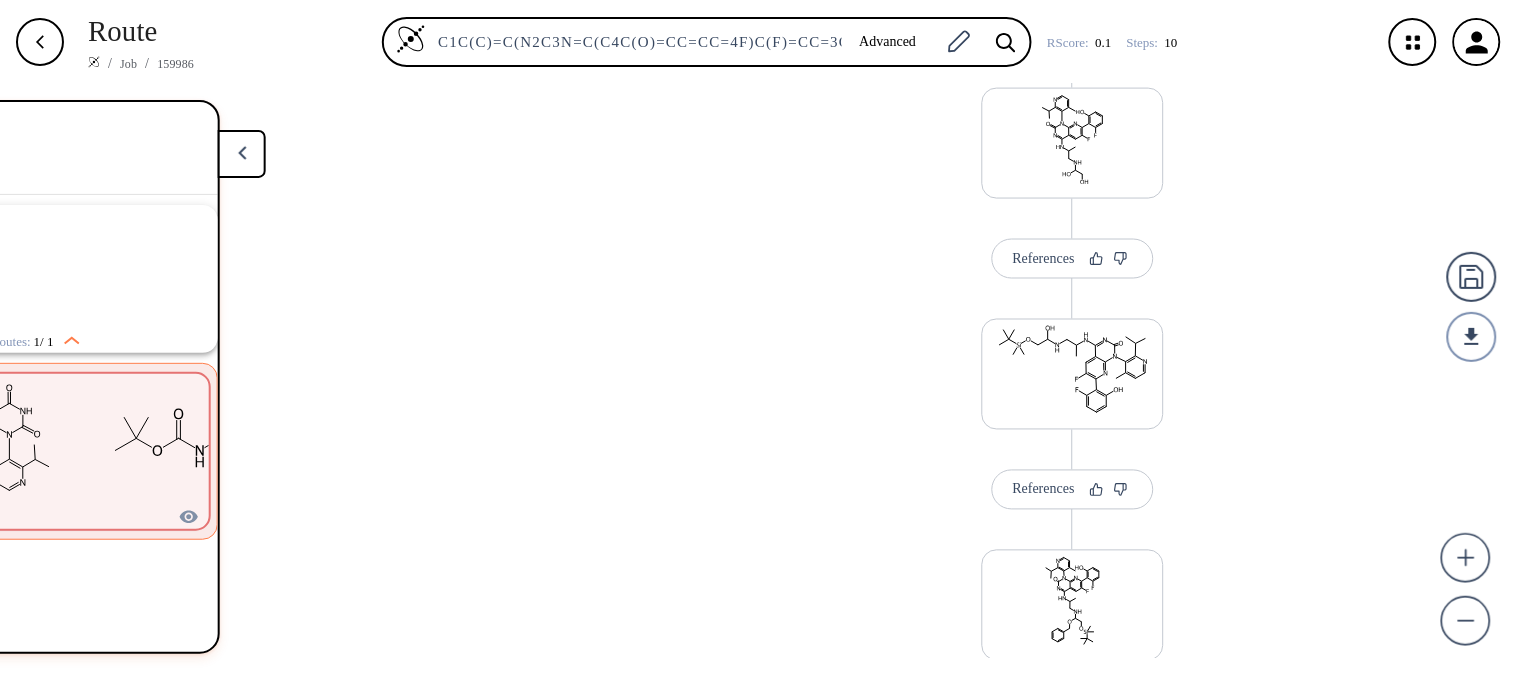 scroll, scrollTop: 762, scrollLeft: 0, axis: vertical 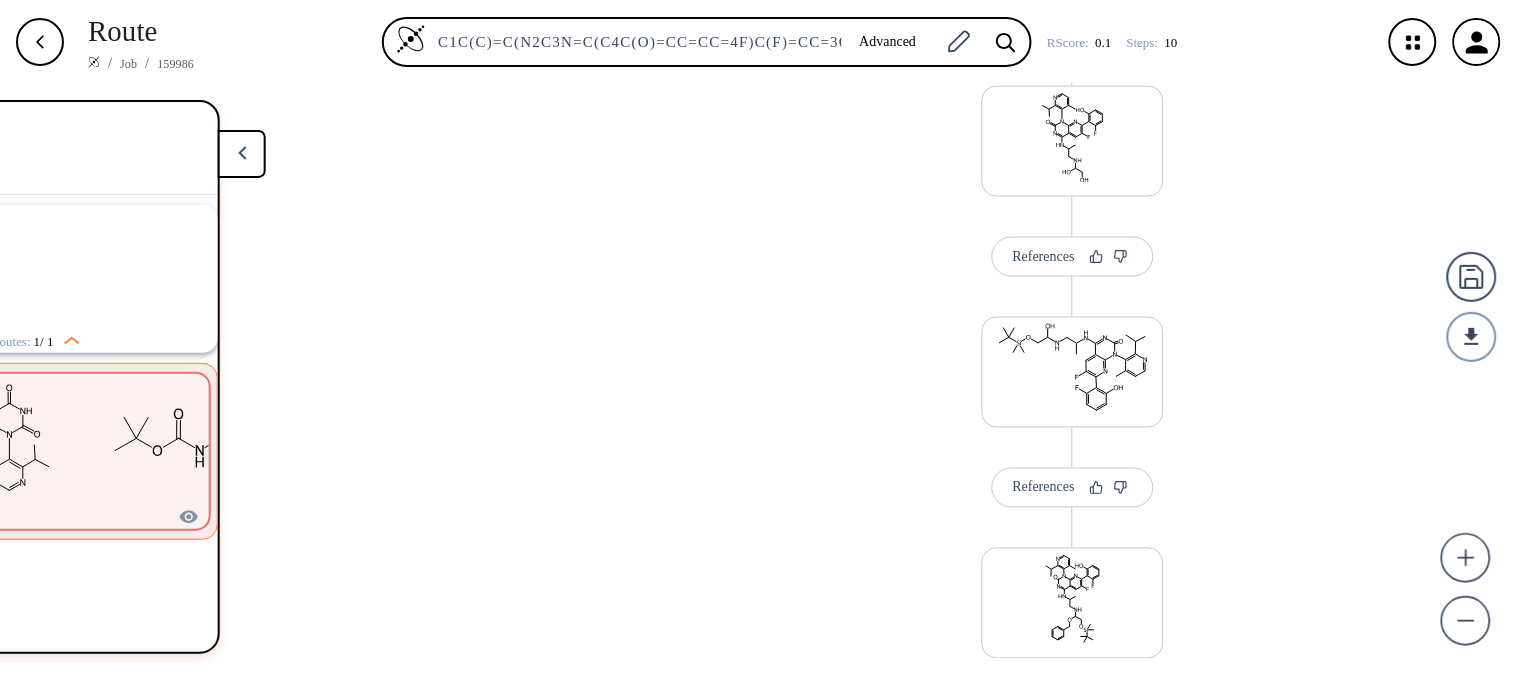 drag, startPoint x: 1257, startPoint y: 450, endPoint x: 888, endPoint y: 365, distance: 378.66345 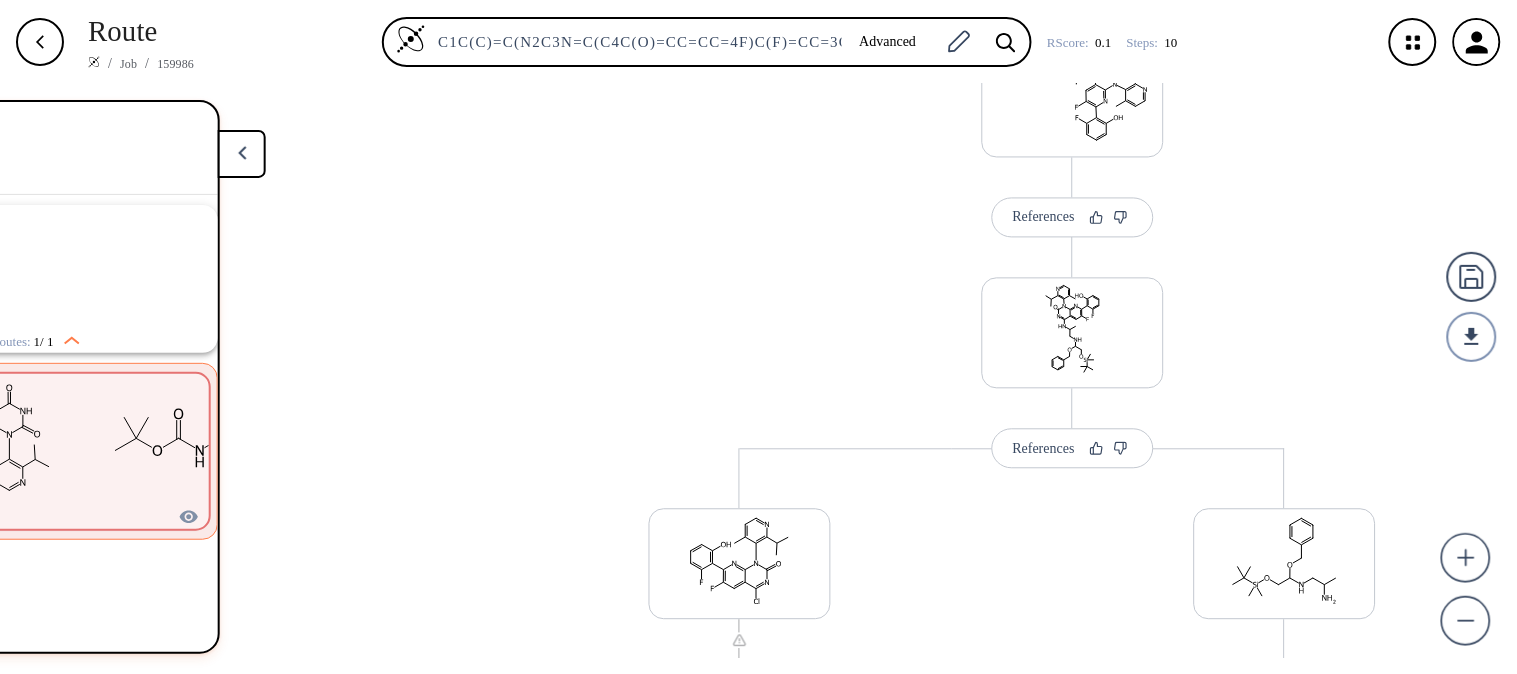 scroll, scrollTop: 1100, scrollLeft: 0, axis: vertical 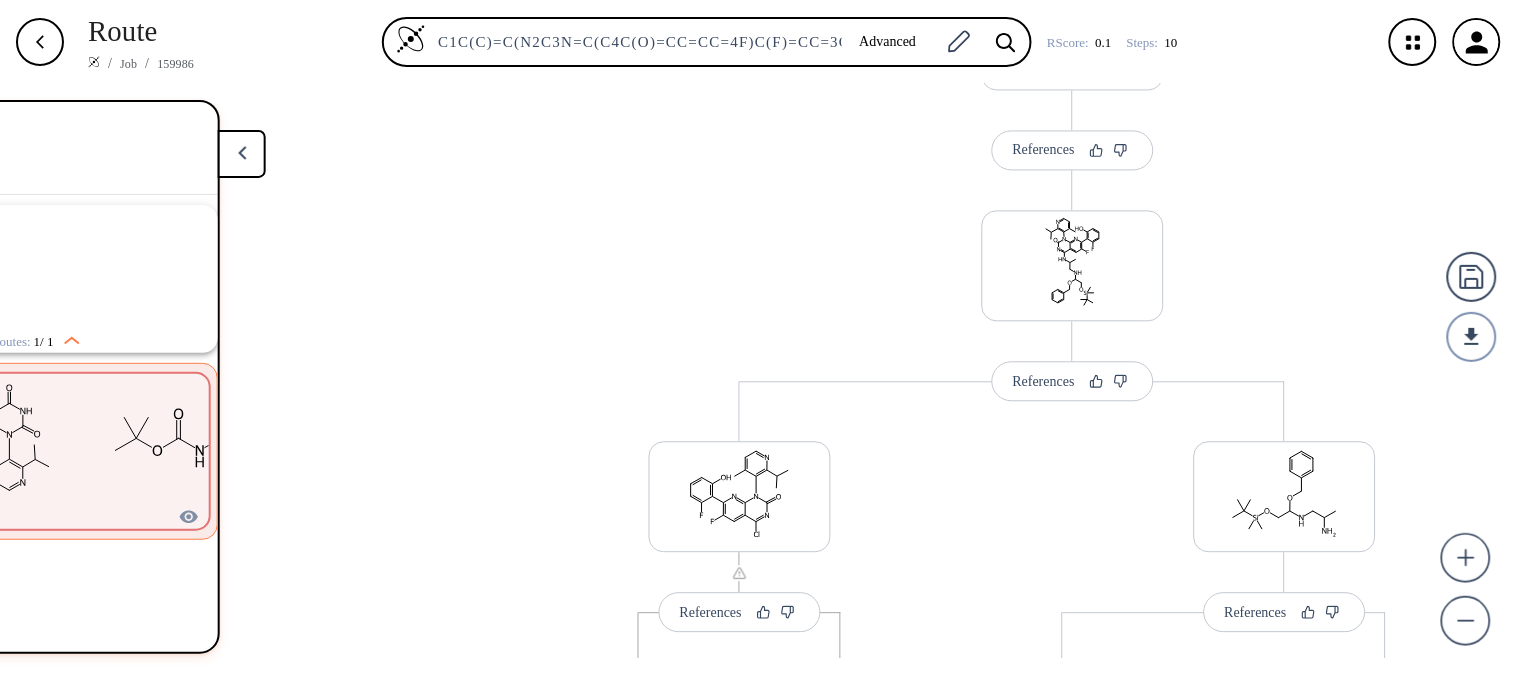 drag, startPoint x: 857, startPoint y: 495, endPoint x: 902, endPoint y: 157, distance: 340.9824 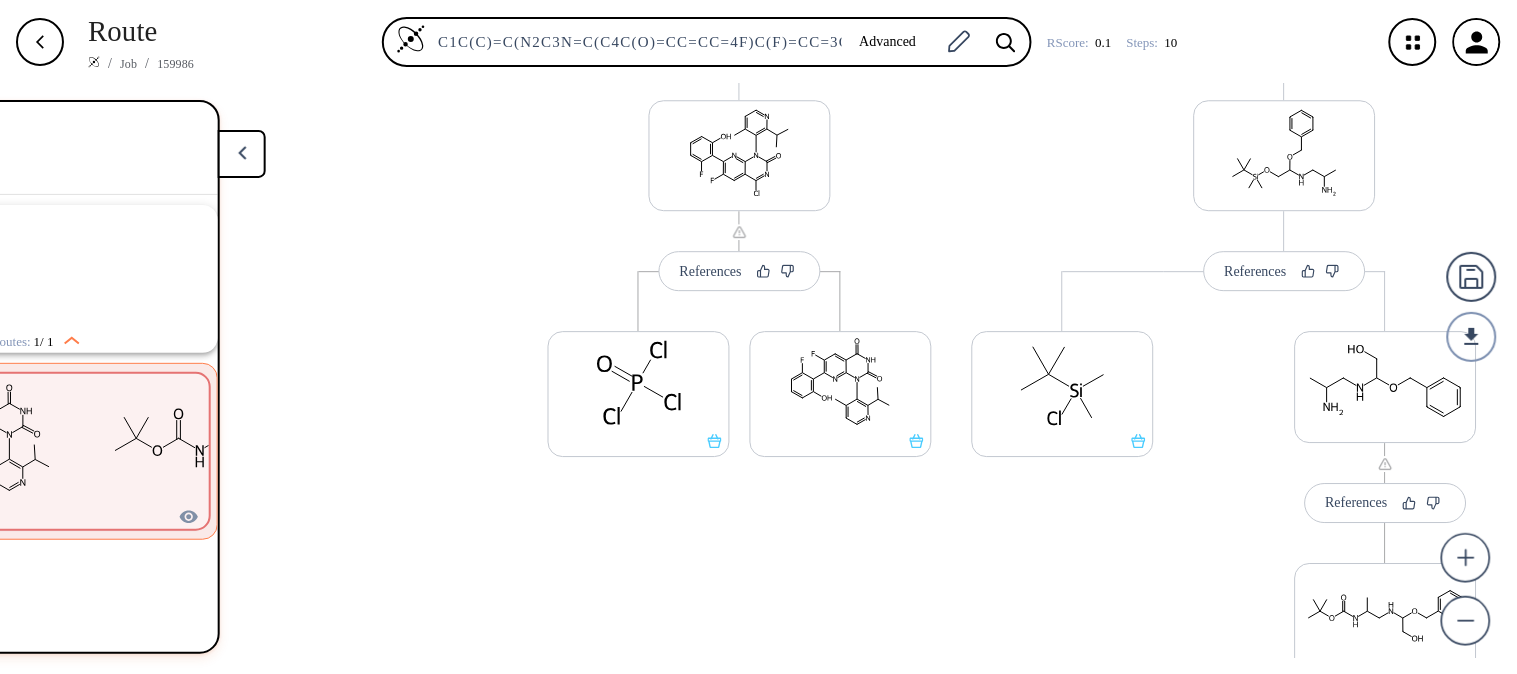 drag, startPoint x: 956, startPoint y: 484, endPoint x: 937, endPoint y: 145, distance: 339.53204 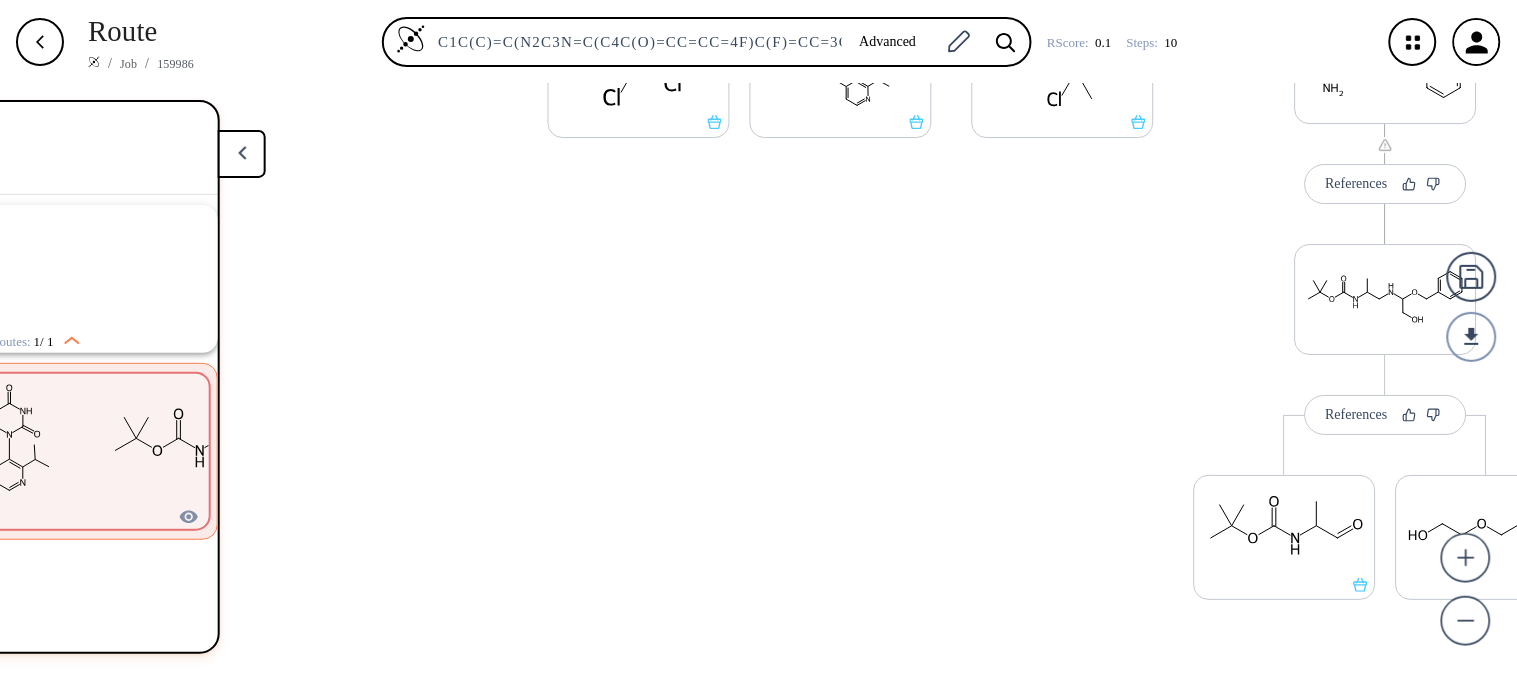 drag, startPoint x: 950, startPoint y: 471, endPoint x: 964, endPoint y: 196, distance: 275.35614 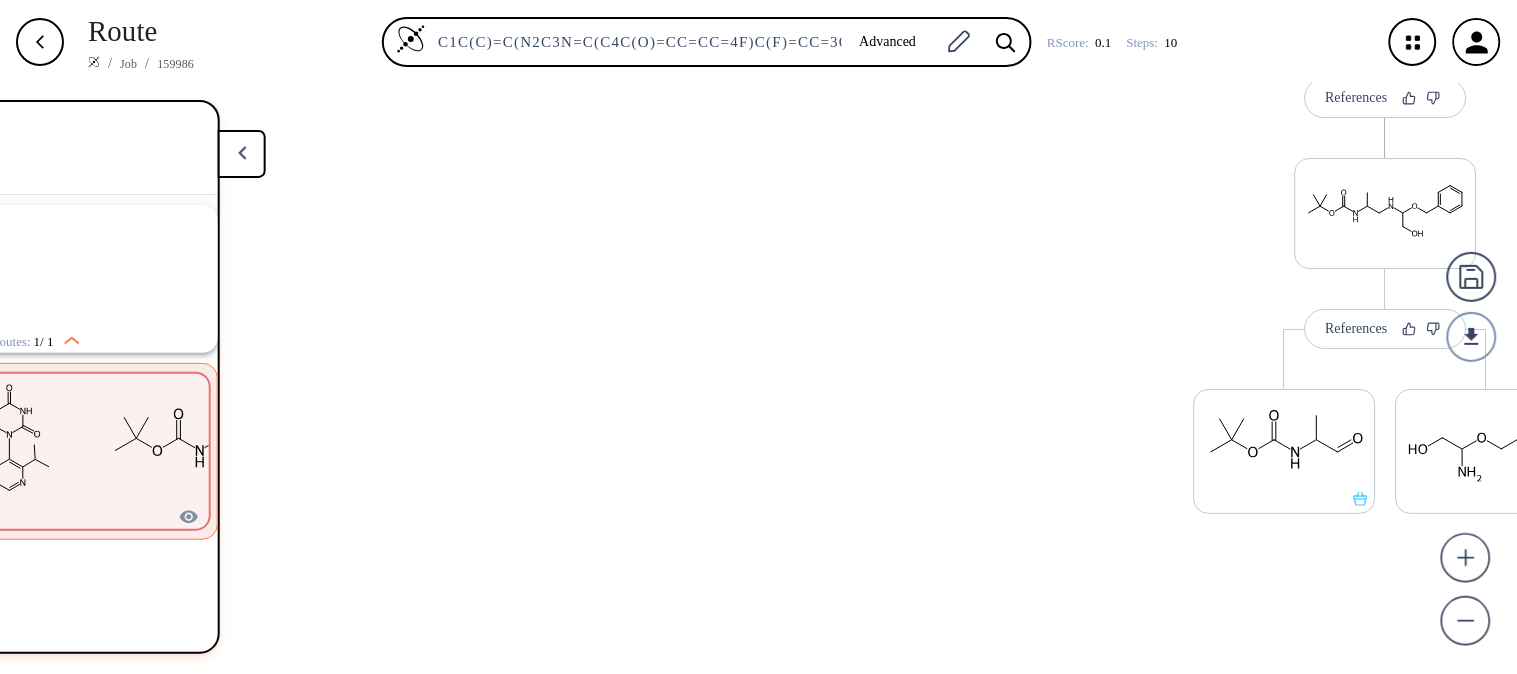 scroll, scrollTop: 1552, scrollLeft: 0, axis: vertical 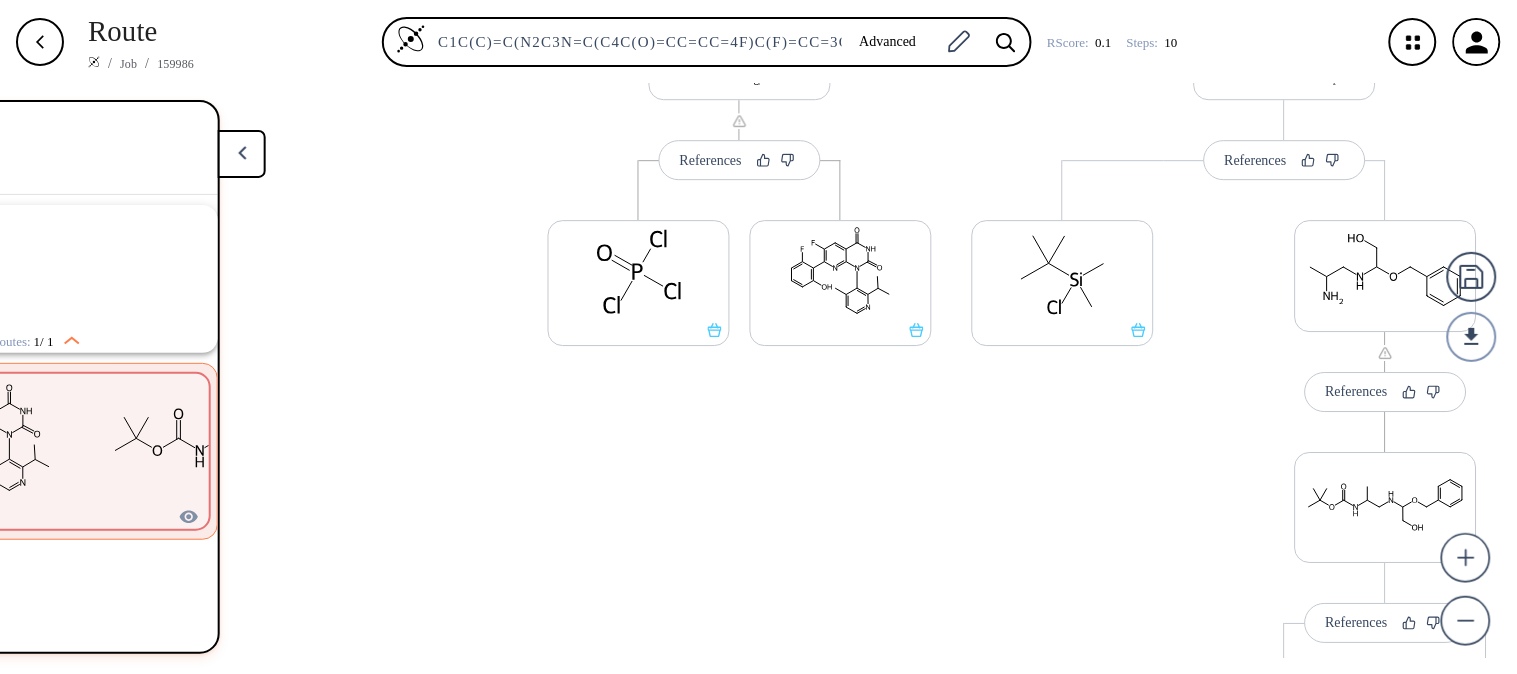 drag, startPoint x: 924, startPoint y: 510, endPoint x: 915, endPoint y: 717, distance: 207.19556 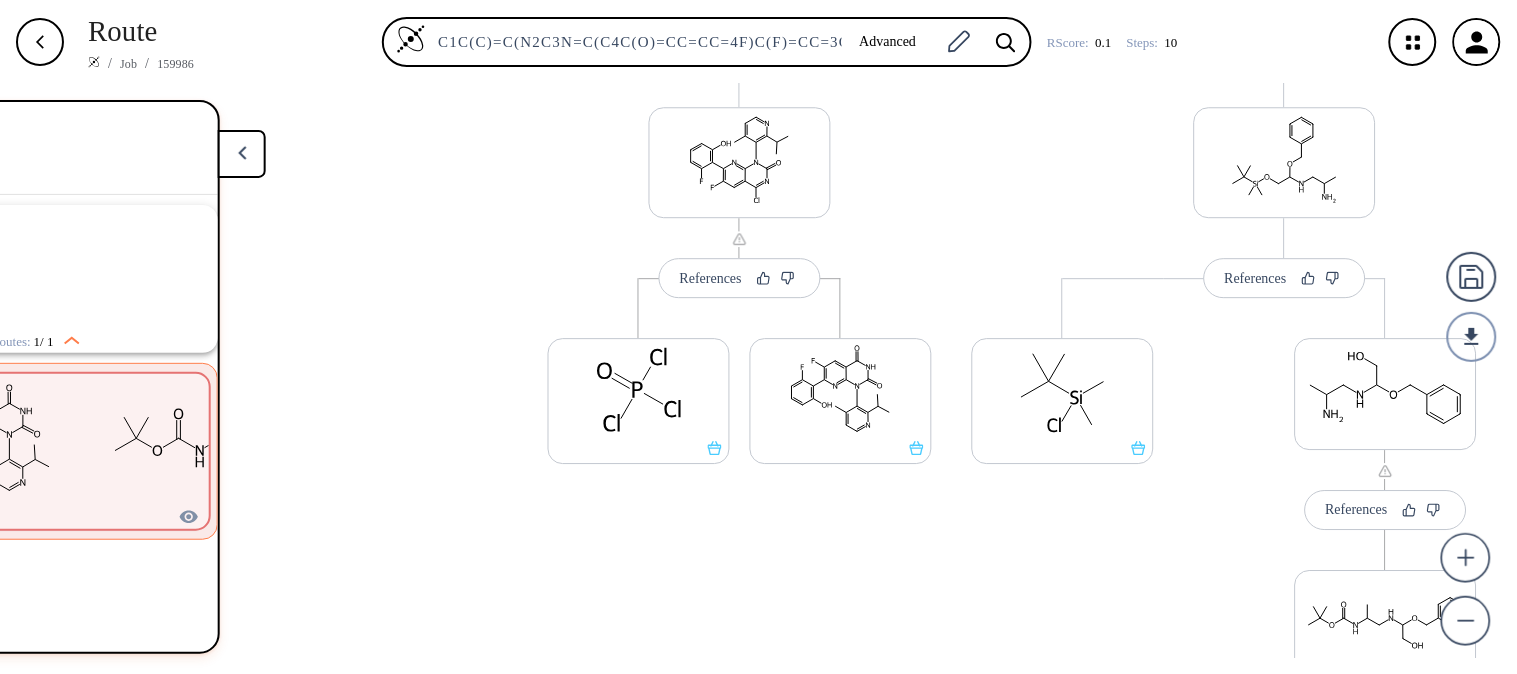 scroll, scrollTop: 1284, scrollLeft: 0, axis: vertical 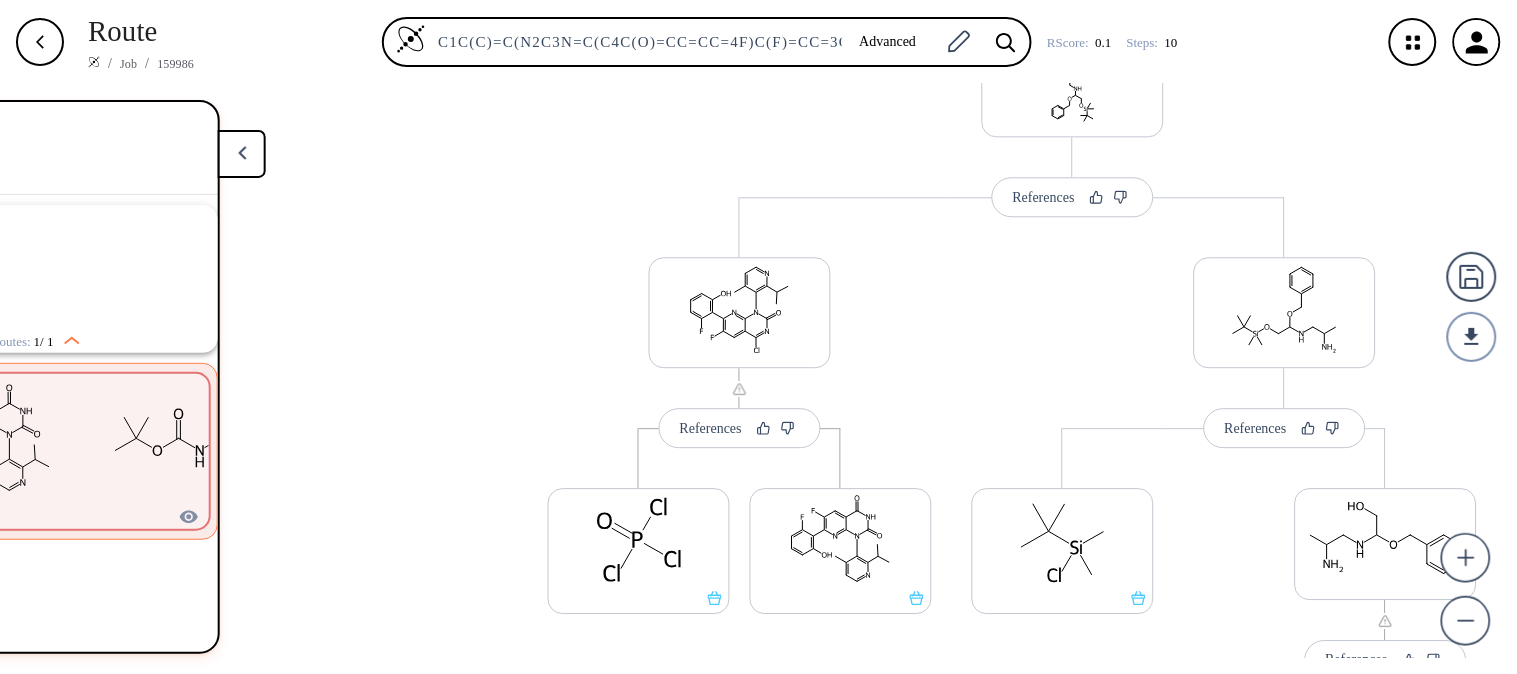 drag, startPoint x: 943, startPoint y: 134, endPoint x: 925, endPoint y: 402, distance: 268.6038 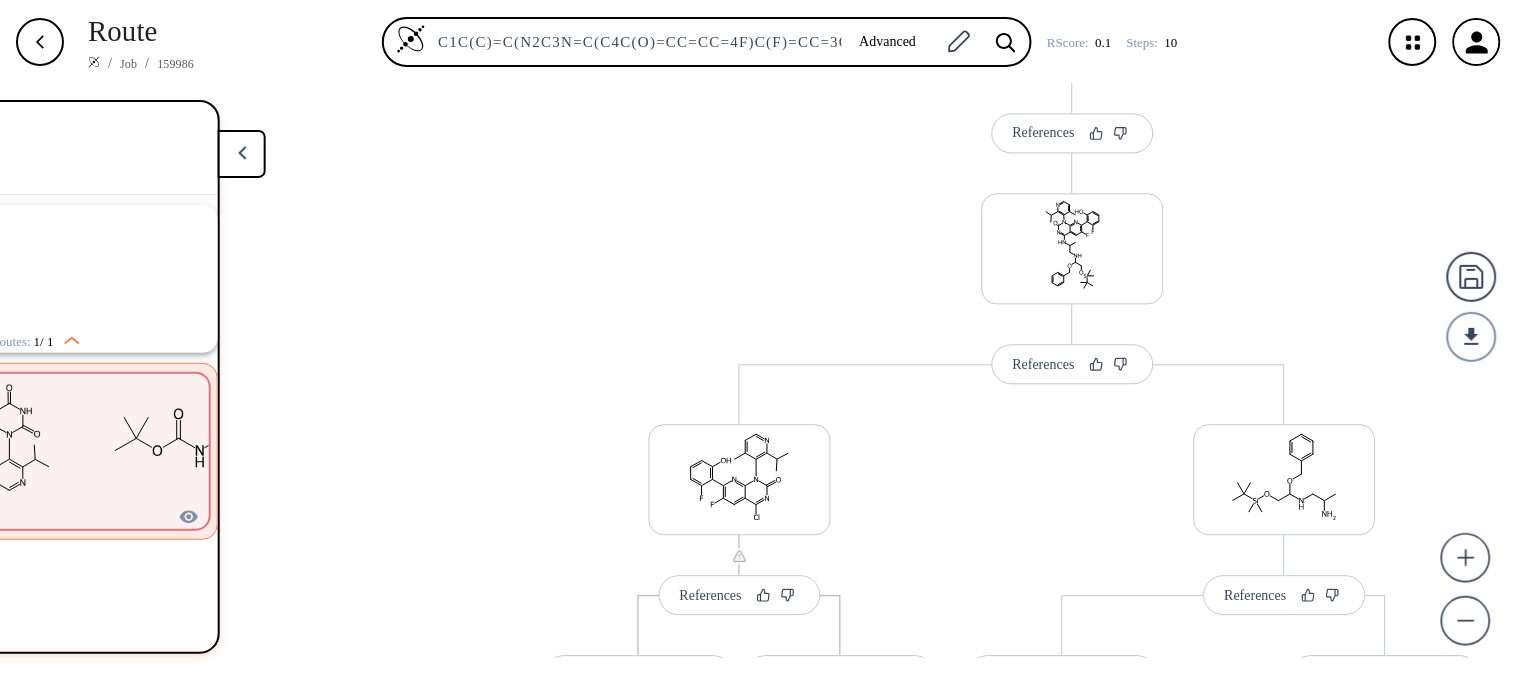 scroll, scrollTop: 1081, scrollLeft: 0, axis: vertical 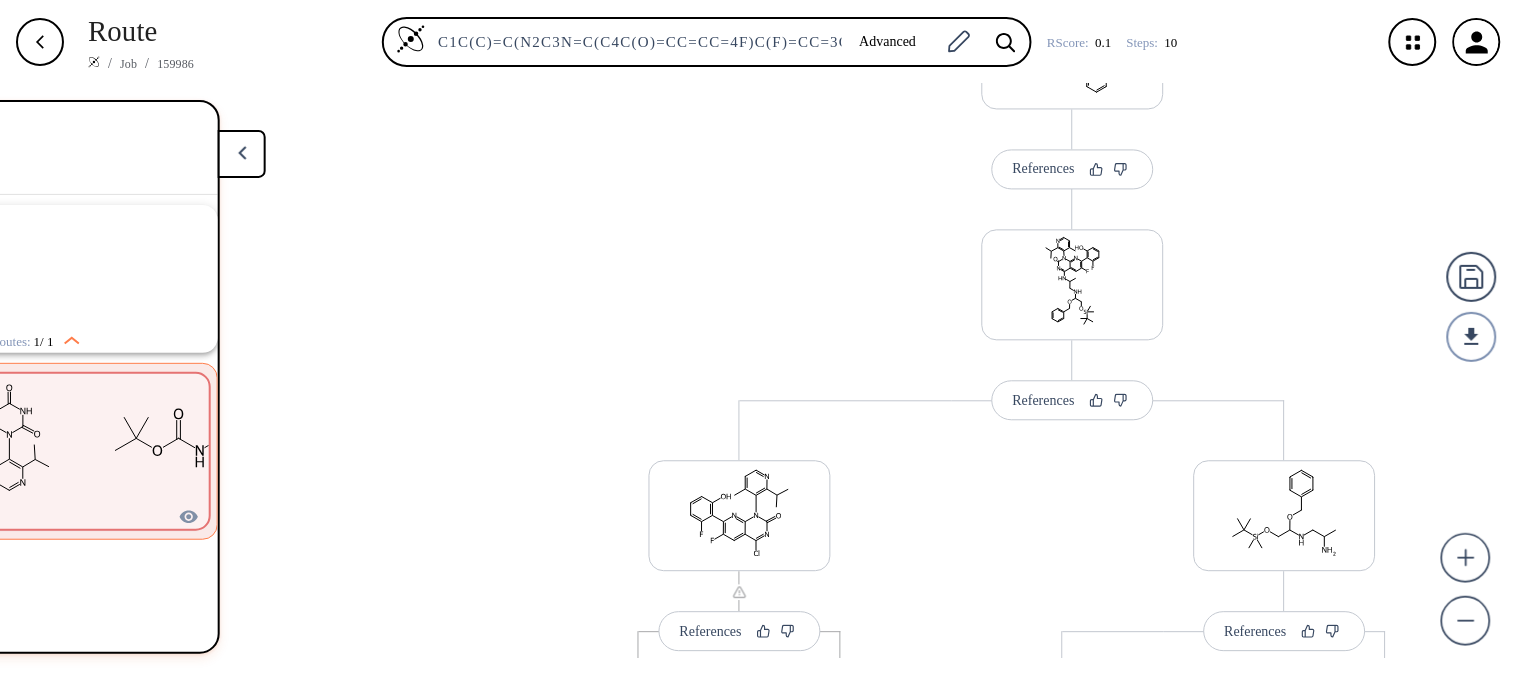 drag, startPoint x: 955, startPoint y: 334, endPoint x: 922, endPoint y: 537, distance: 205.66478 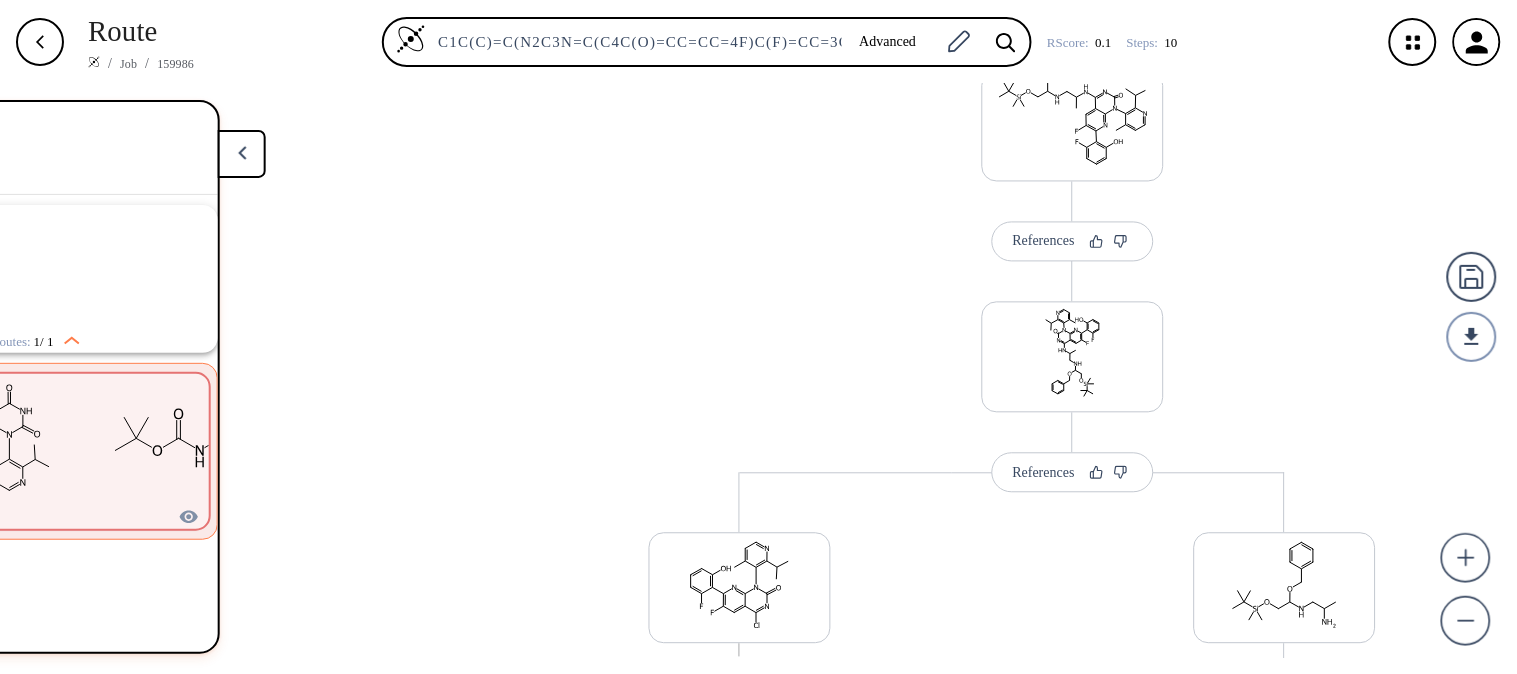 scroll, scrollTop: 816, scrollLeft: 0, axis: vertical 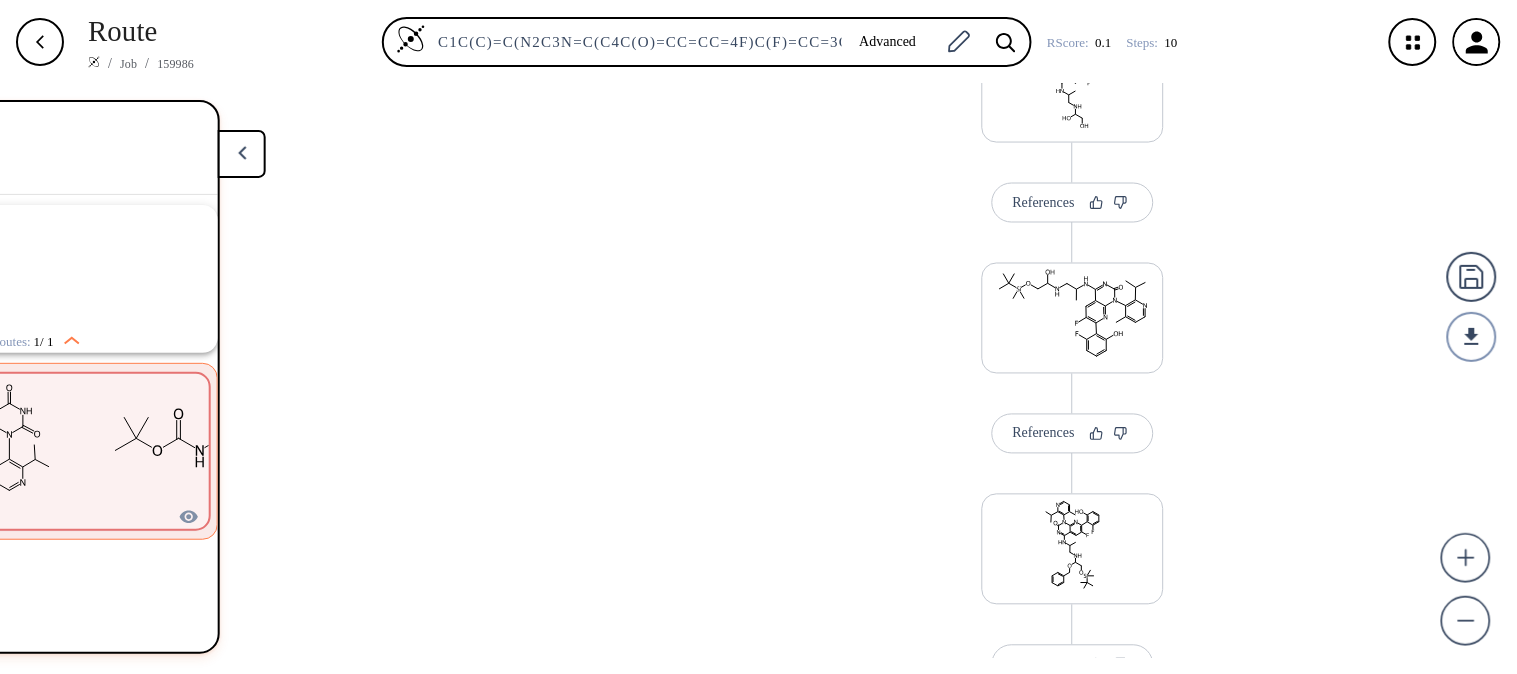 drag, startPoint x: 805, startPoint y: 184, endPoint x: 778, endPoint y: 453, distance: 270.35162 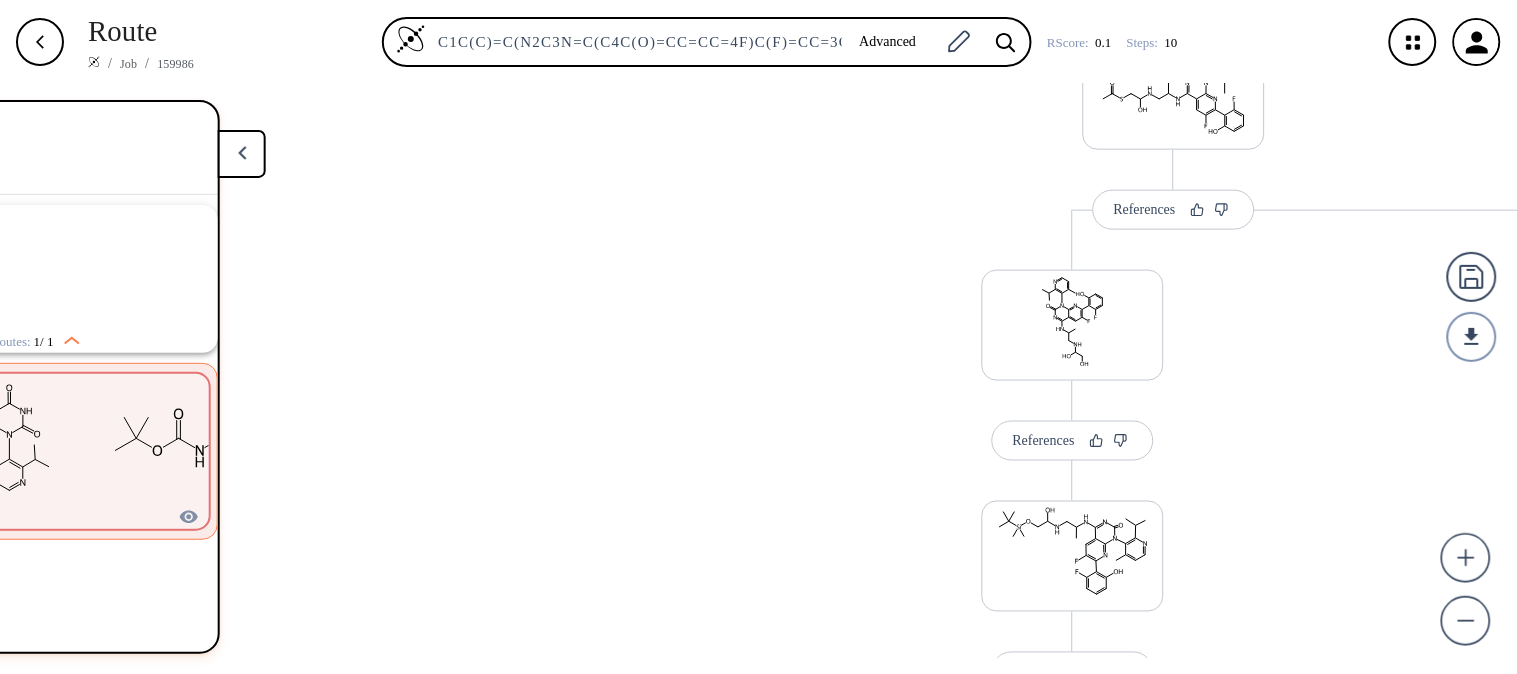 drag, startPoint x: 773, startPoint y: 248, endPoint x: 752, endPoint y: 522, distance: 274.80356 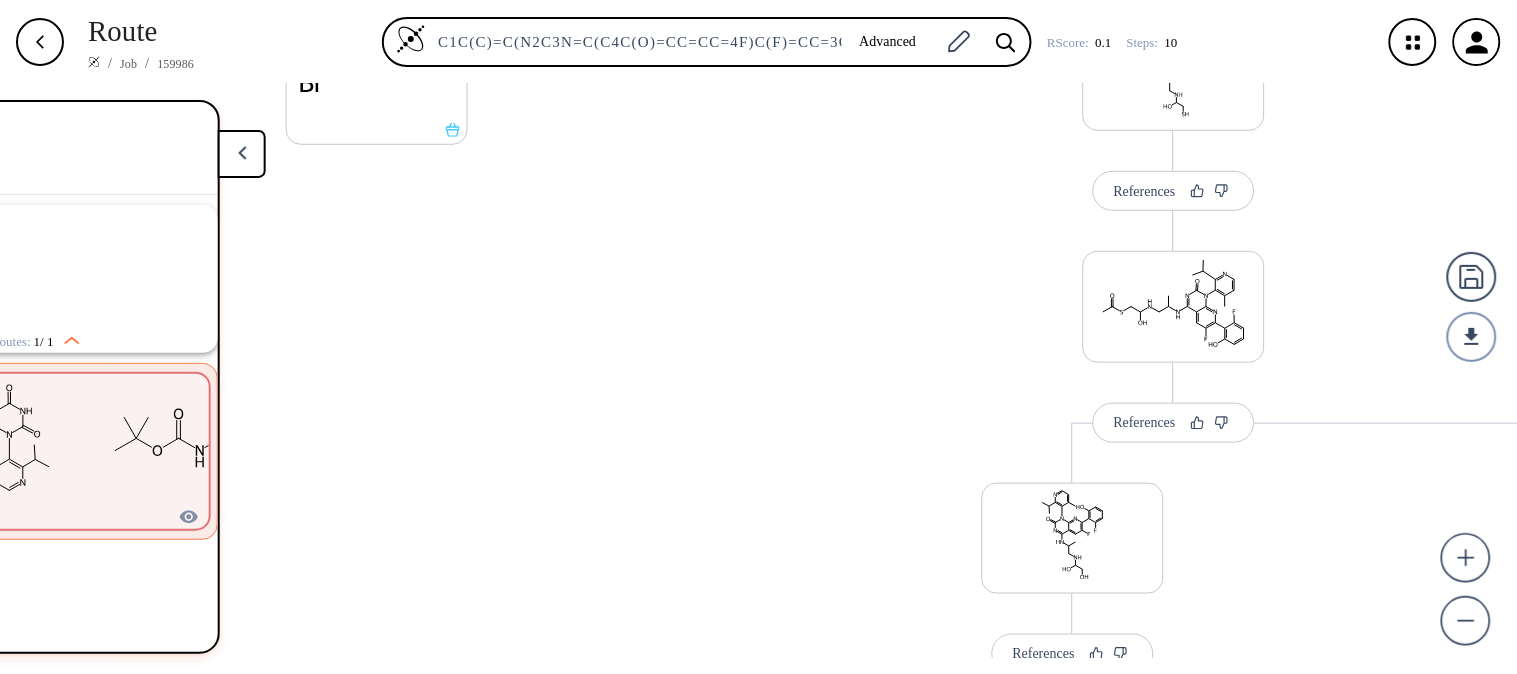 scroll, scrollTop: 260, scrollLeft: 0, axis: vertical 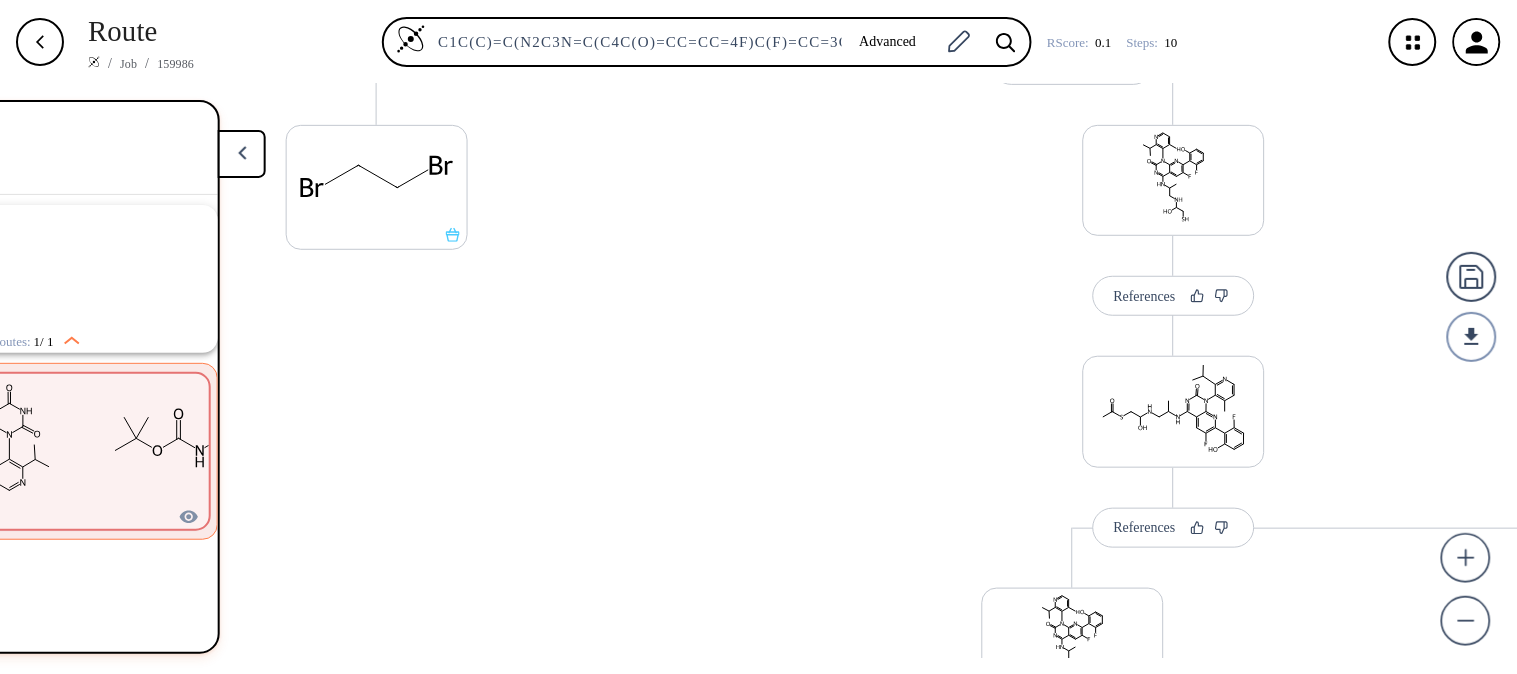drag, startPoint x: 797, startPoint y: 296, endPoint x: 764, endPoint y: 575, distance: 280.94482 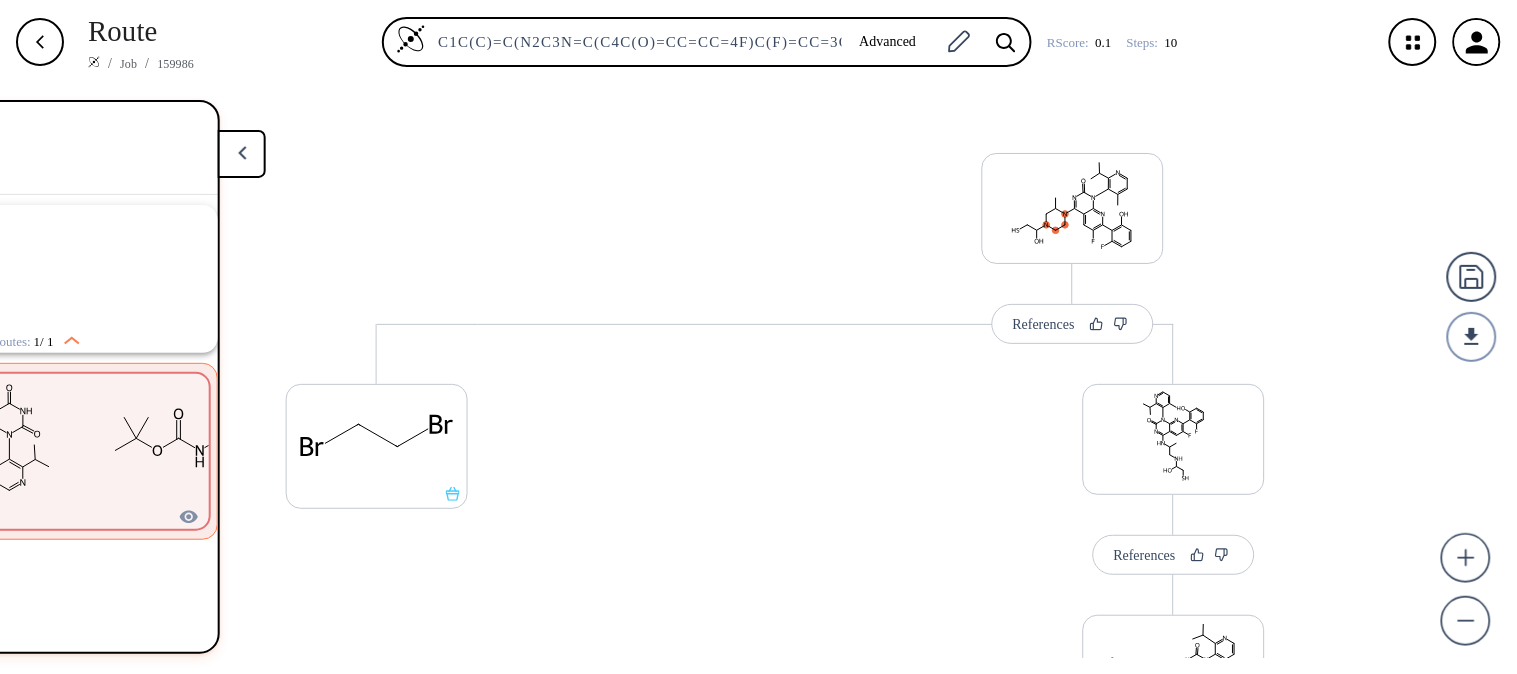 scroll, scrollTop: 0, scrollLeft: 0, axis: both 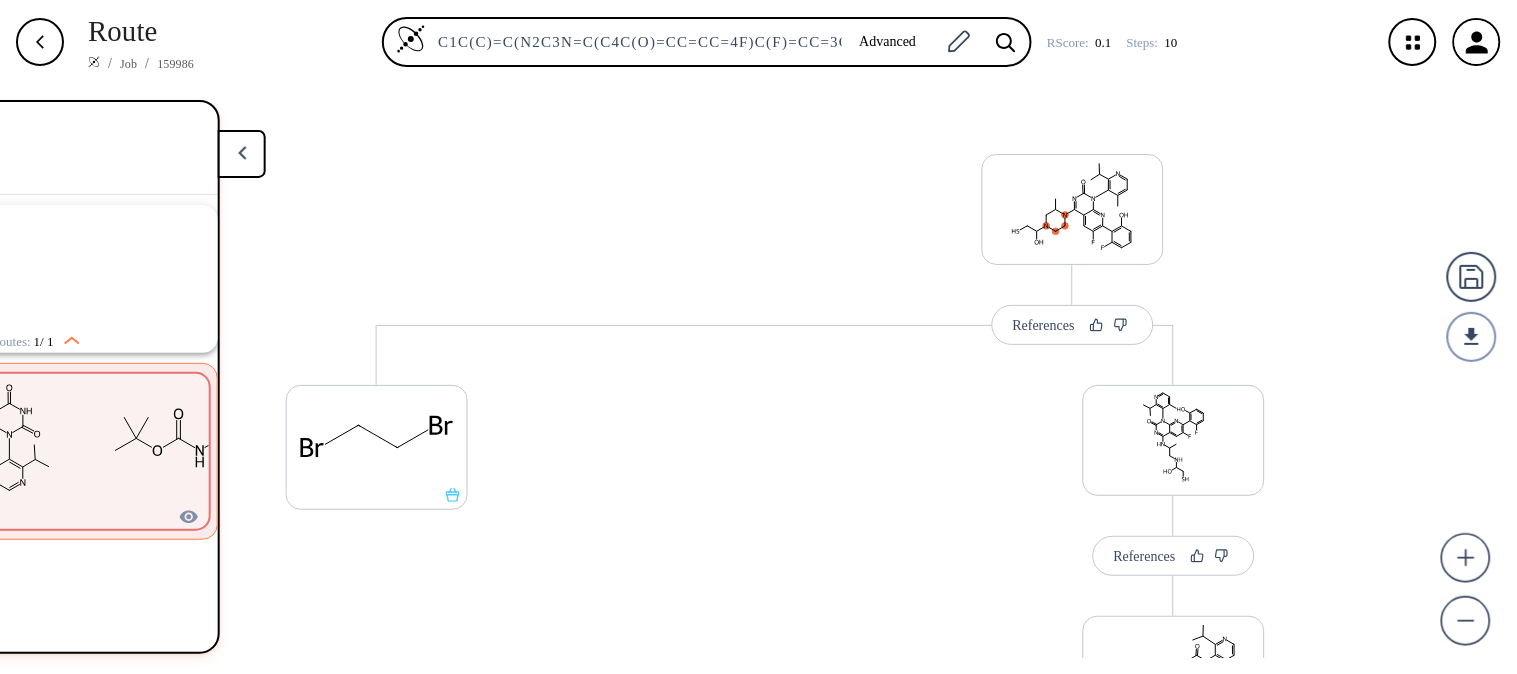 drag, startPoint x: 784, startPoint y: 254, endPoint x: 765, endPoint y: 558, distance: 304.59317 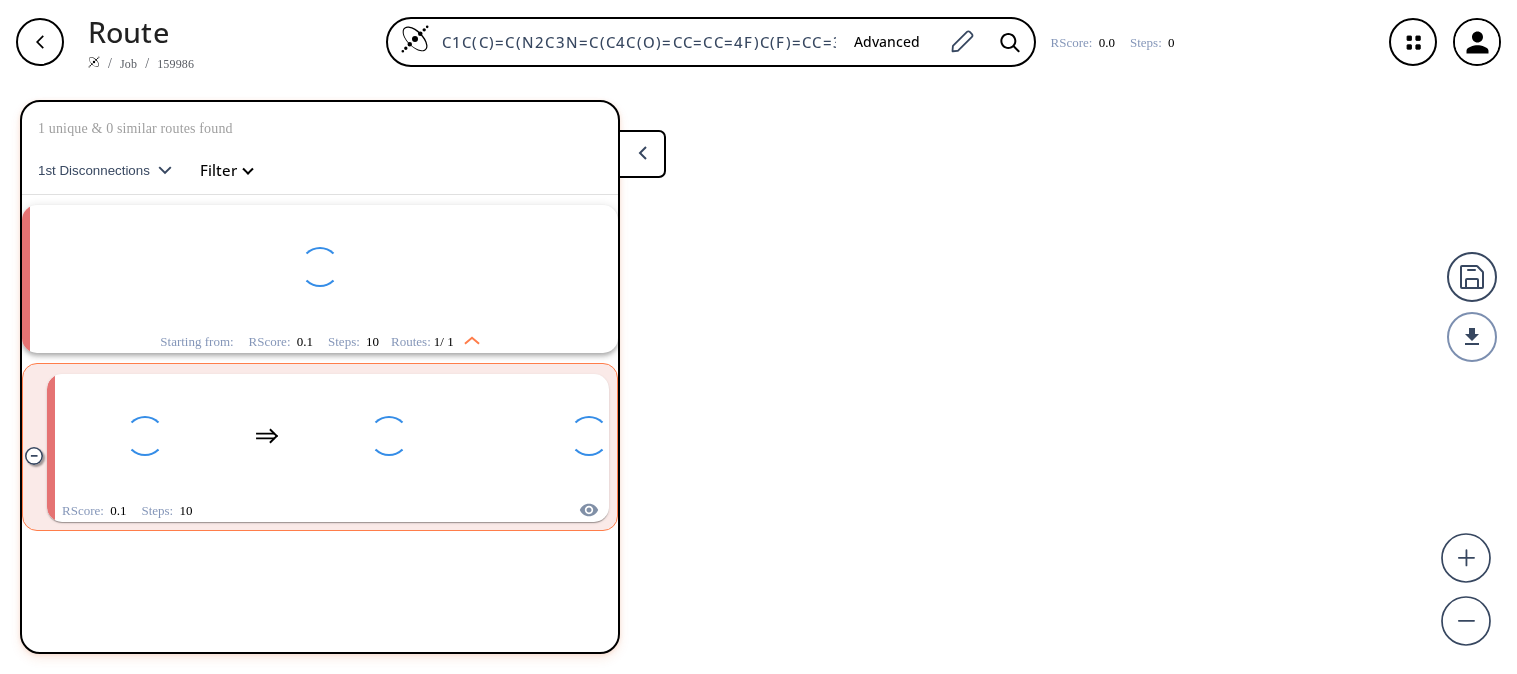 scroll, scrollTop: 0, scrollLeft: 0, axis: both 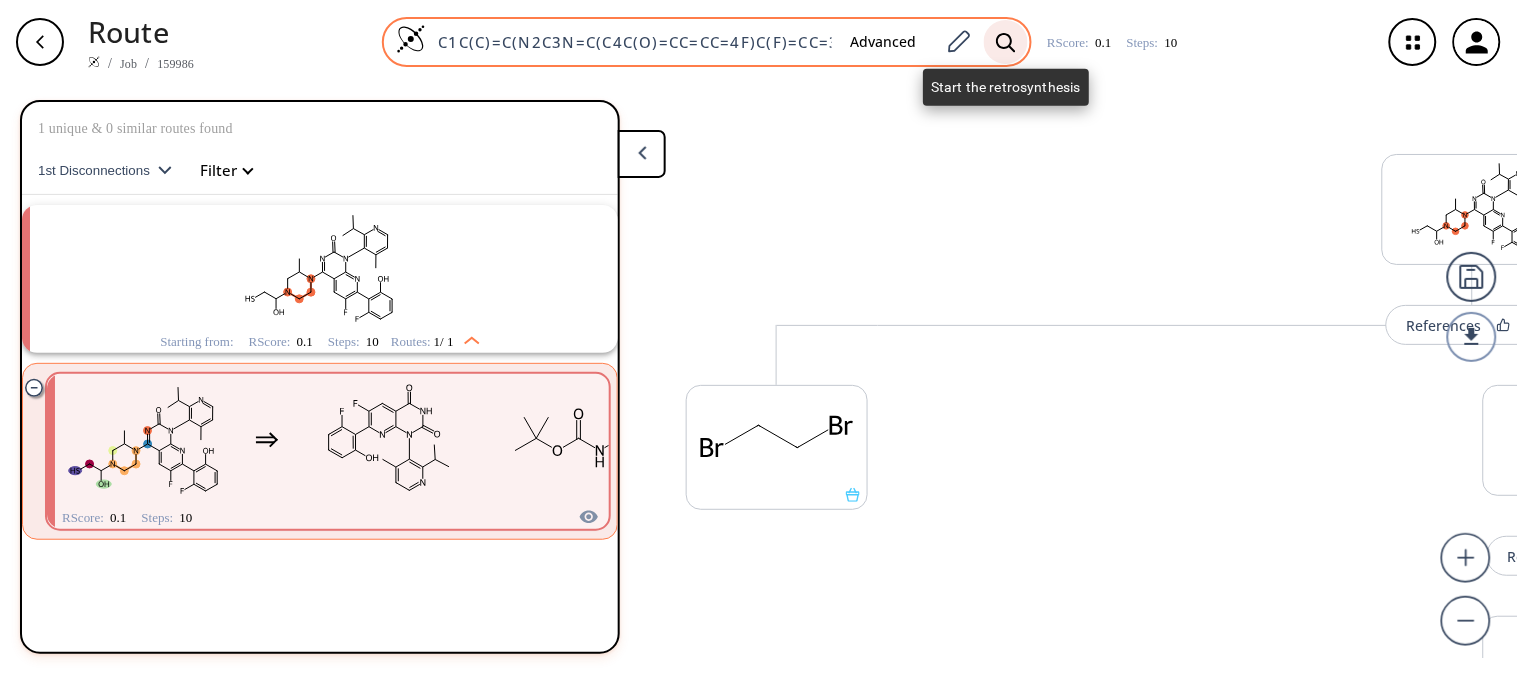 click at bounding box center (1006, 42) 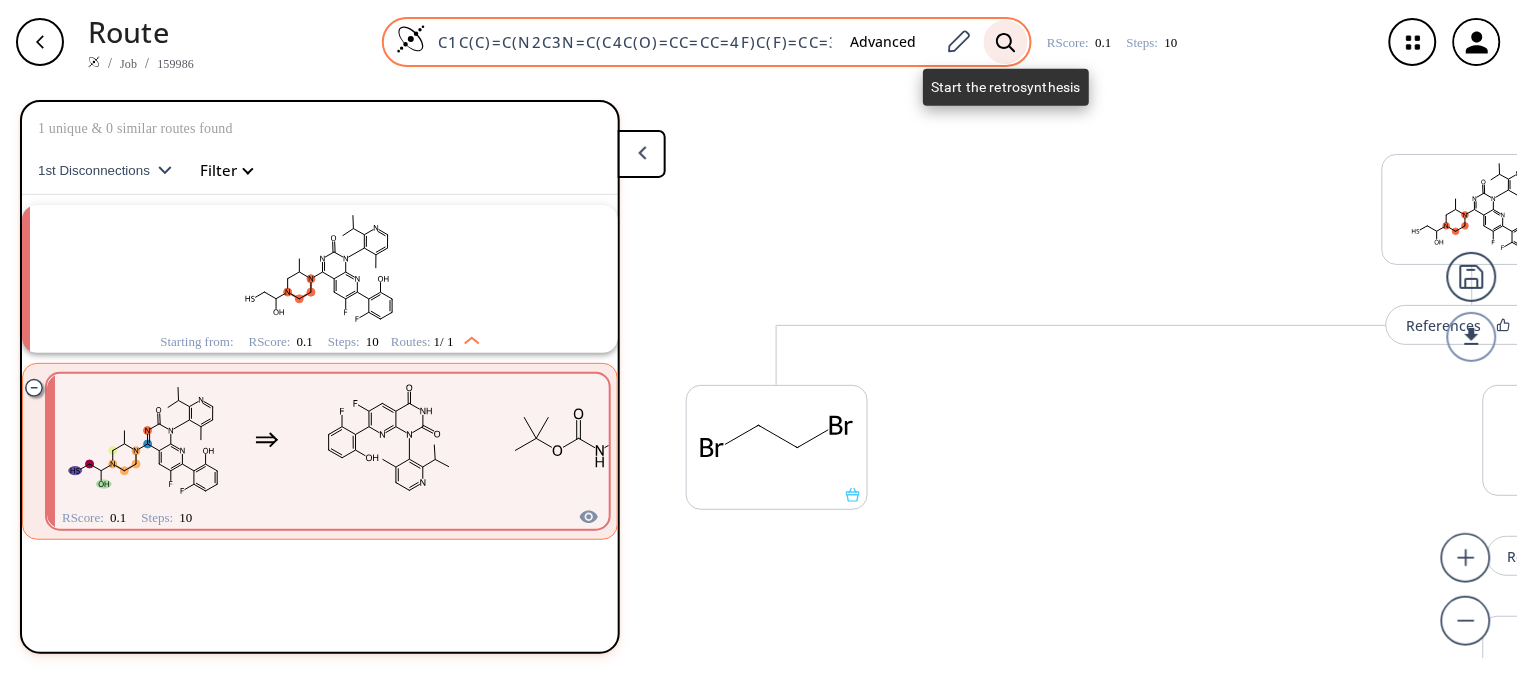 scroll, scrollTop: 0, scrollLeft: 0, axis: both 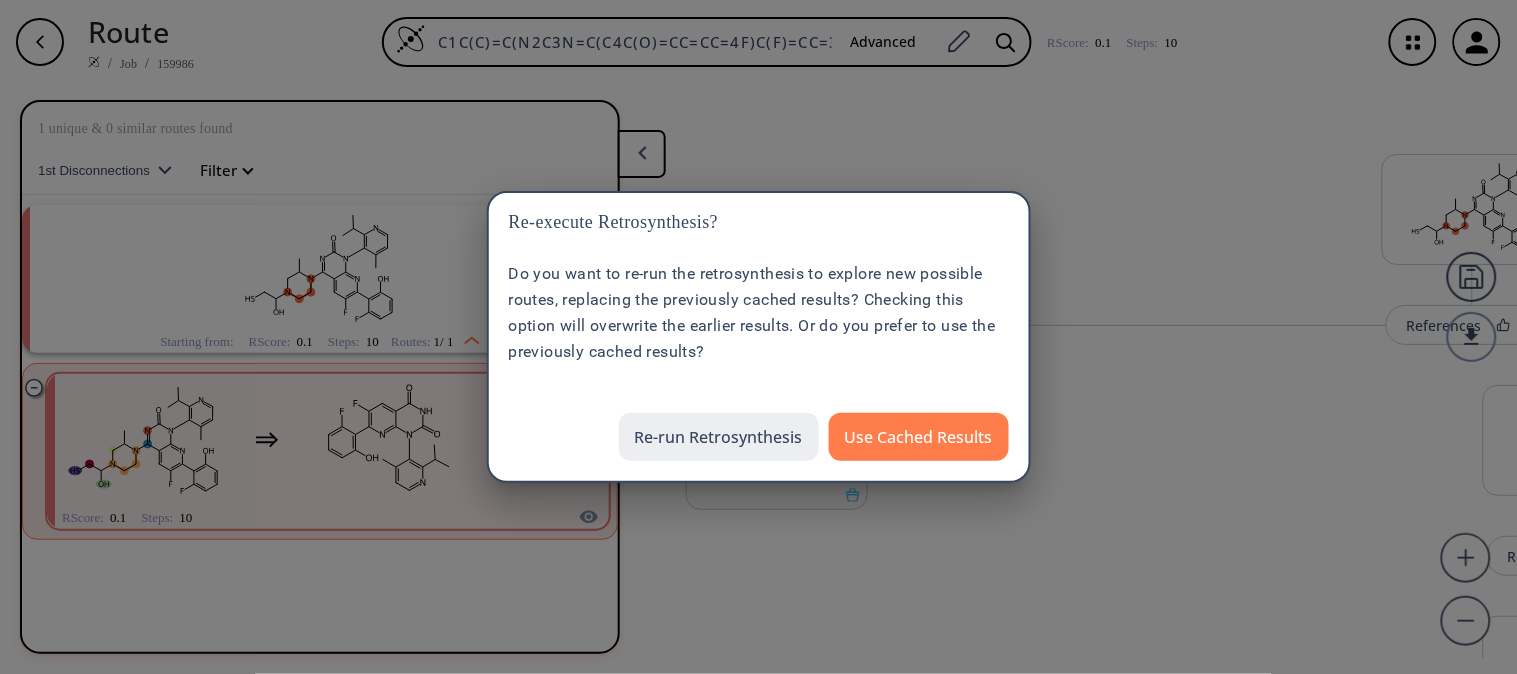 click on "Re-run Retrosynthesis" at bounding box center [719, 437] 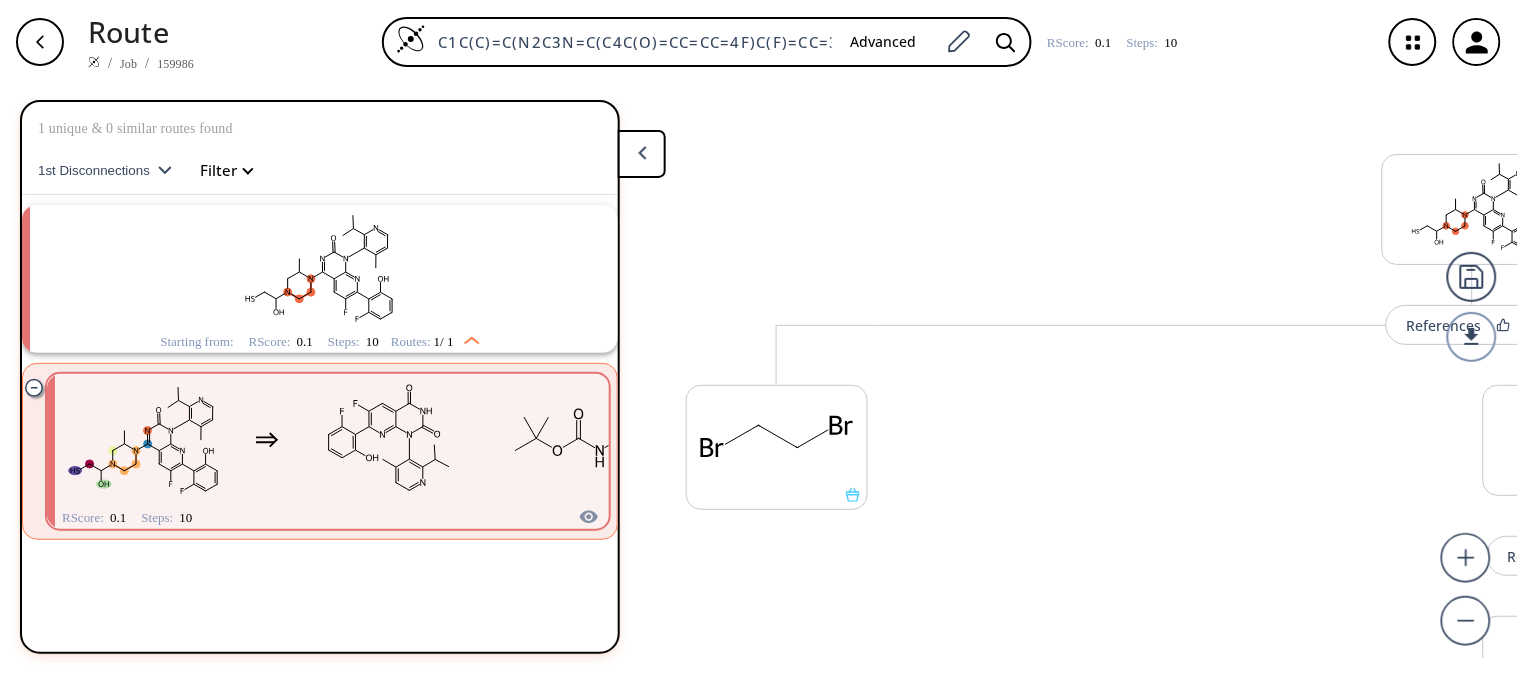 scroll, scrollTop: 0, scrollLeft: 392, axis: horizontal 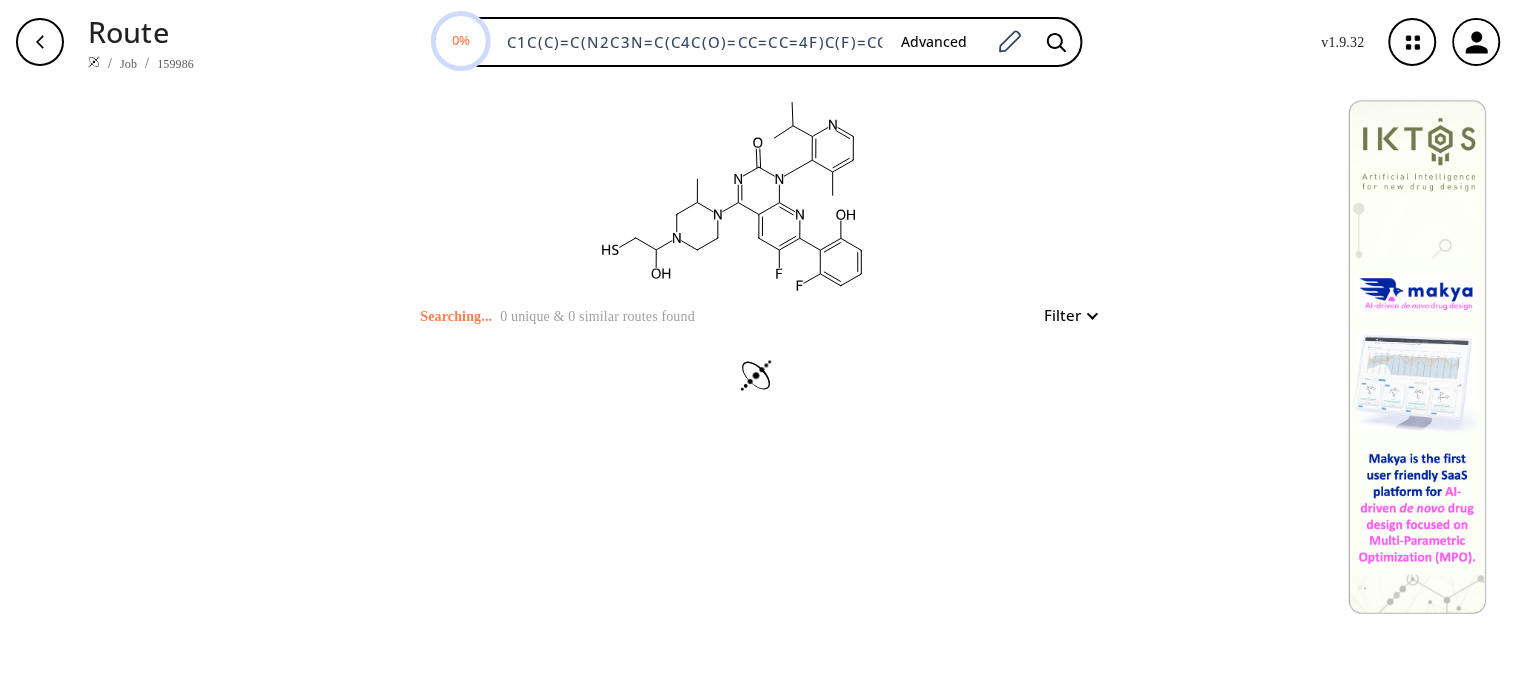 click on "Filter" at bounding box center (1065, 315) 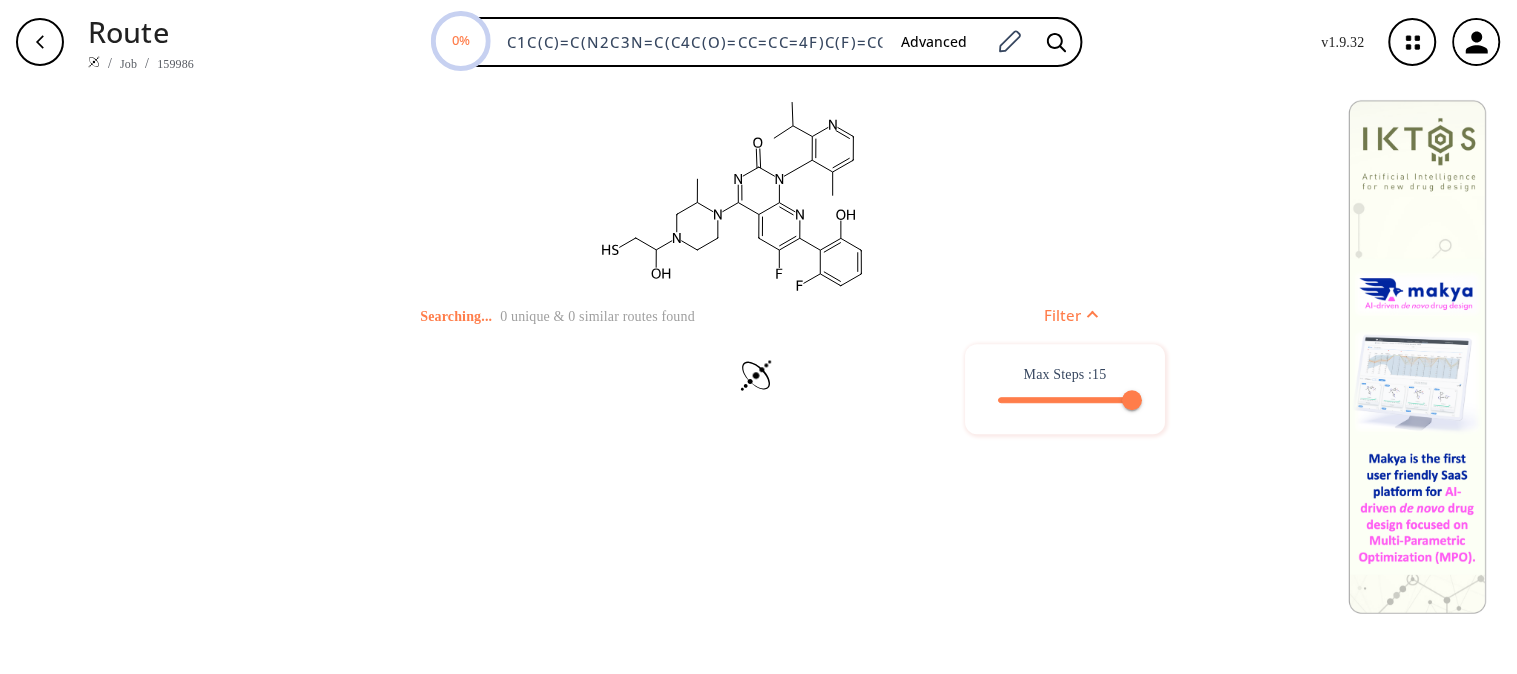click on "15" at bounding box center [1066, 400] 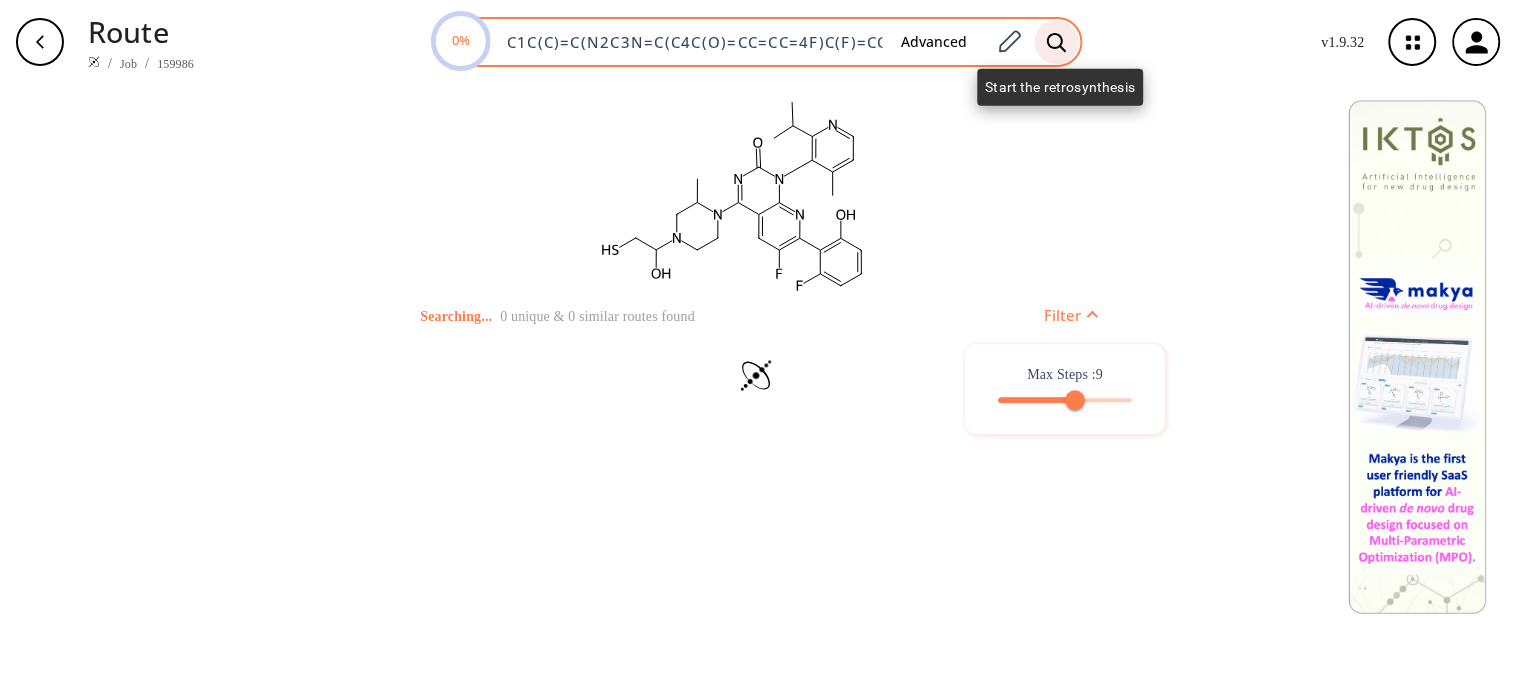 click at bounding box center (1056, 41) 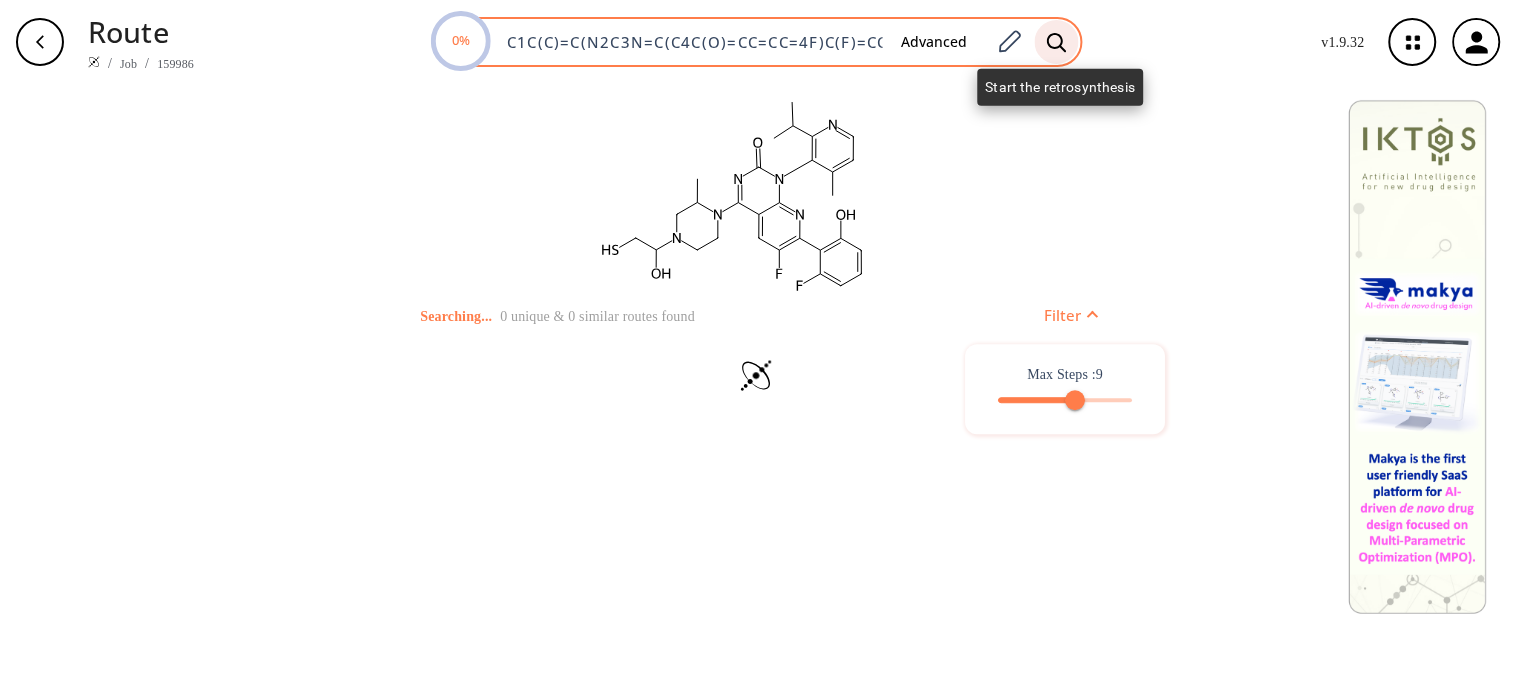 scroll, scrollTop: 0, scrollLeft: 410, axis: horizontal 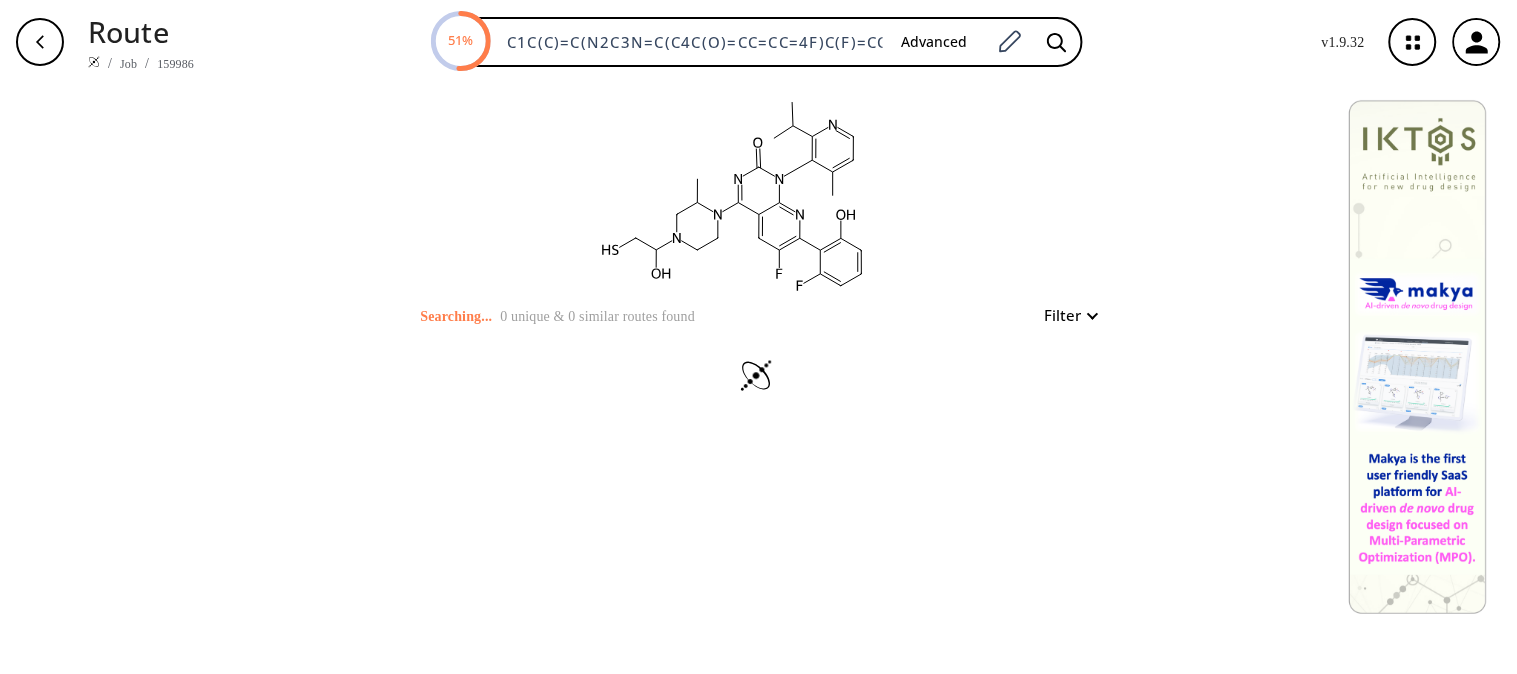 click on "Filter" at bounding box center [1065, 315] 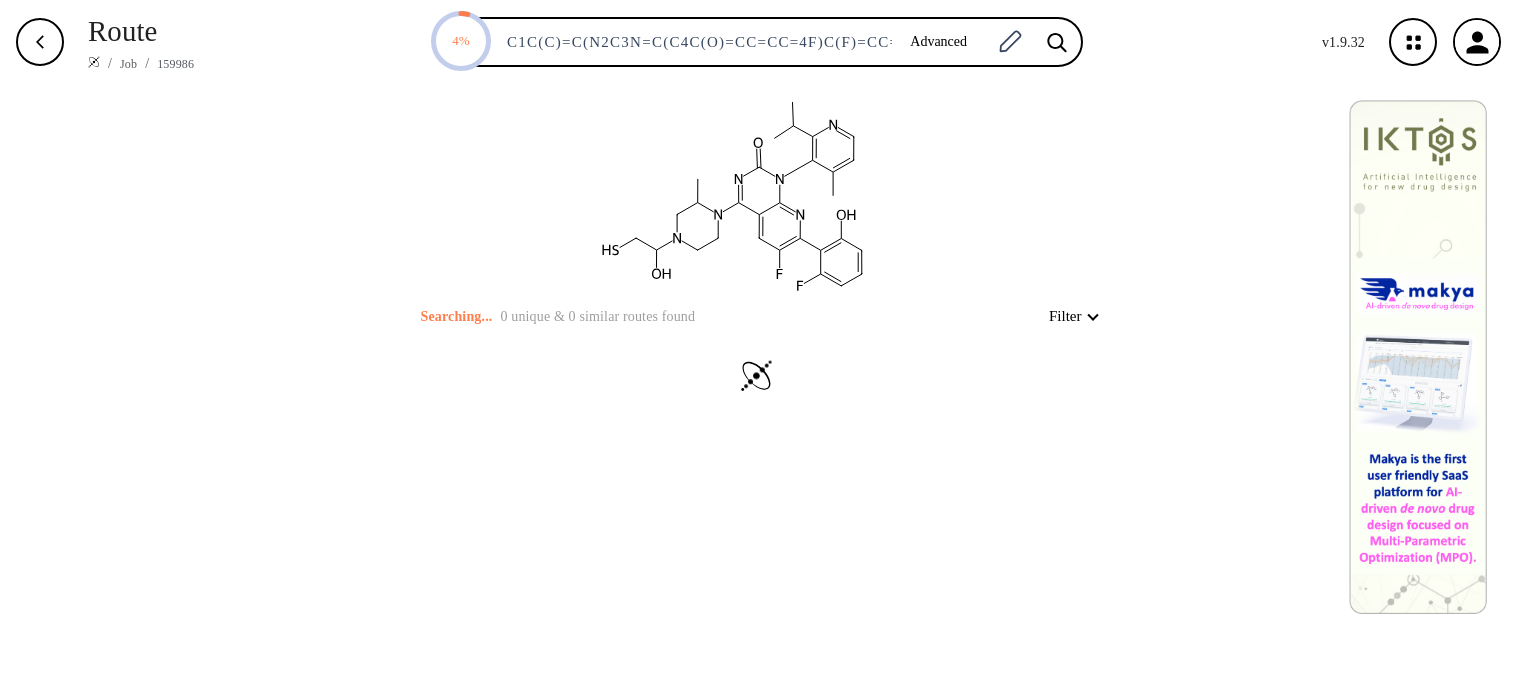 scroll, scrollTop: 0, scrollLeft: 0, axis: both 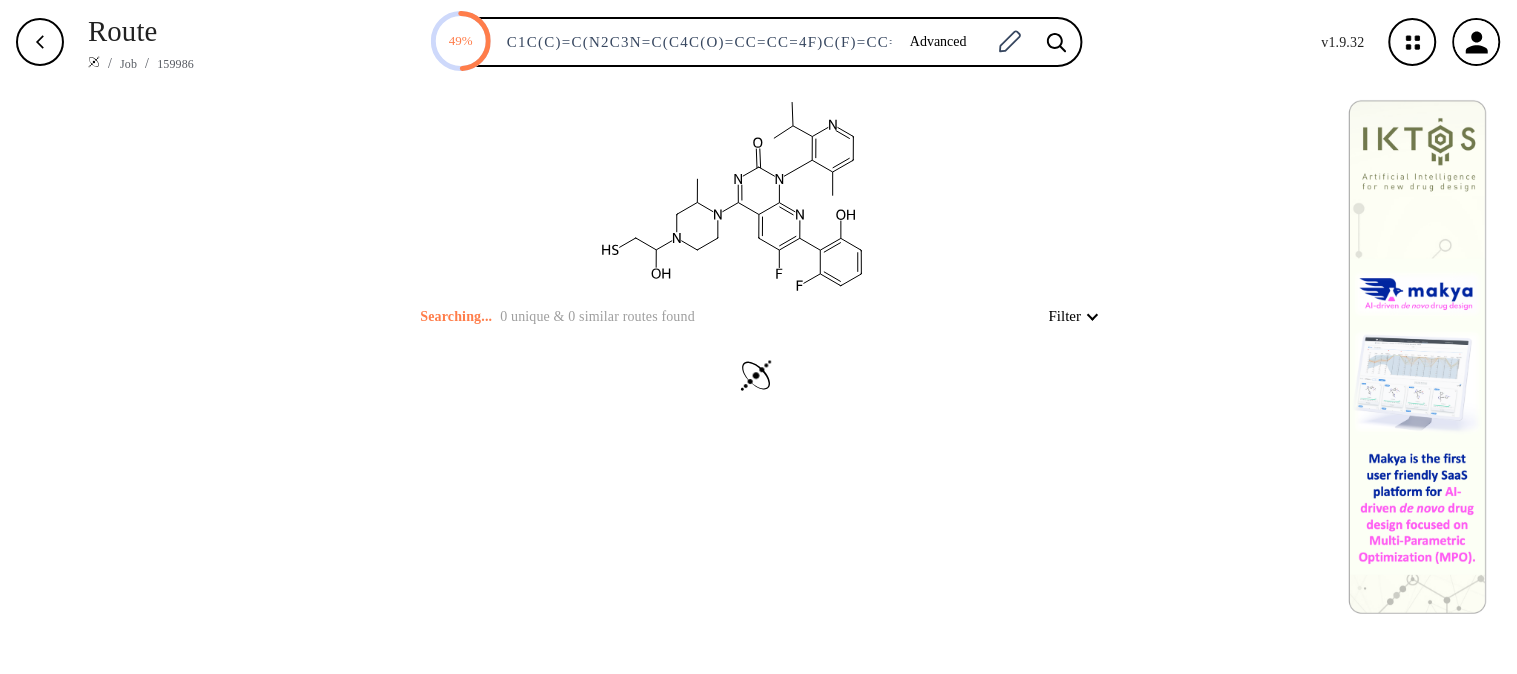 click on "Filter" at bounding box center [1067, 316] 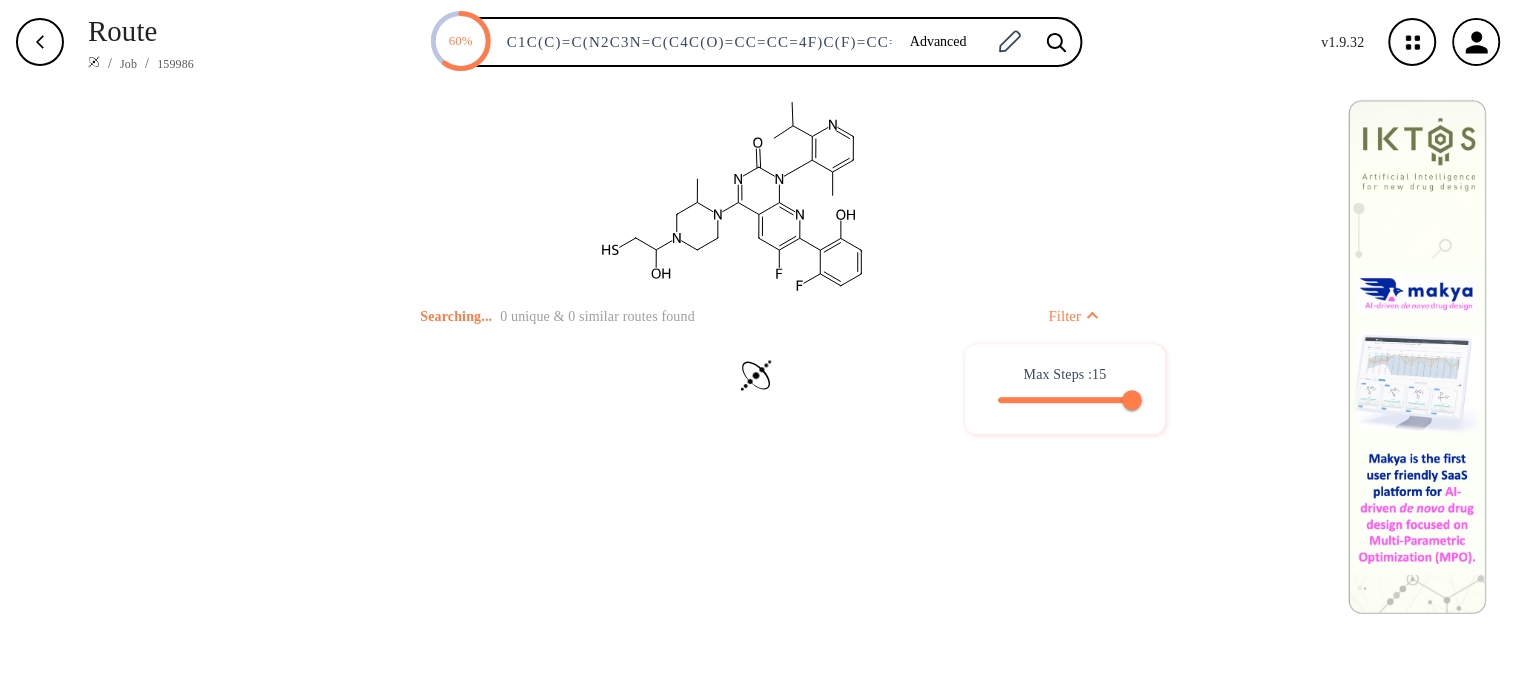 click on "Max Steps :  15 15" at bounding box center [1066, 392] 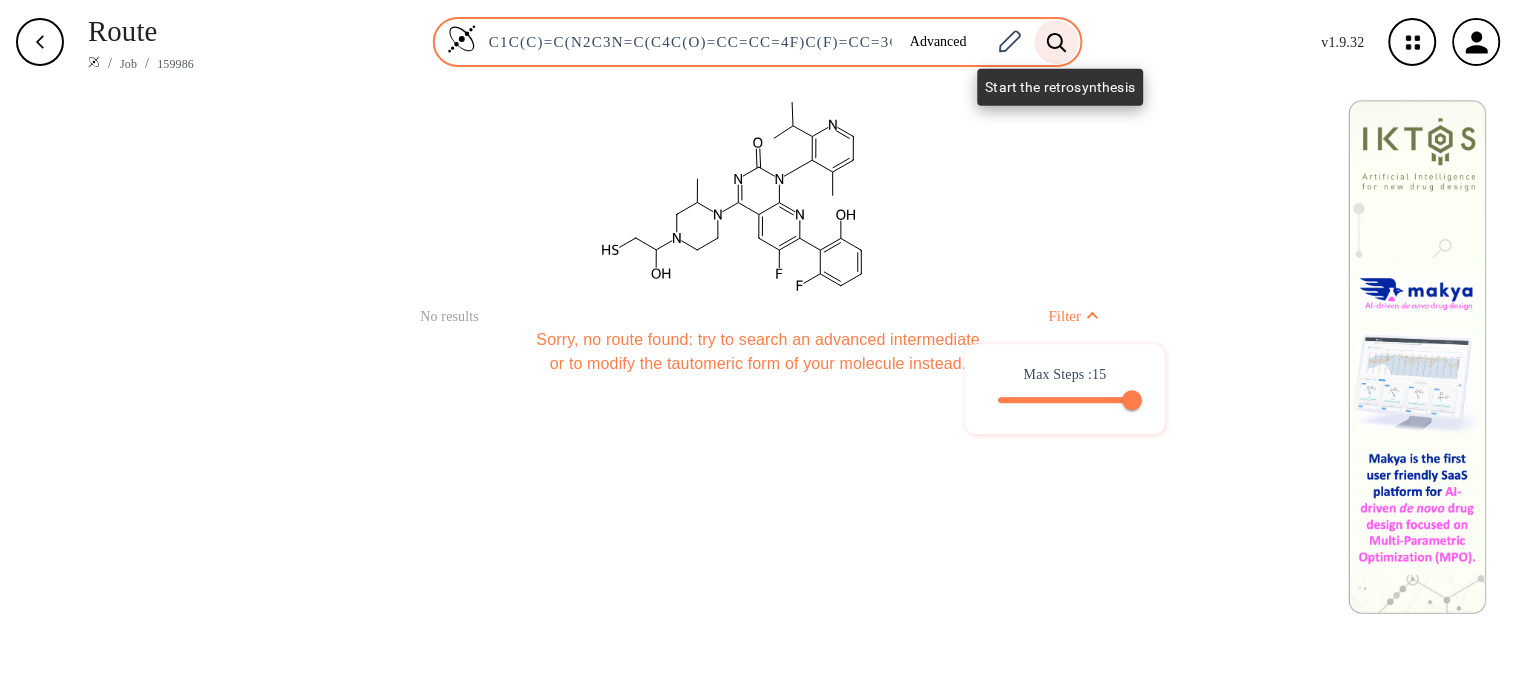 click at bounding box center [1057, 42] 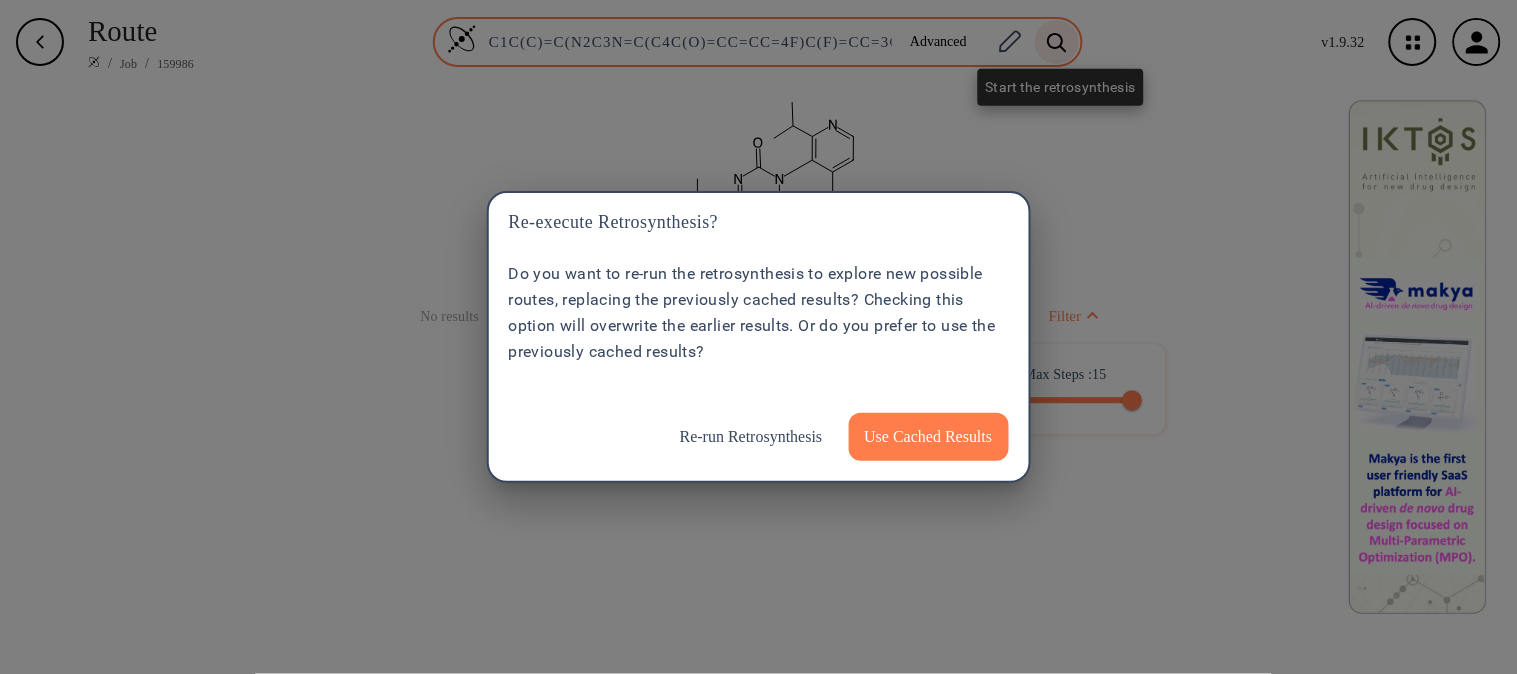 scroll, scrollTop: 0, scrollLeft: 0, axis: both 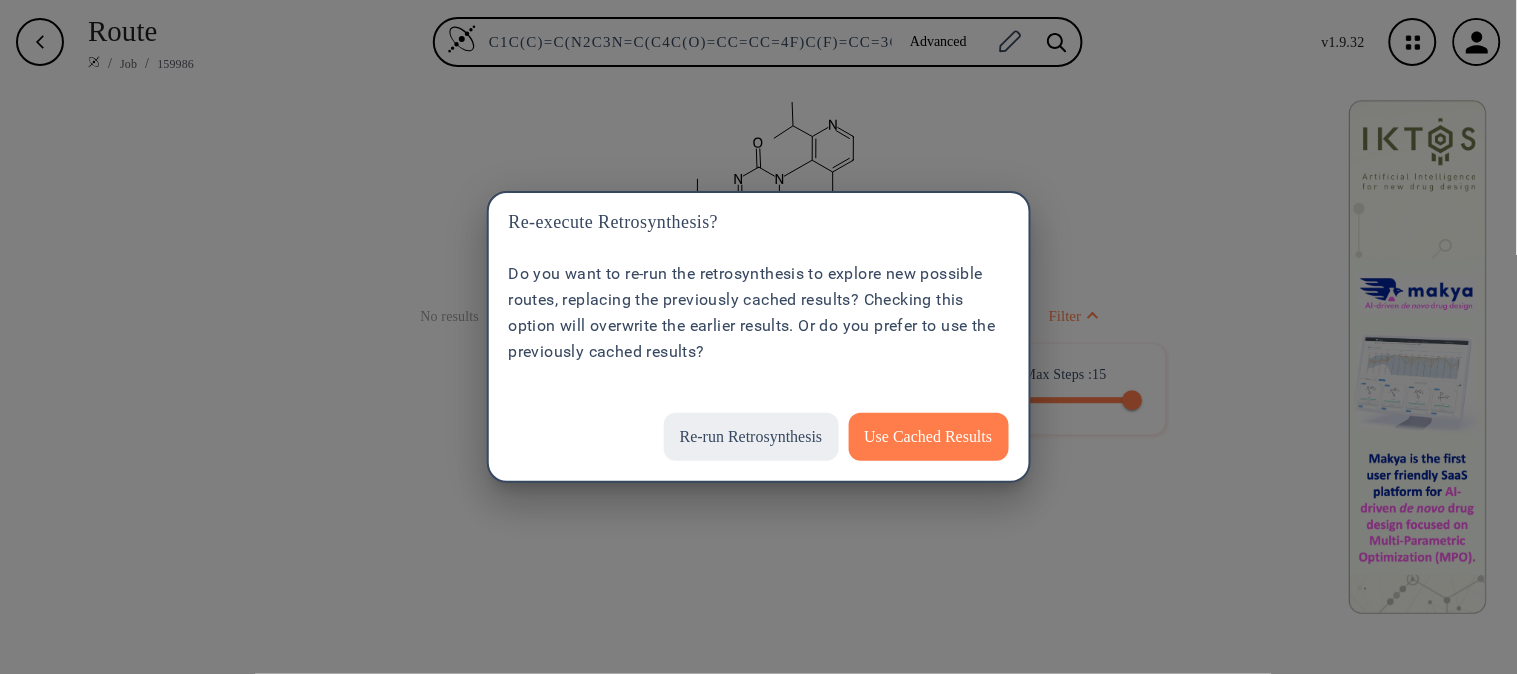 click on "Re-run Retrosynthesis" at bounding box center [751, 437] 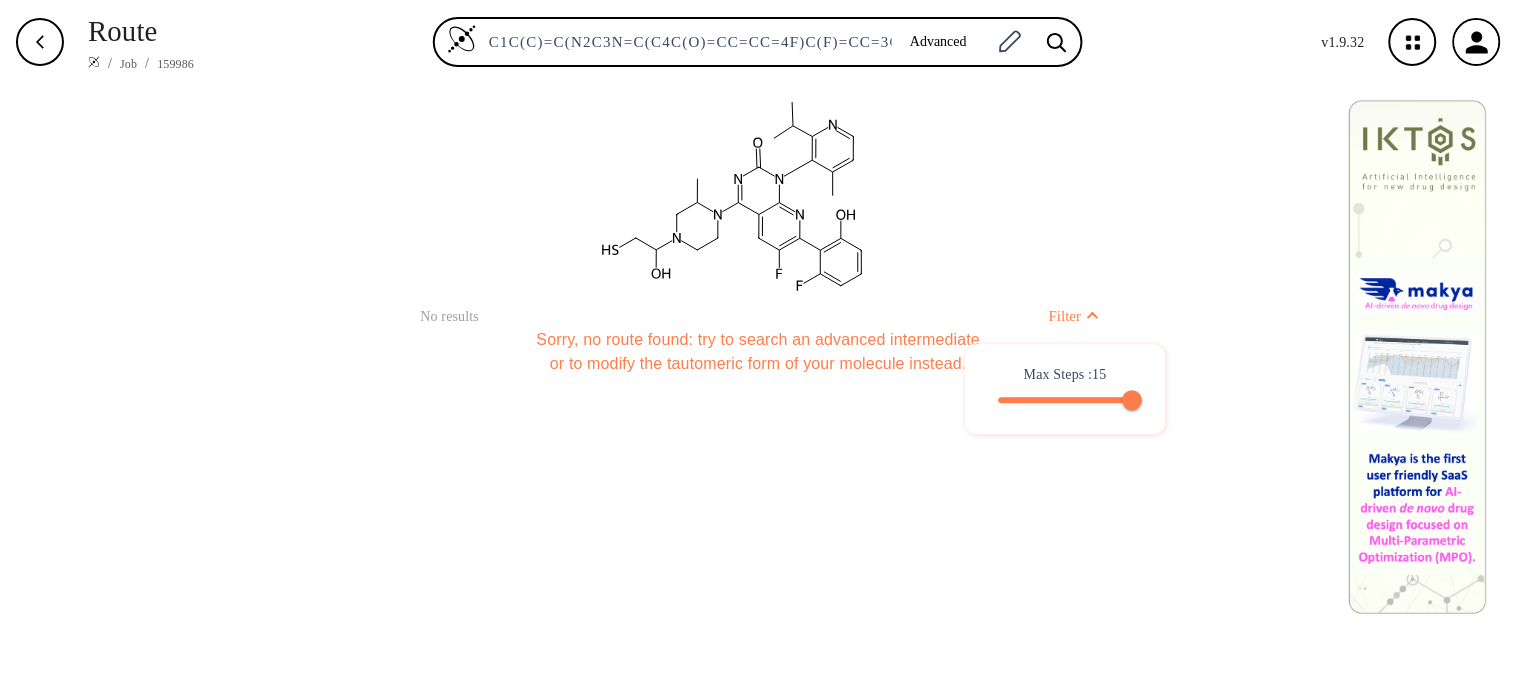 scroll, scrollTop: 0, scrollLeft: 392, axis: horizontal 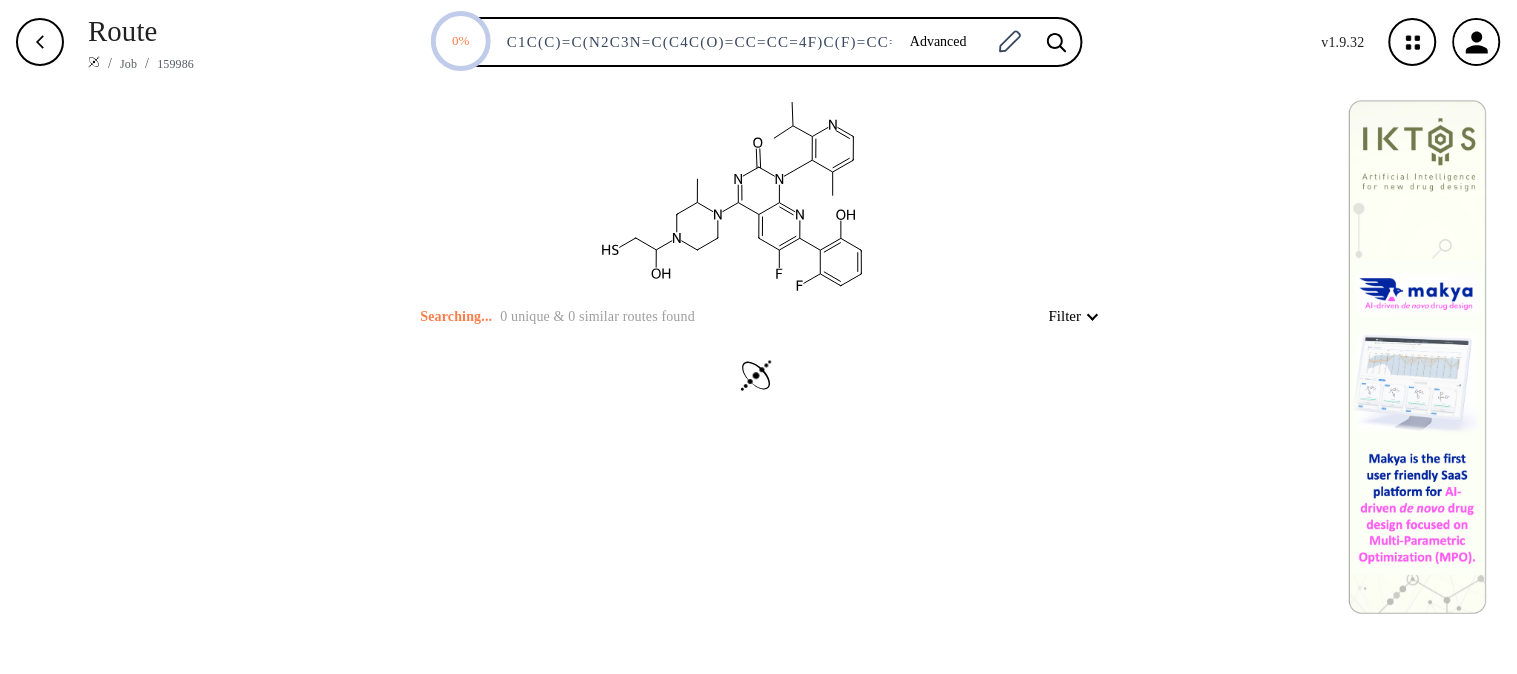 click on "Filter" at bounding box center [1067, 316] 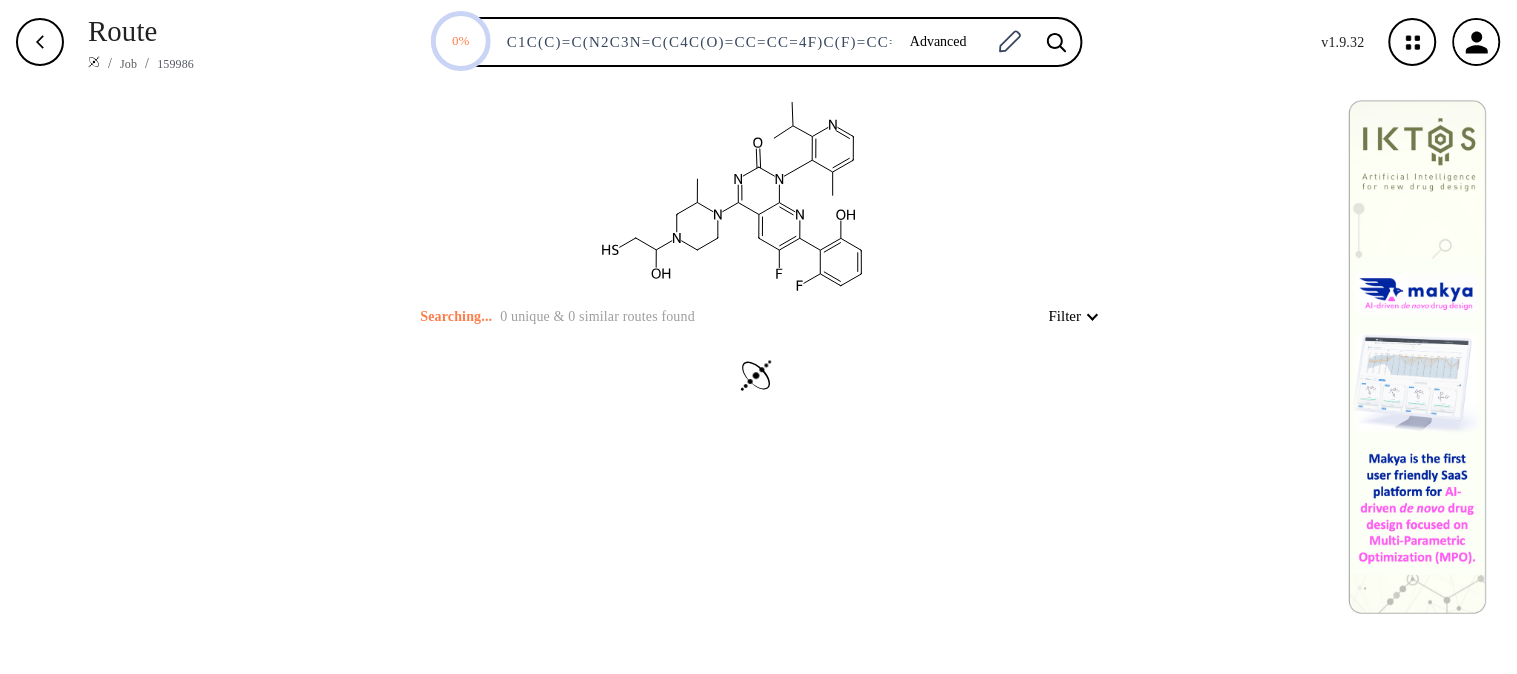 click on "Filter" at bounding box center [1067, 316] 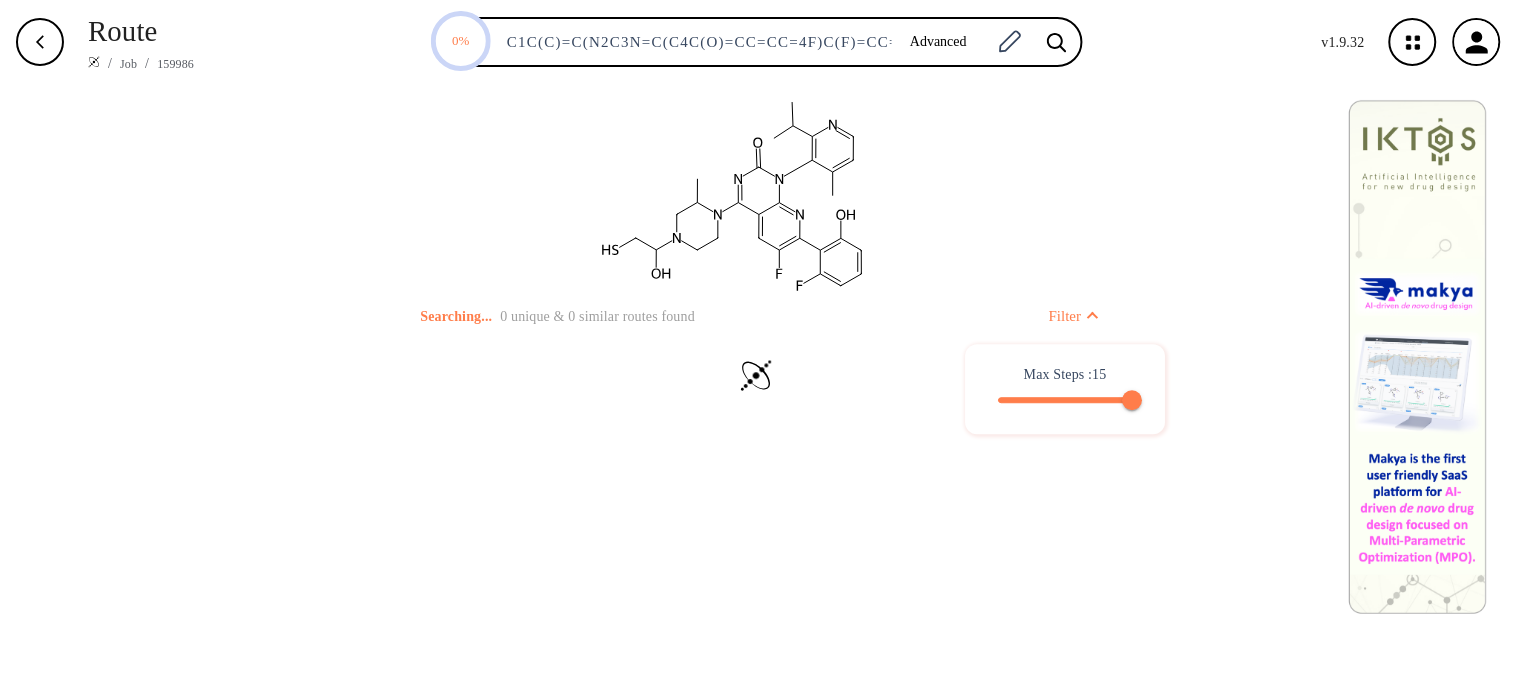 click on "15" at bounding box center [1066, 400] 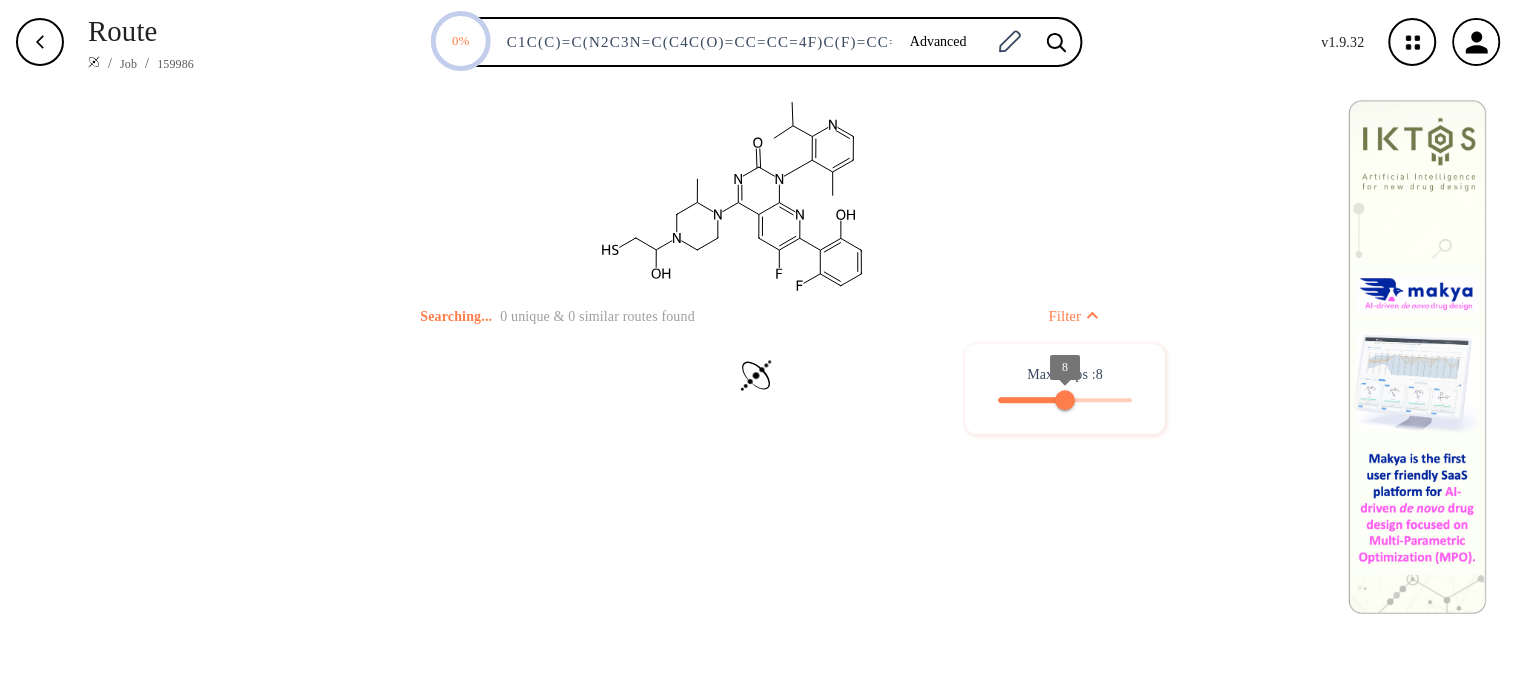 click on "8" at bounding box center (1066, 400) 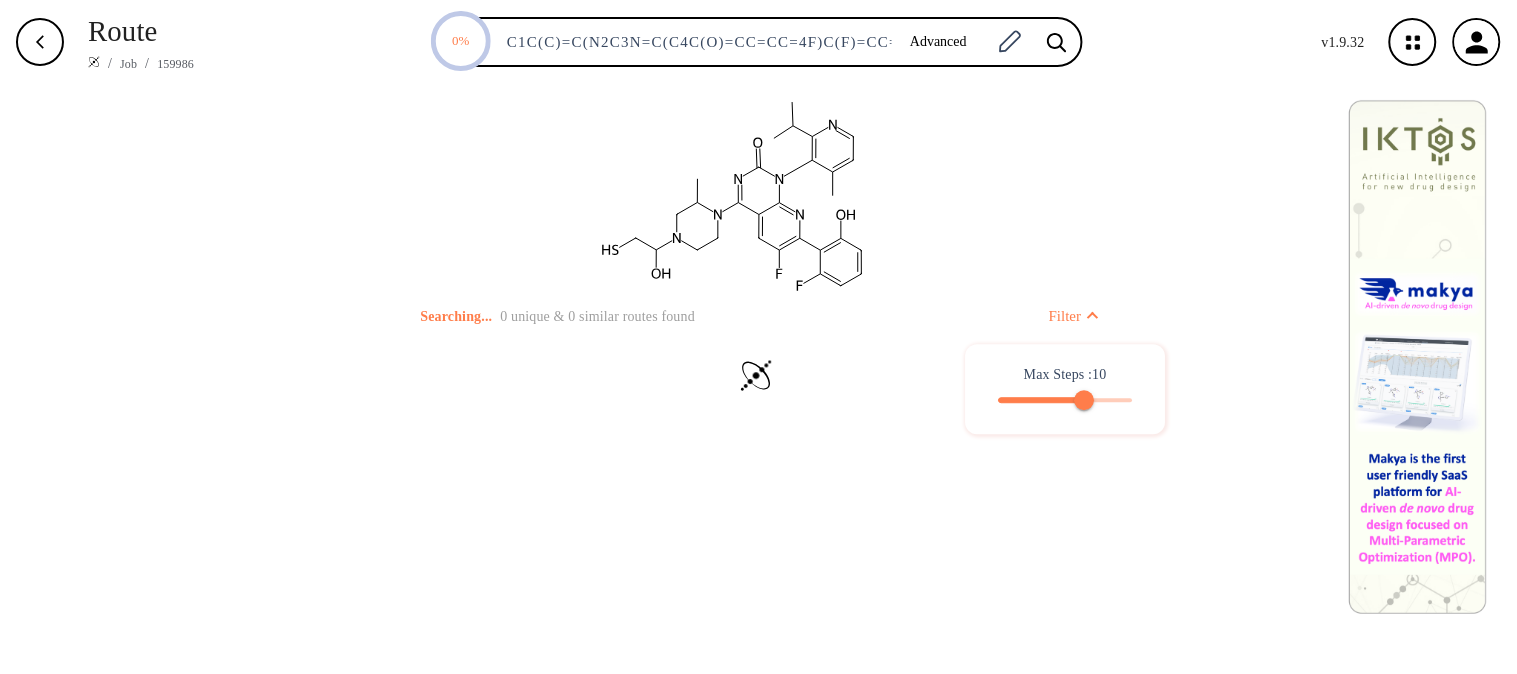 click at bounding box center [758, 337] 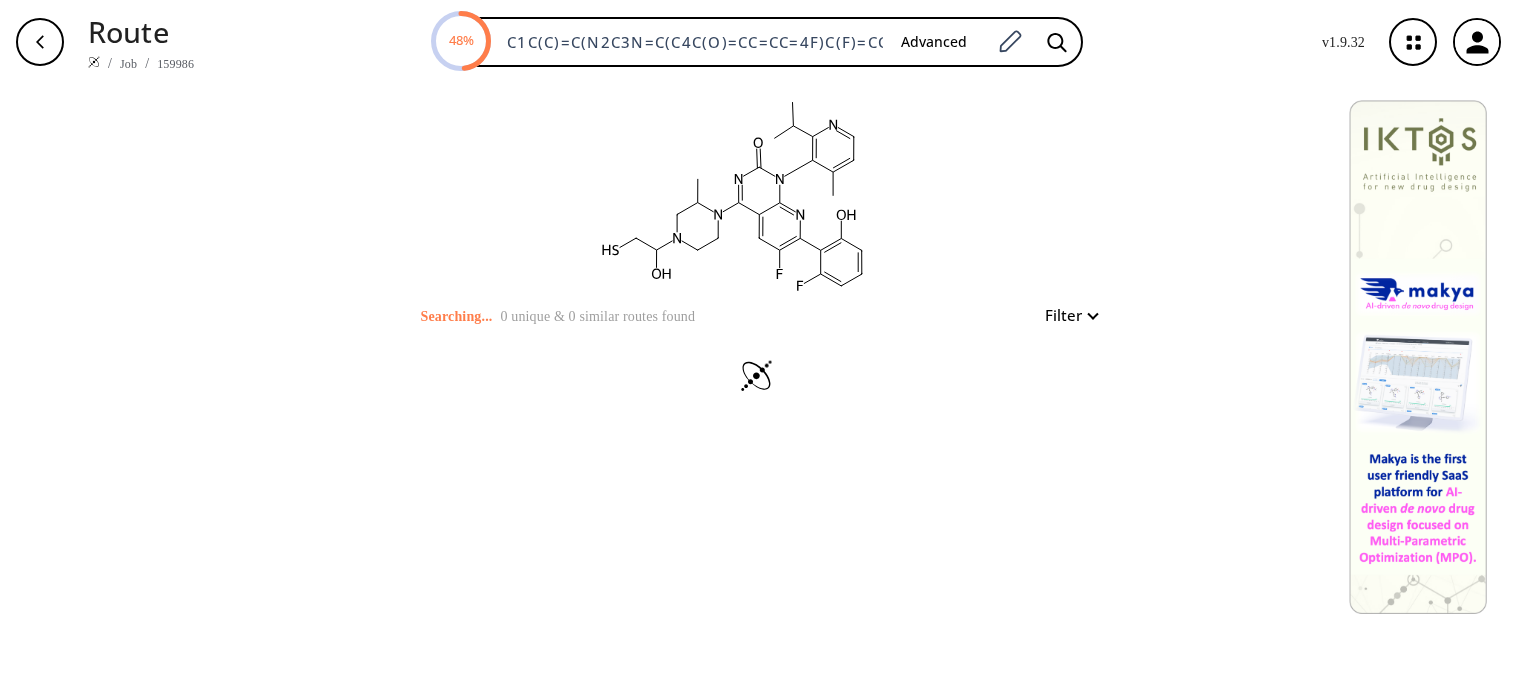 scroll, scrollTop: 0, scrollLeft: 0, axis: both 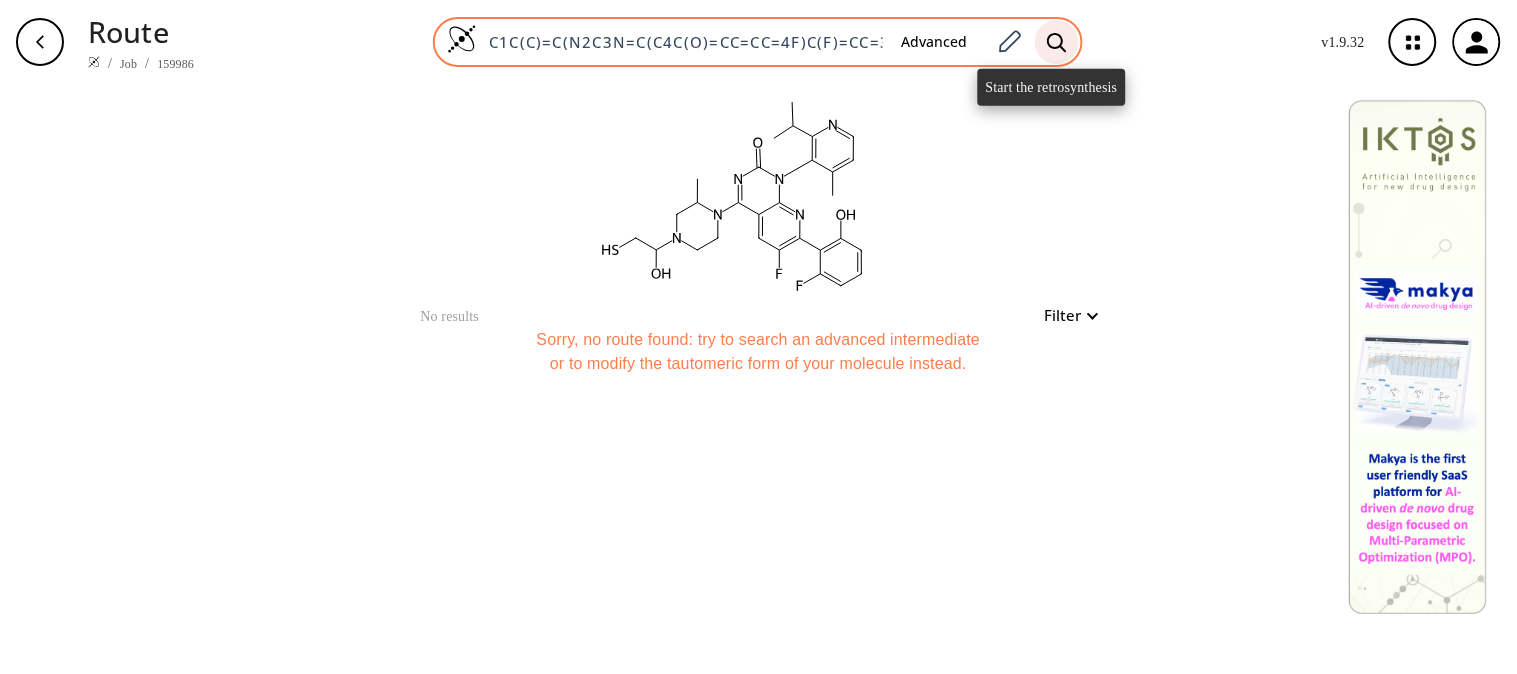 click at bounding box center [1057, 42] 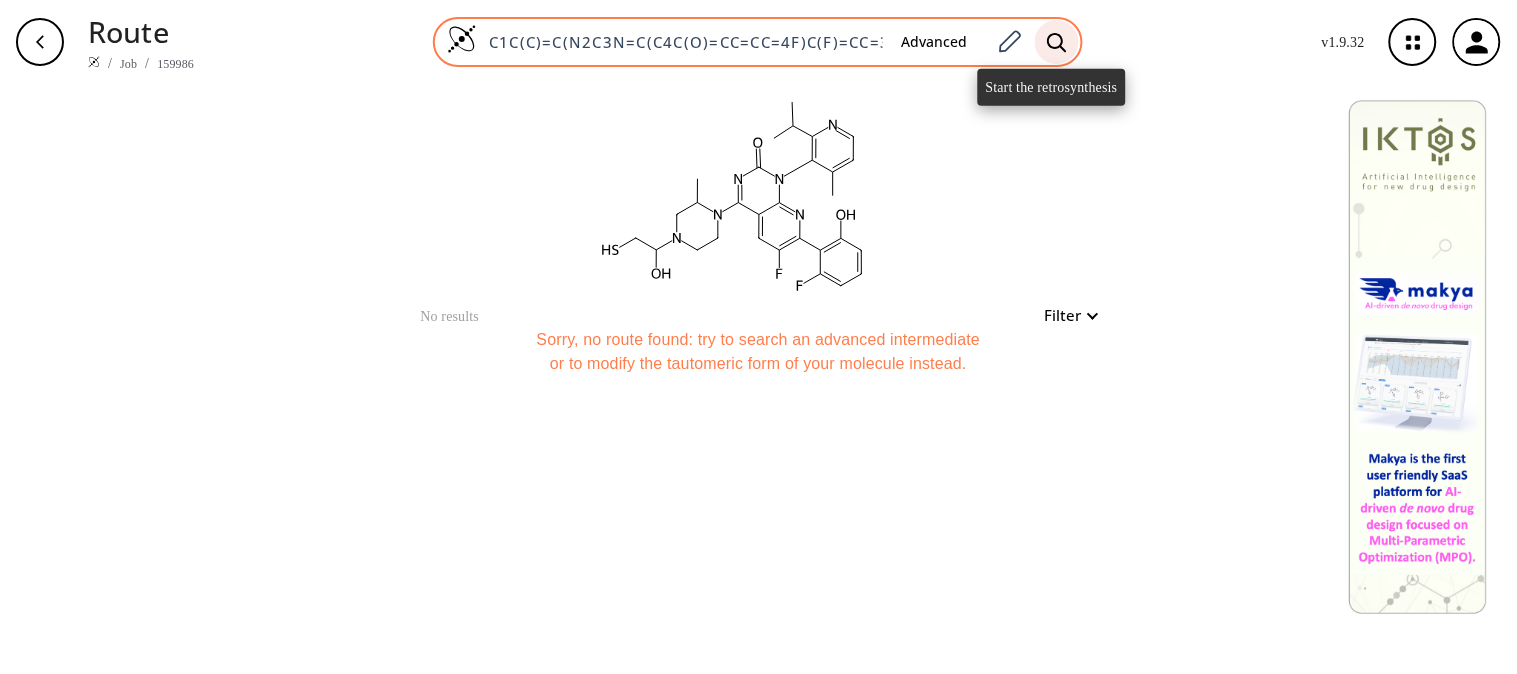 scroll, scrollTop: 0, scrollLeft: 0, axis: both 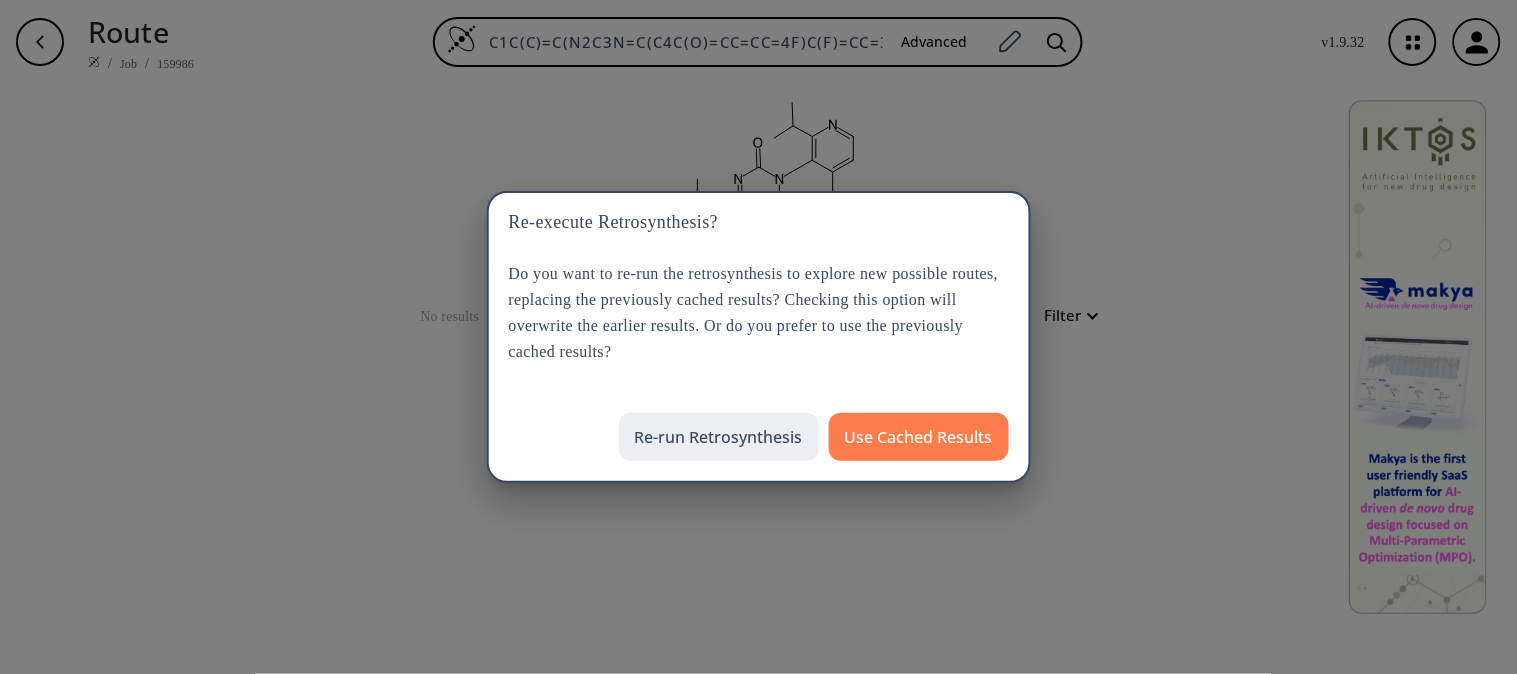 click on "Re-run Retrosynthesis" at bounding box center (719, 437) 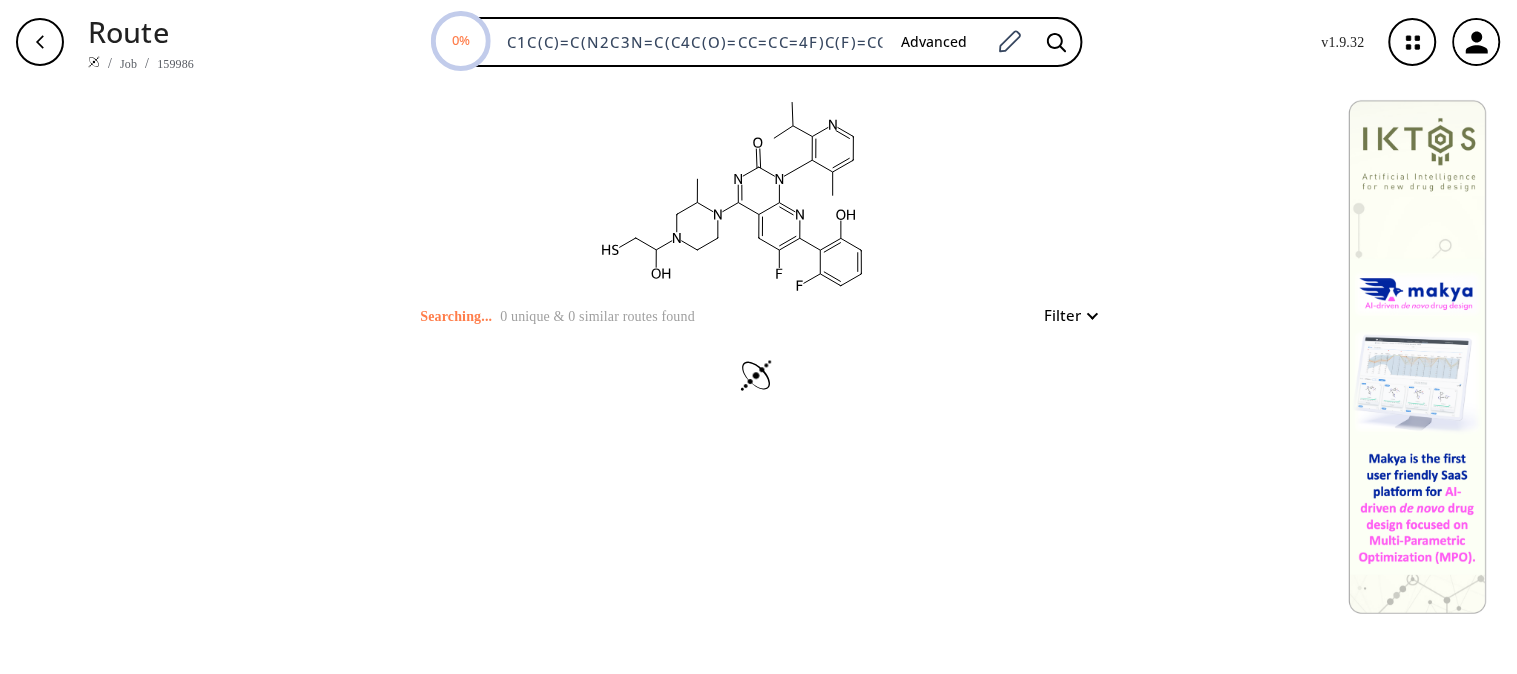 click on "Filter" at bounding box center [1065, 315] 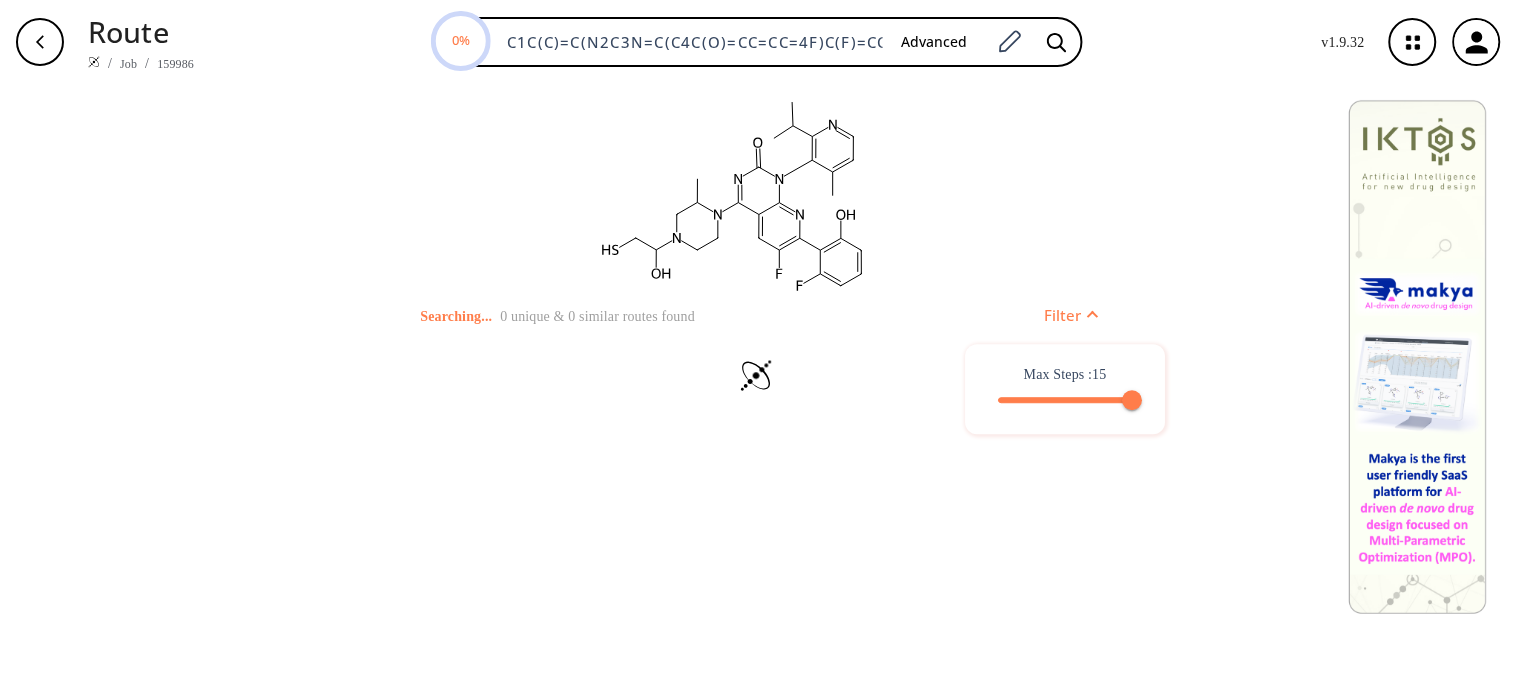click on "15" at bounding box center [1066, 400] 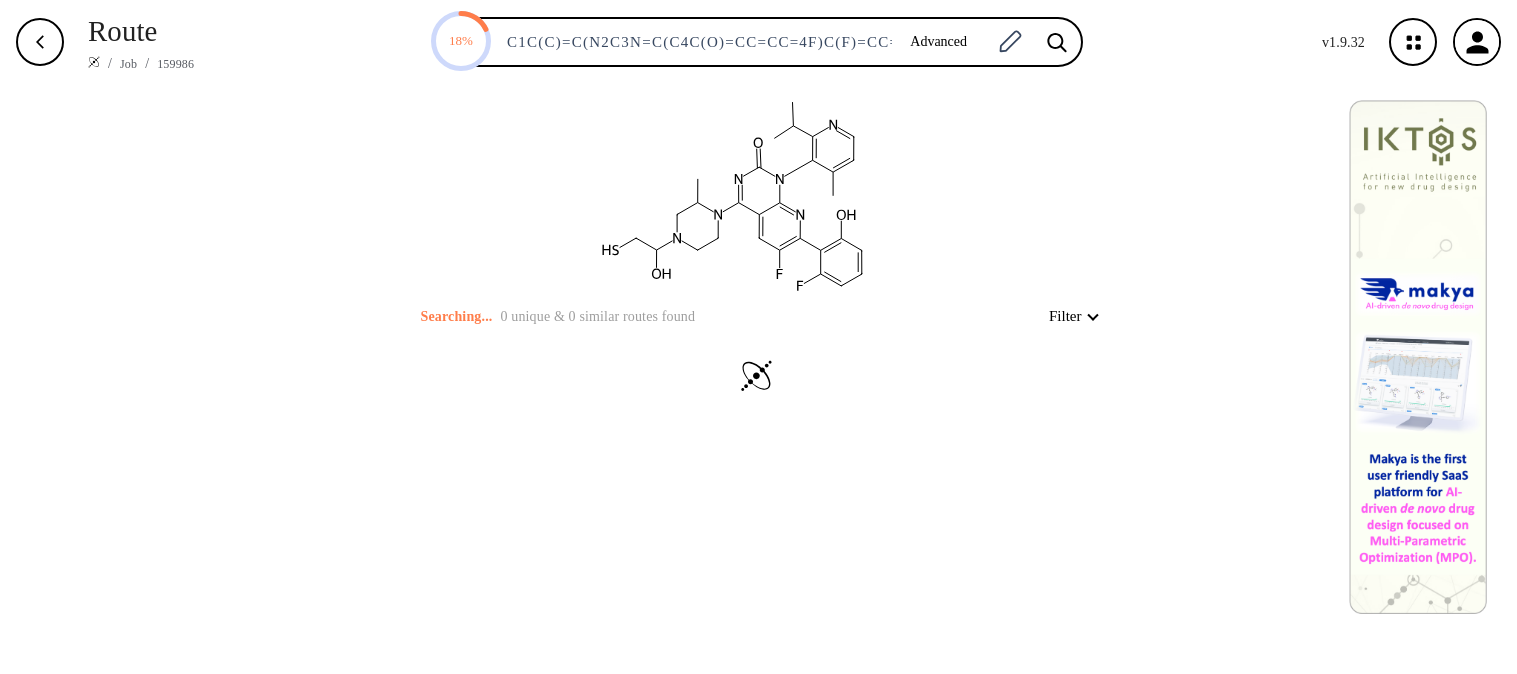click on "clear Searching... 0 unique & 0 similar routes found Filter" at bounding box center [758, 379] 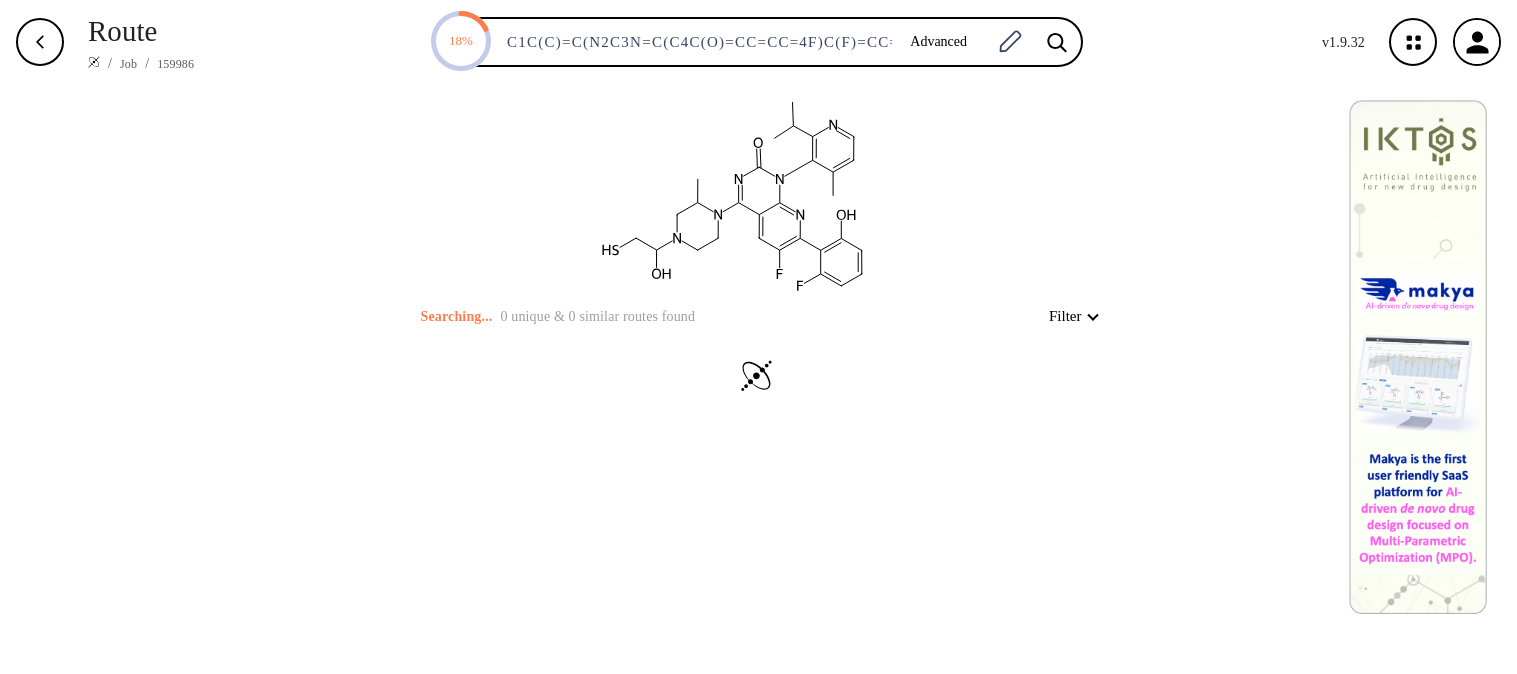 scroll, scrollTop: 0, scrollLeft: 0, axis: both 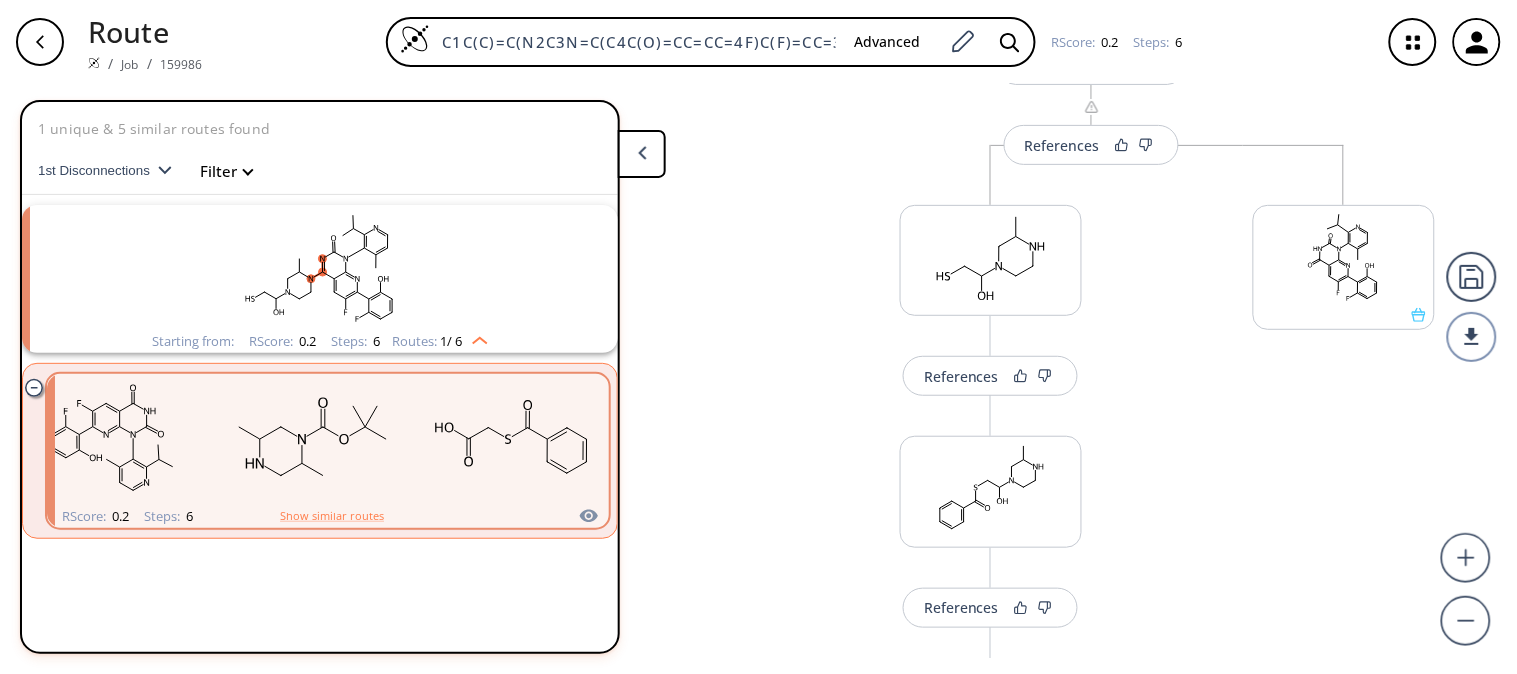 drag, startPoint x: 740, startPoint y: 488, endPoint x: 723, endPoint y: 308, distance: 180.801 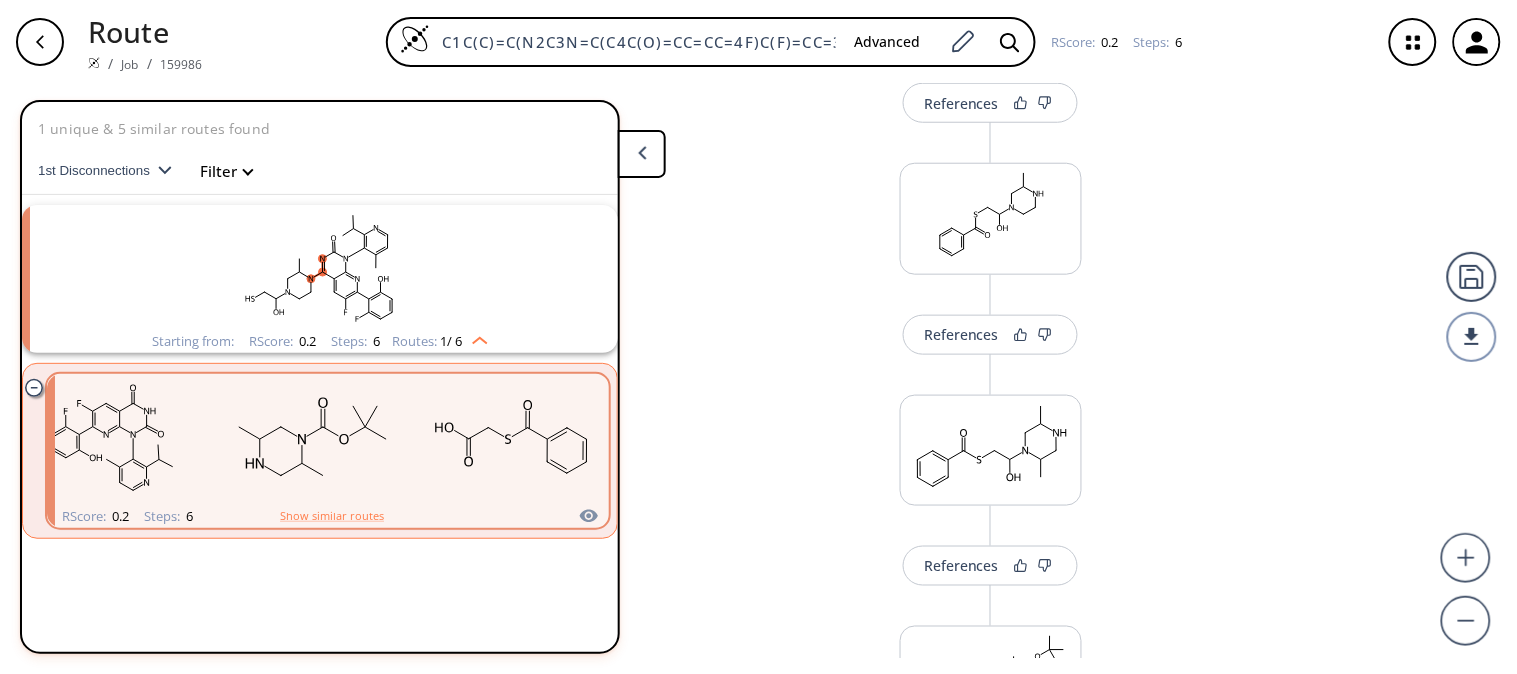 drag, startPoint x: 741, startPoint y: 493, endPoint x: 751, endPoint y: 194, distance: 299.16718 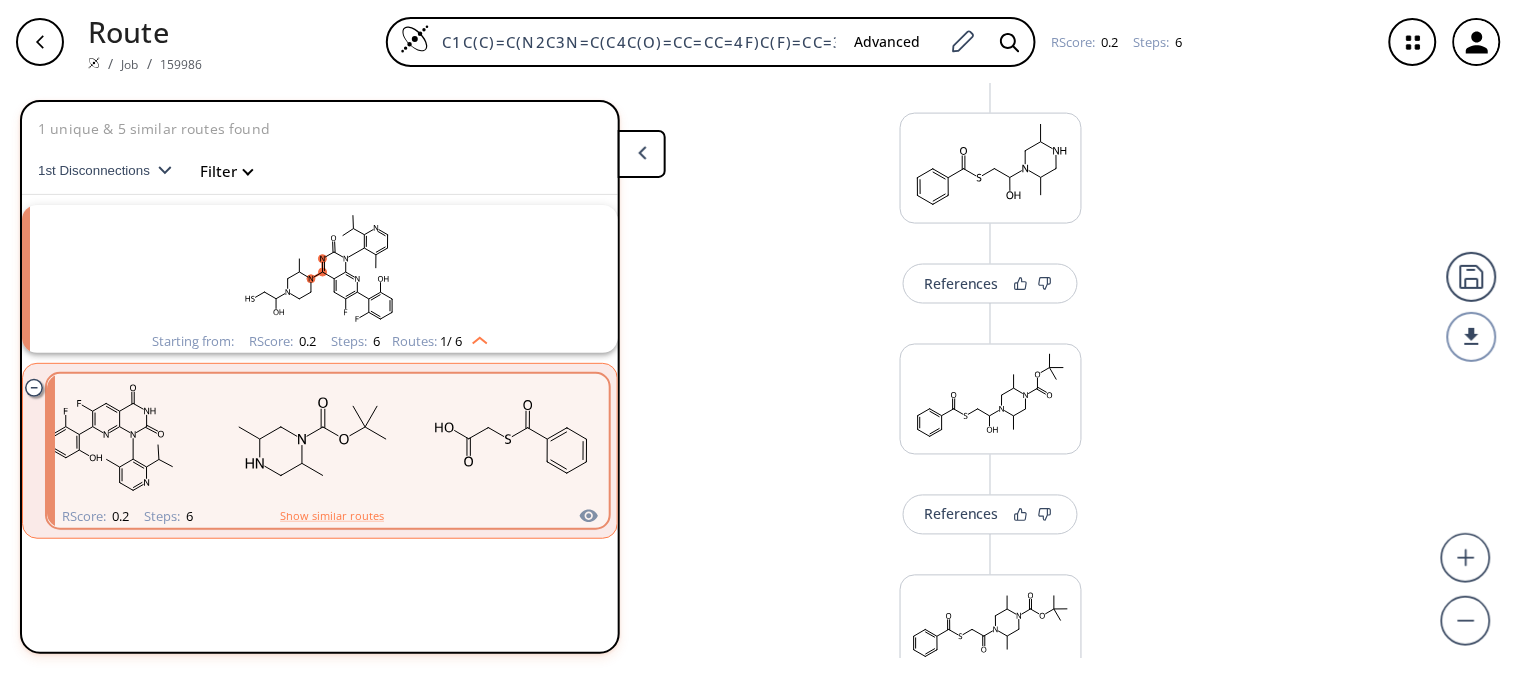 drag, startPoint x: 753, startPoint y: 488, endPoint x: 760, endPoint y: 222, distance: 266.0921 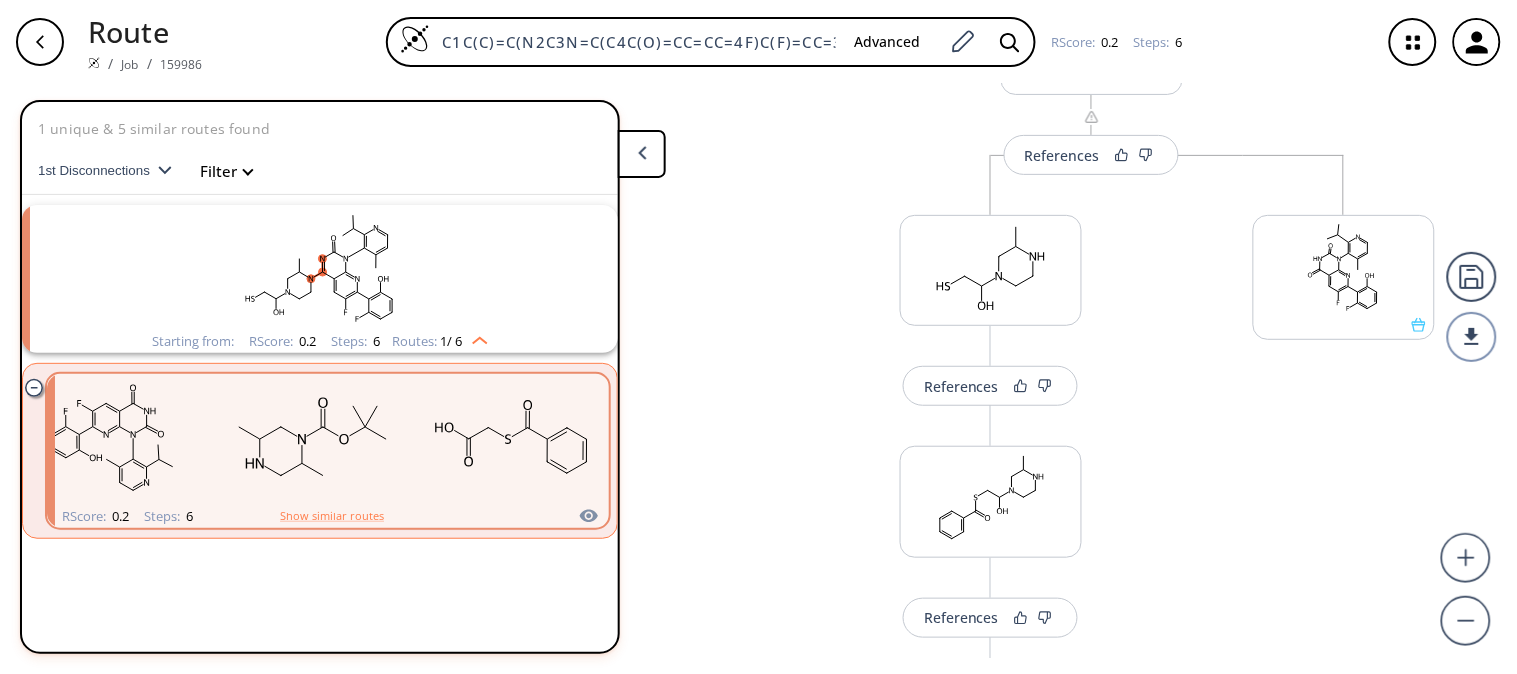 scroll, scrollTop: 163, scrollLeft: 0, axis: vertical 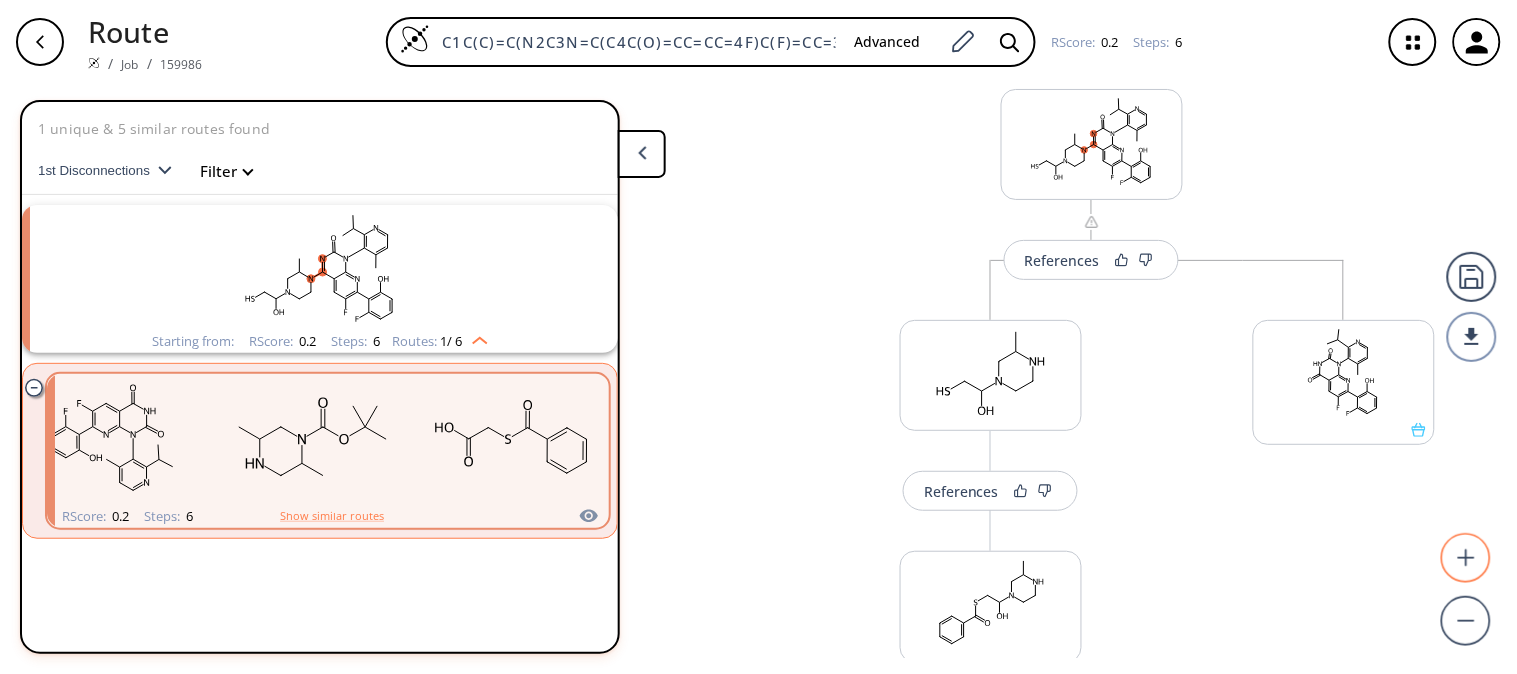click at bounding box center [1467, 559] 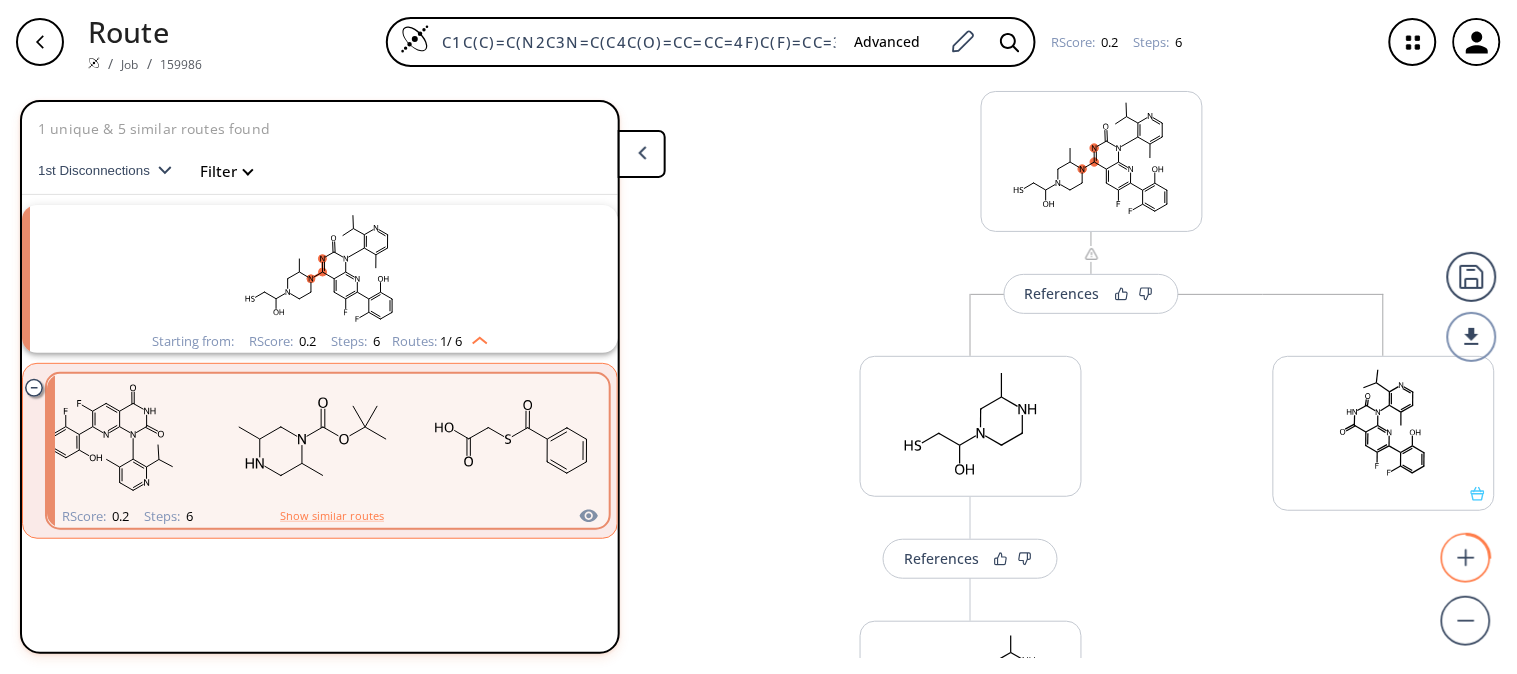 click at bounding box center [1467, 559] 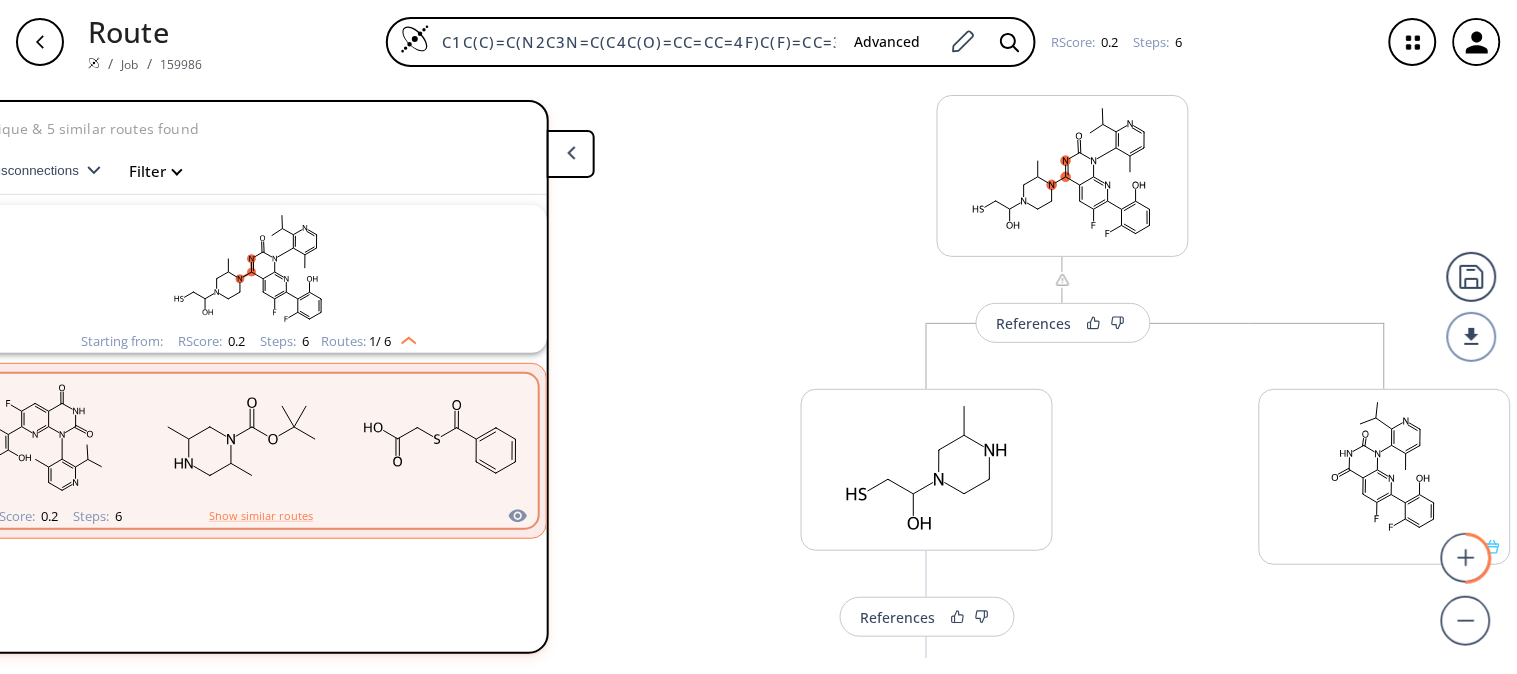 scroll, scrollTop: 0, scrollLeft: 117, axis: horizontal 